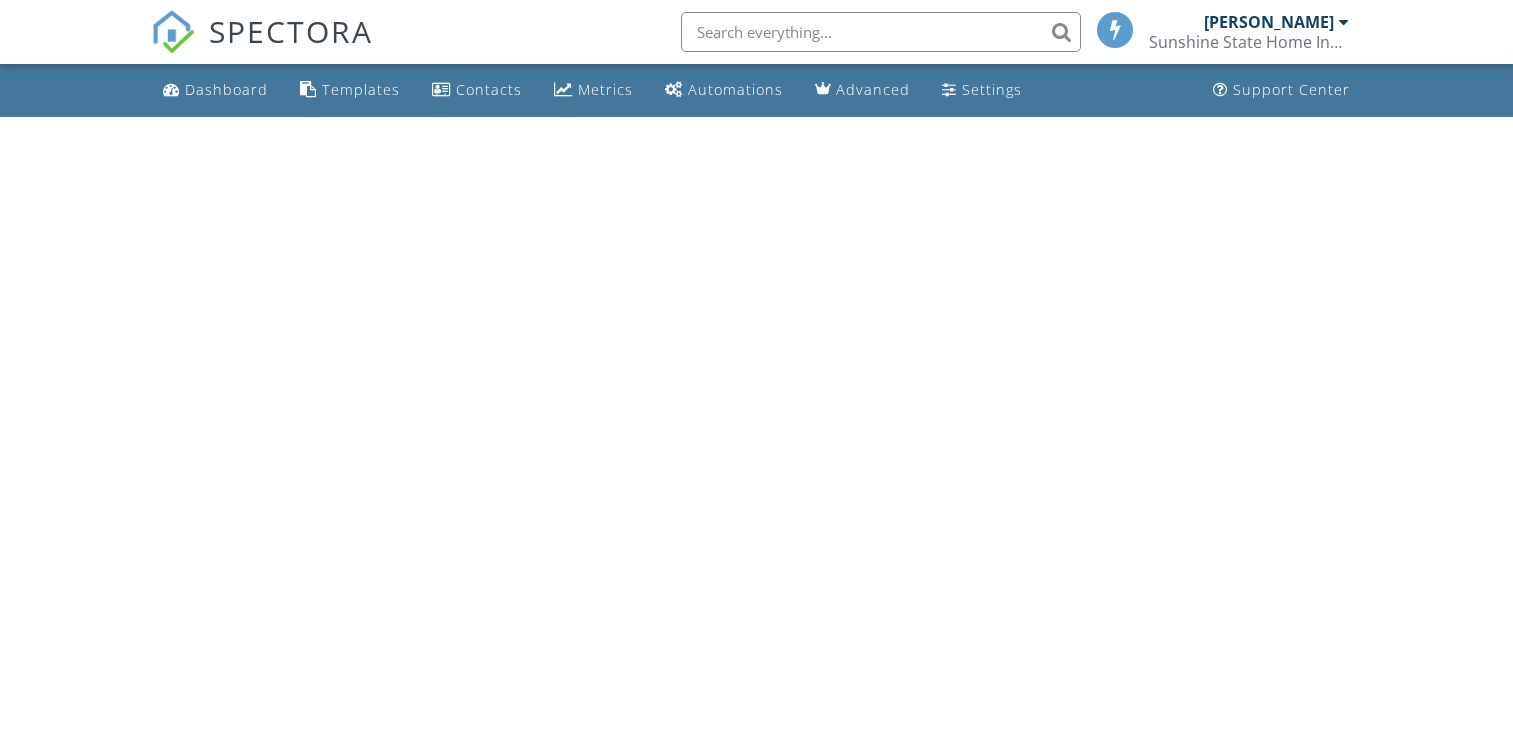 scroll, scrollTop: 0, scrollLeft: 0, axis: both 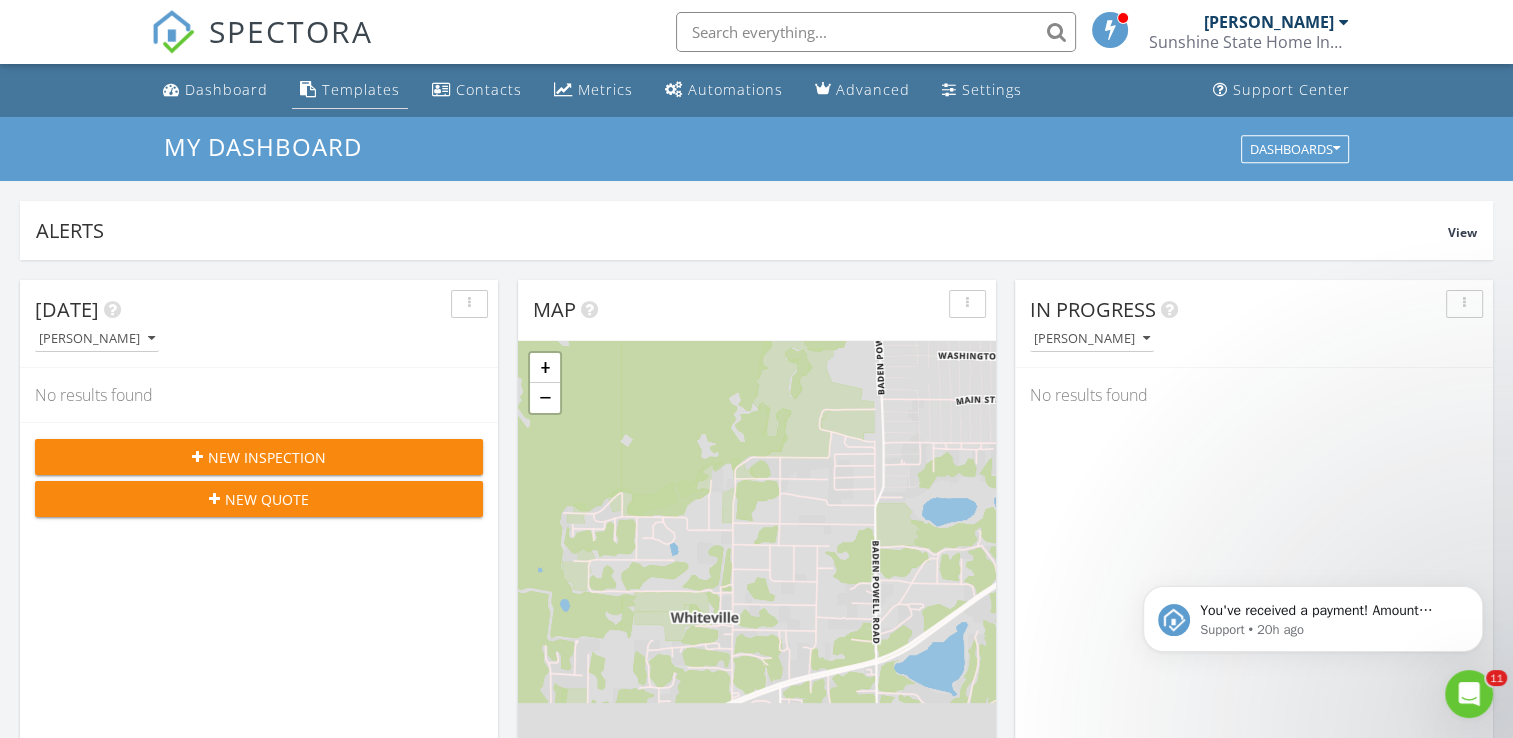 click on "Templates" at bounding box center (361, 89) 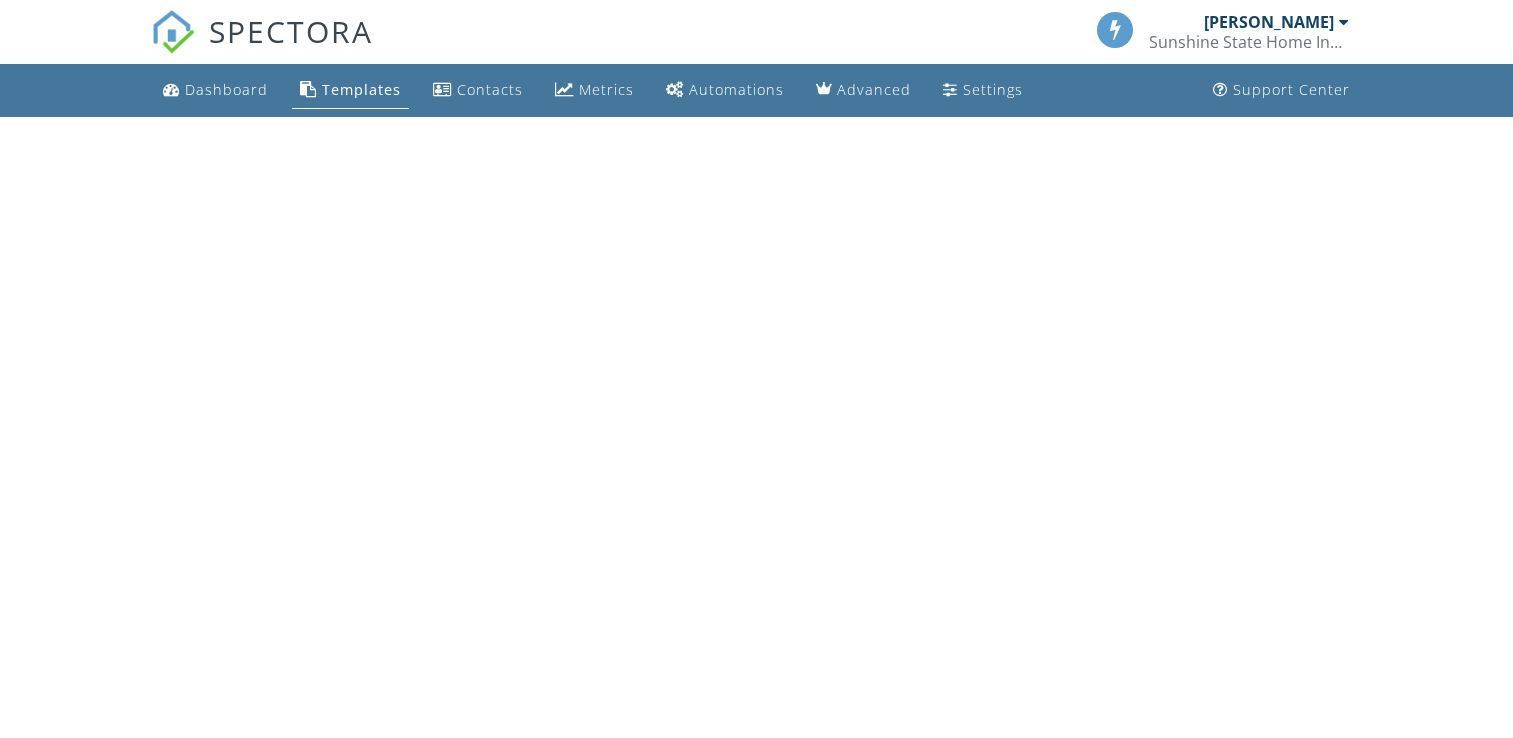 scroll, scrollTop: 0, scrollLeft: 0, axis: both 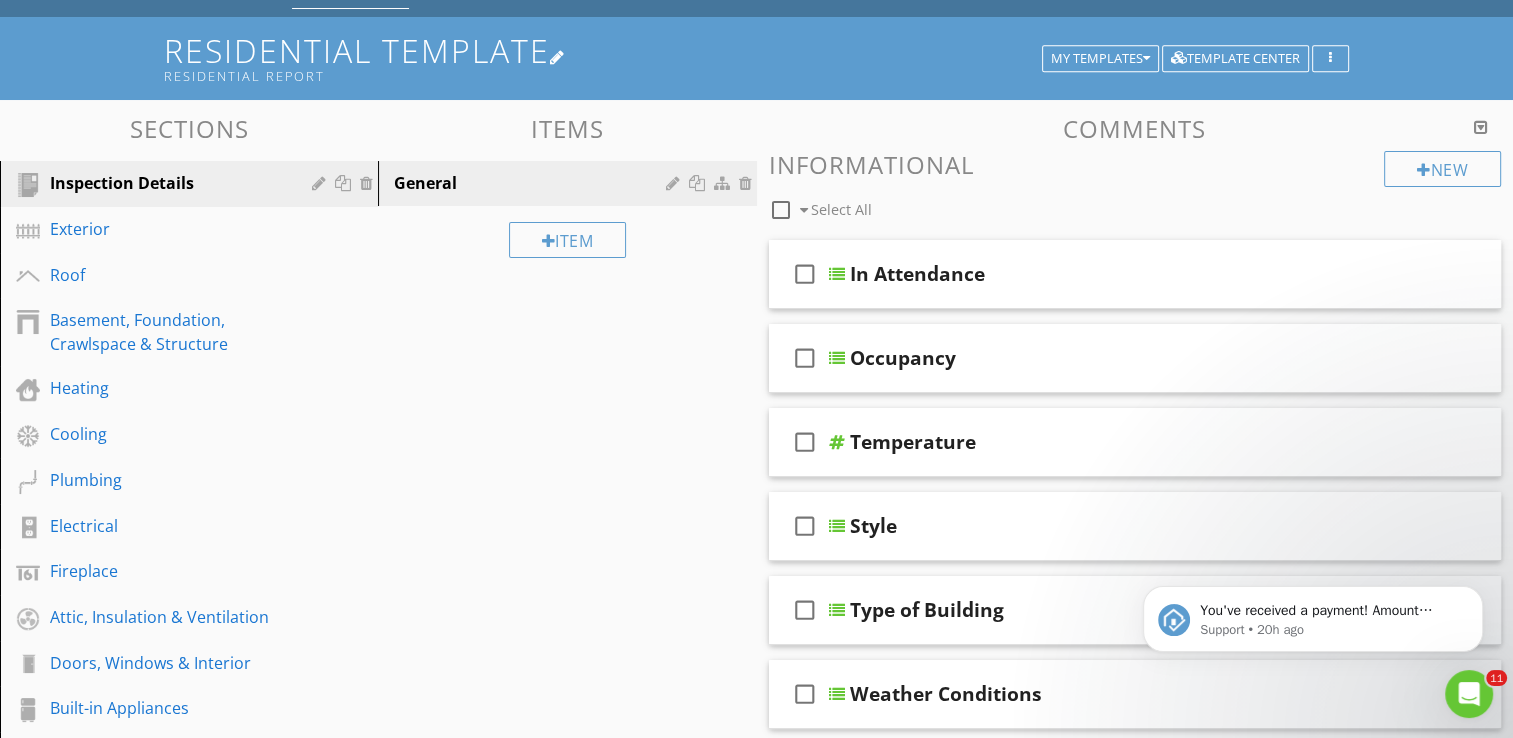 click on "Residential Template
Residential Report" at bounding box center (756, 58) 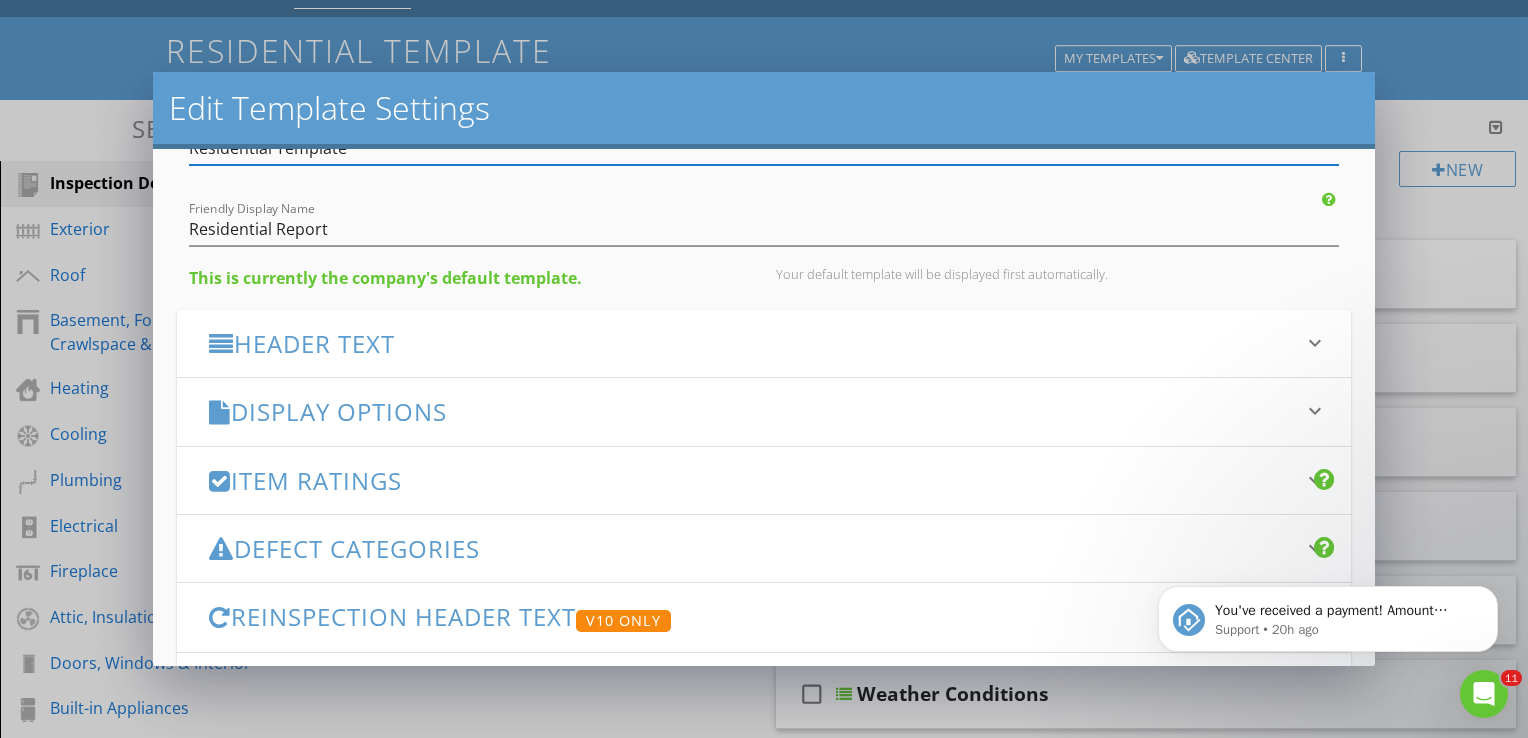 scroll, scrollTop: 0, scrollLeft: 0, axis: both 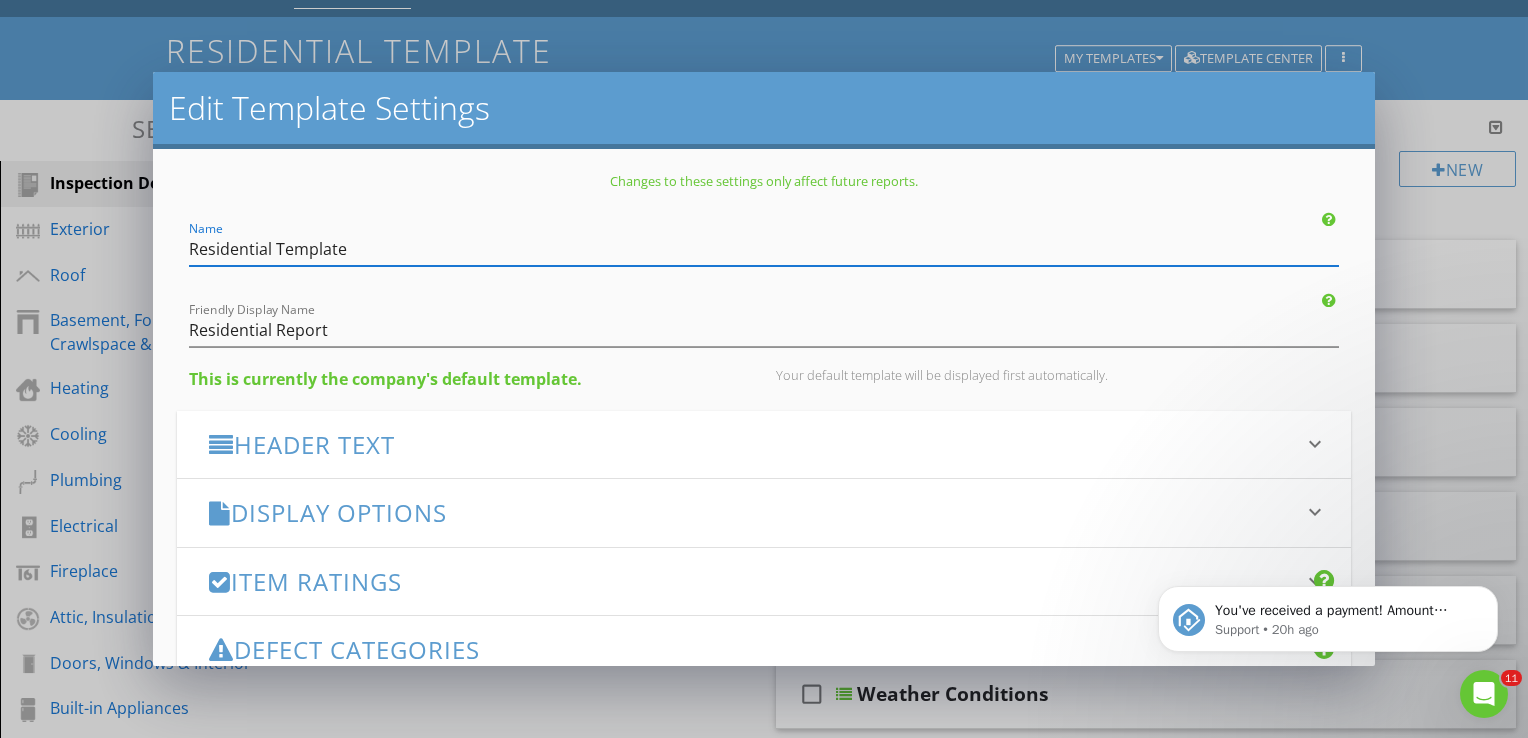 click on "Residential Template" at bounding box center [764, 249] 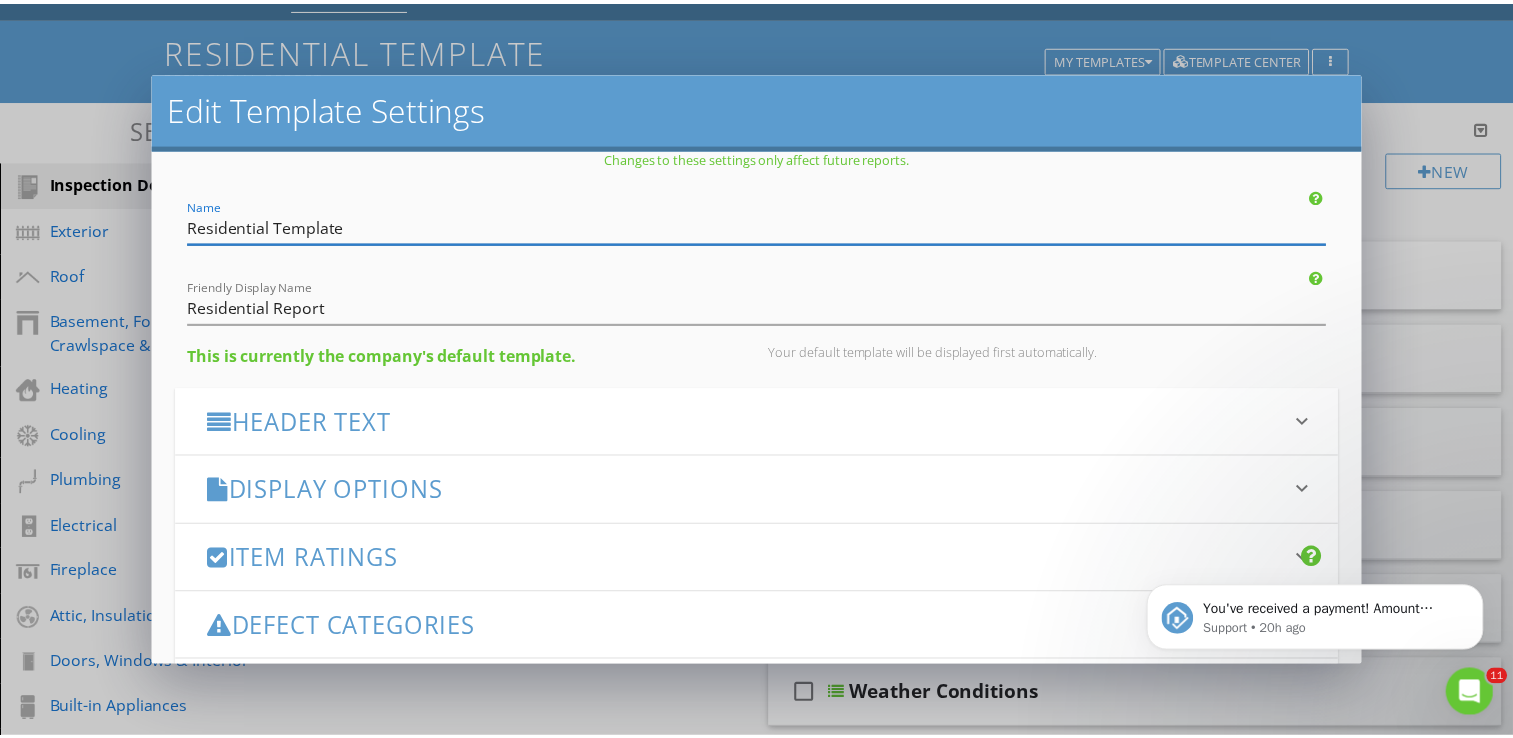 scroll, scrollTop: 0, scrollLeft: 0, axis: both 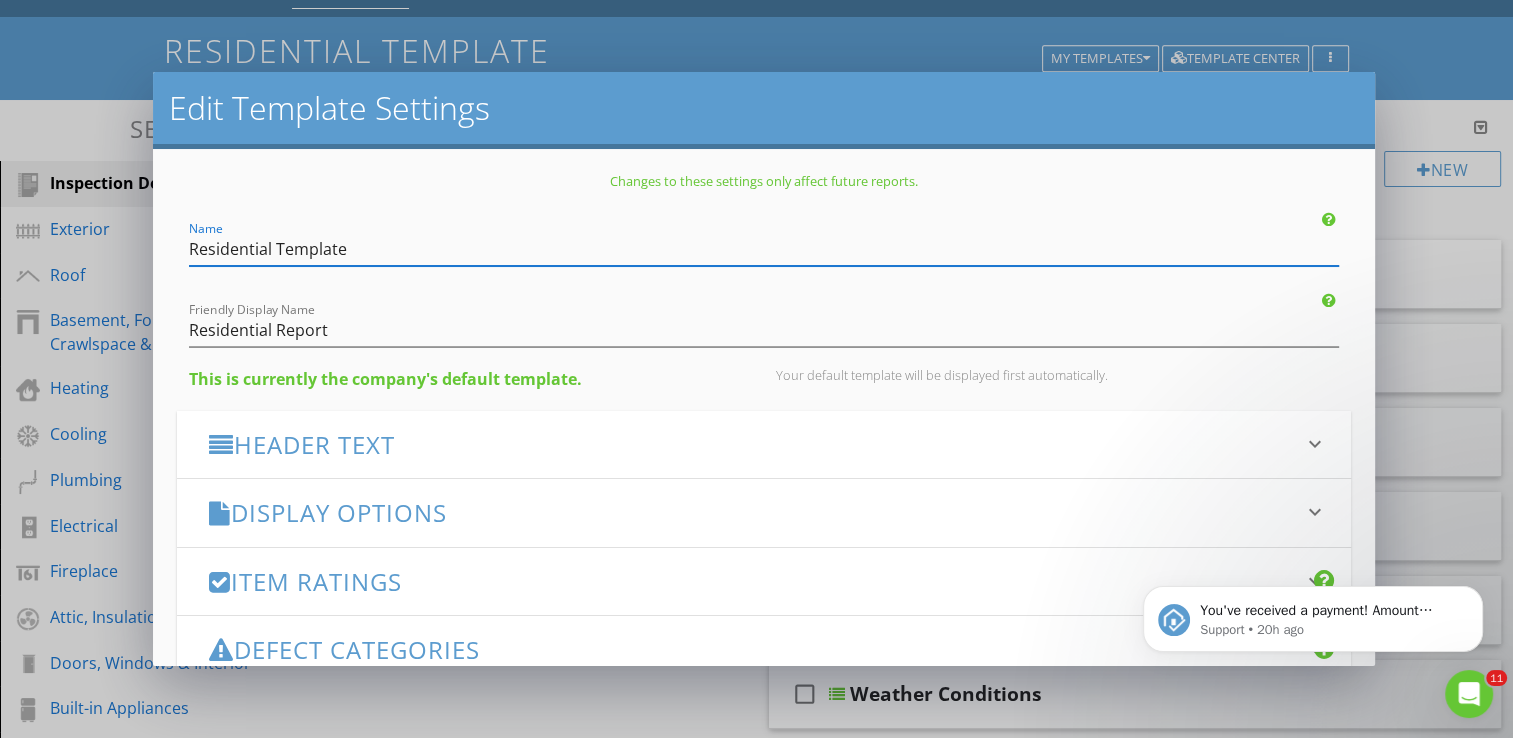 click on "Edit Template Settings   Changes to these settings only affect future reports.     Name Residential Template     Friendly Display Name Residential Report
This is currently the company's default template.
Your default template will be displayed first
automatically.
Header Text
keyboard_arrow_down   Full Report Header Text     Summary Header Text
Display Options
keyboard_arrow_down     check_box Display Category Counts Summary
What does this look like?
check_box_outline_blank Display 'Items Inspected' Count
With
vs
without
check_box_outline_blank Display Inspector Signature   Configure Signature
Where does this display?
check_box Display Standards of Practice
Set per-section by clicking the 'pencil' icon next to each
section.
What does this look like?
check_box" at bounding box center [756, 369] 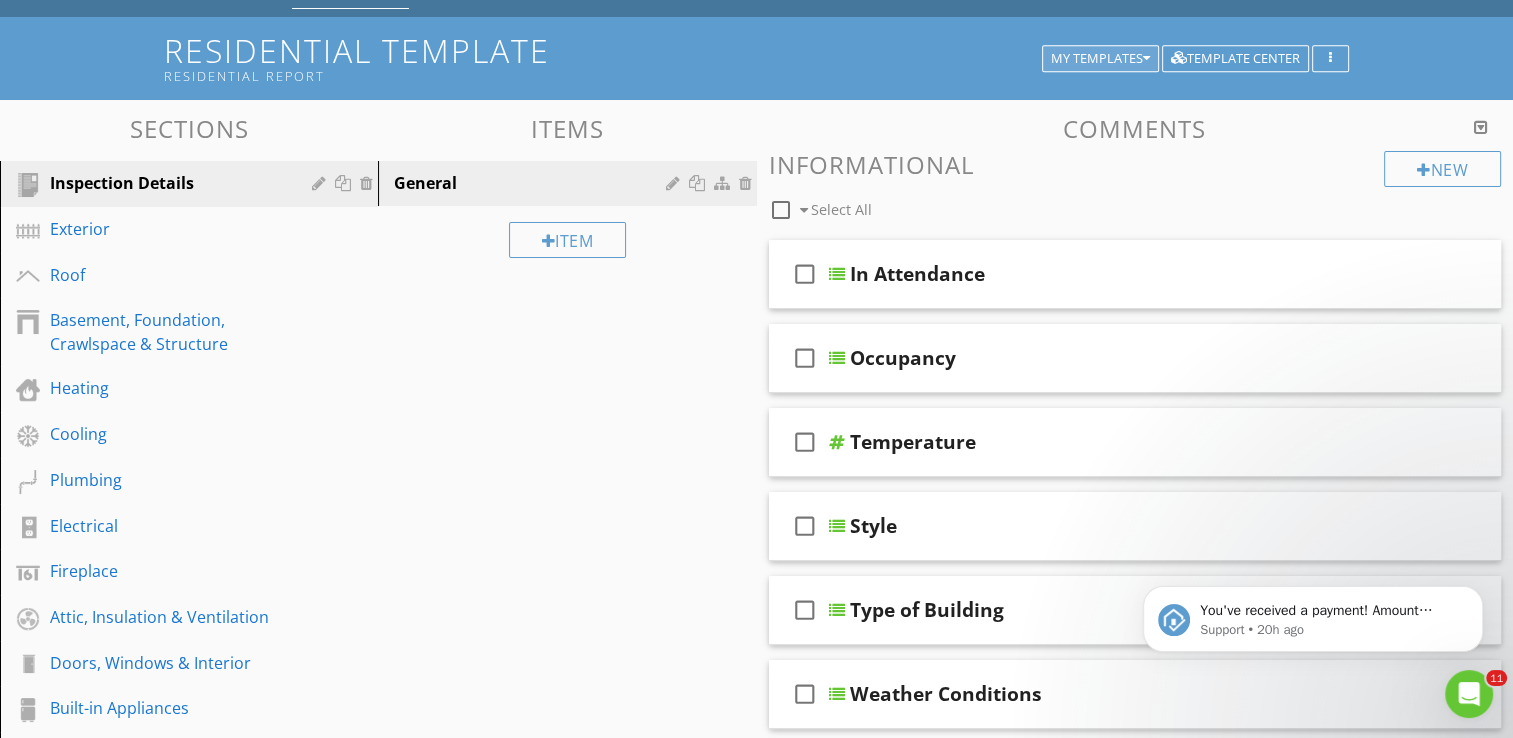 click on "My Templates" at bounding box center [1100, 59] 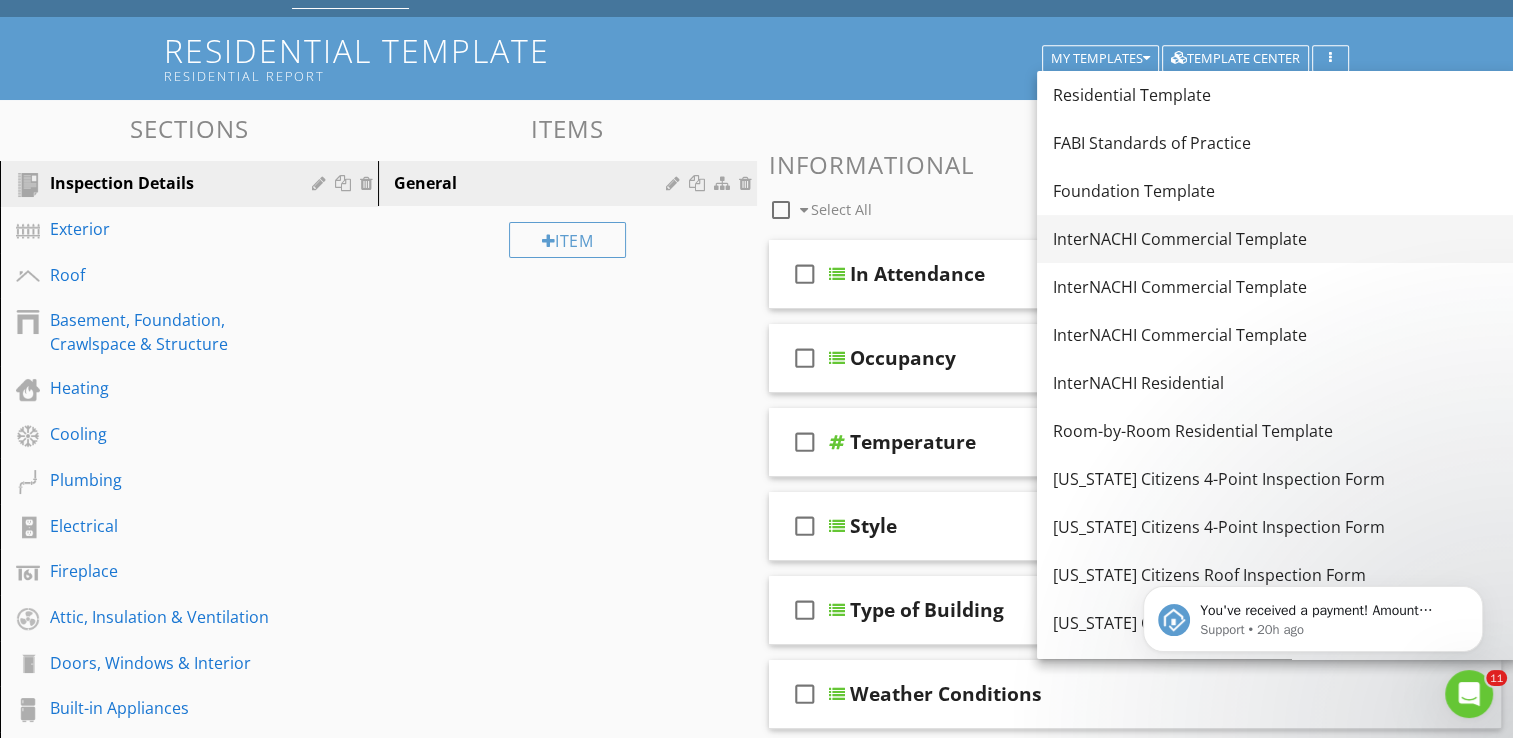 scroll, scrollTop: 83, scrollLeft: 0, axis: vertical 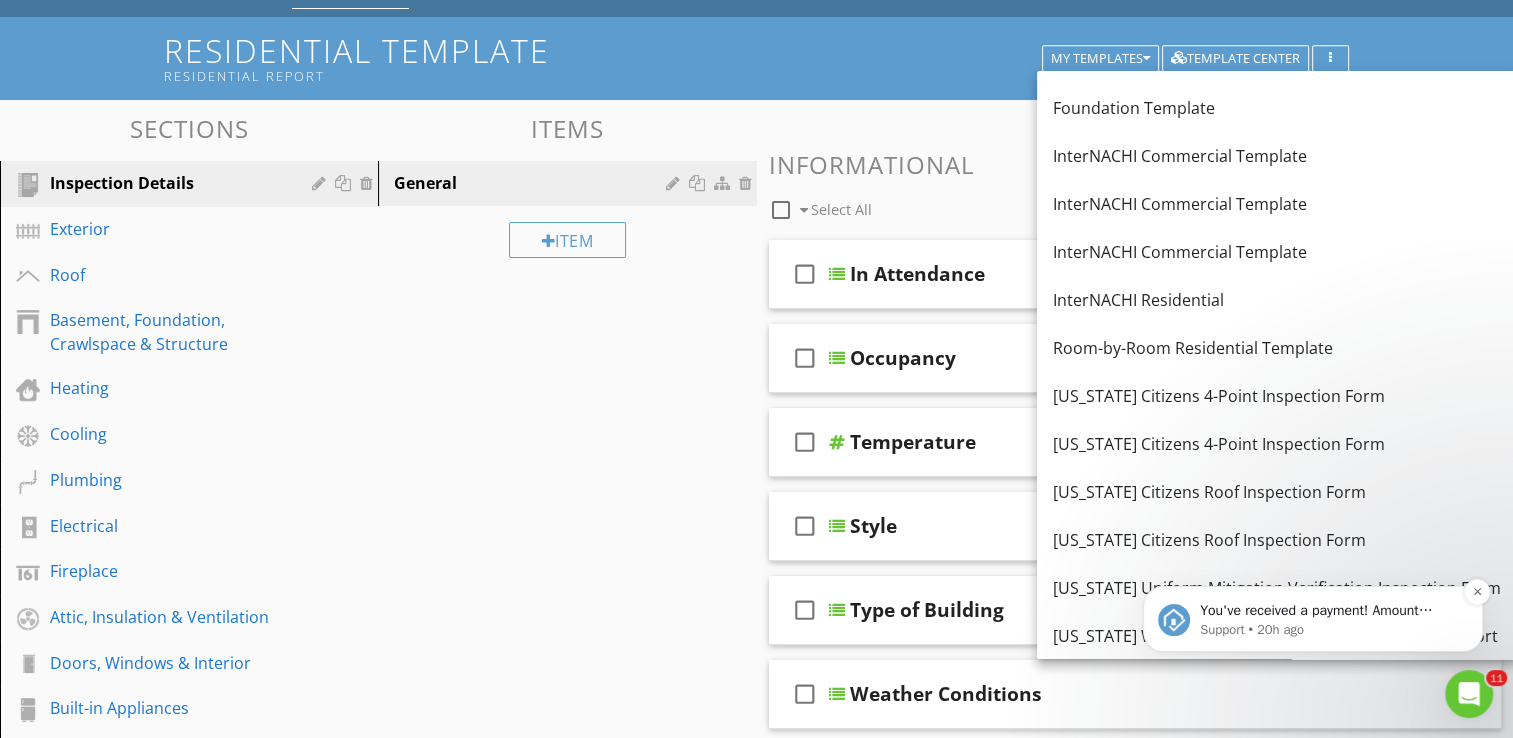 click on "You've received a payment!  Amount  $150.00  Fee  $0.00  Net  $150.00  Transaction #  pi_3RjobbK7snlDGpRF1plqoGSo  Inspection  1080 Alcala Dr, St. Augustine, FL 32086 Payouts to your bank or debit card occur on a daily basis. Each payment usually takes two business days to process. You can view your pending payout amount here. If you have any questions reach out on our chat bubble at app.spectora.com." at bounding box center (1329, 611) 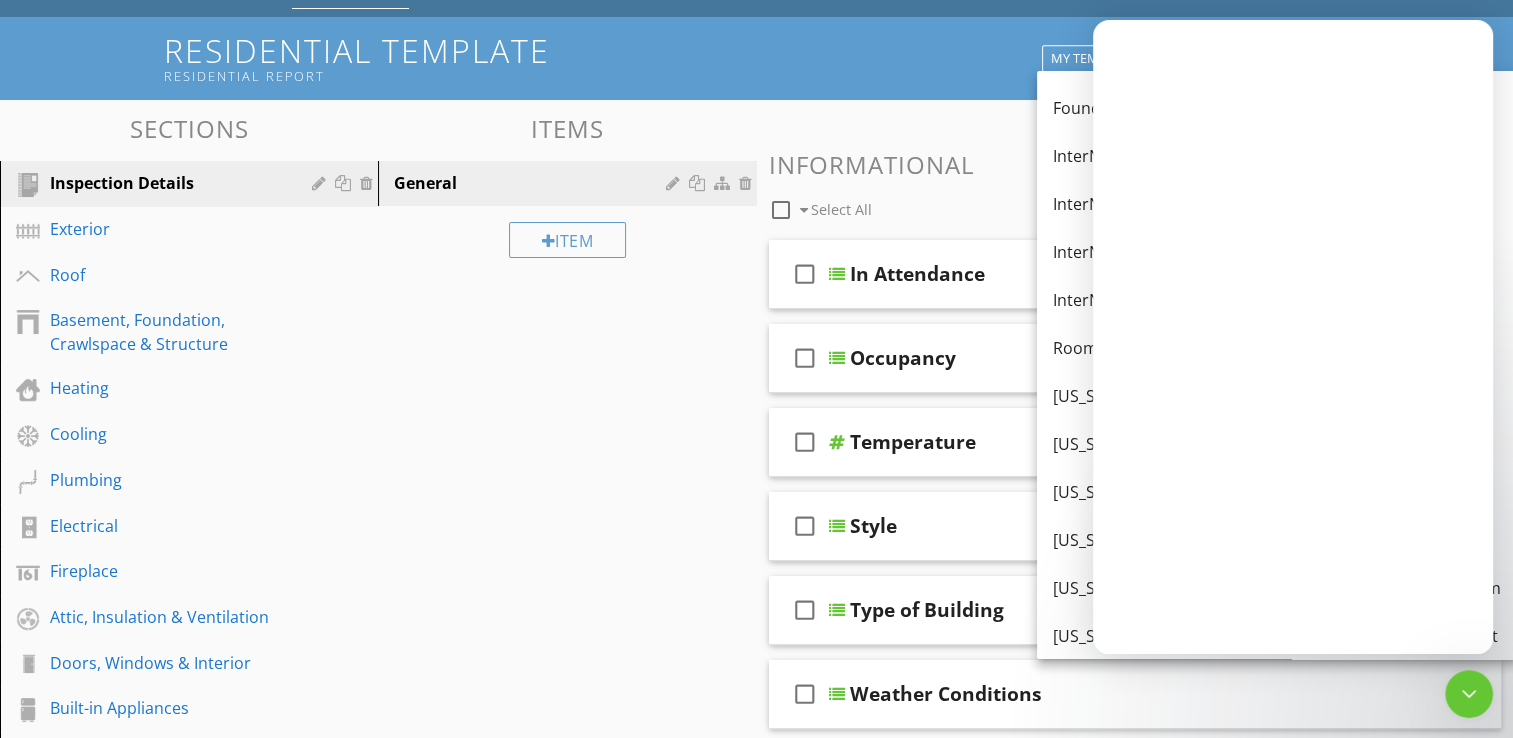 scroll, scrollTop: 0, scrollLeft: 0, axis: both 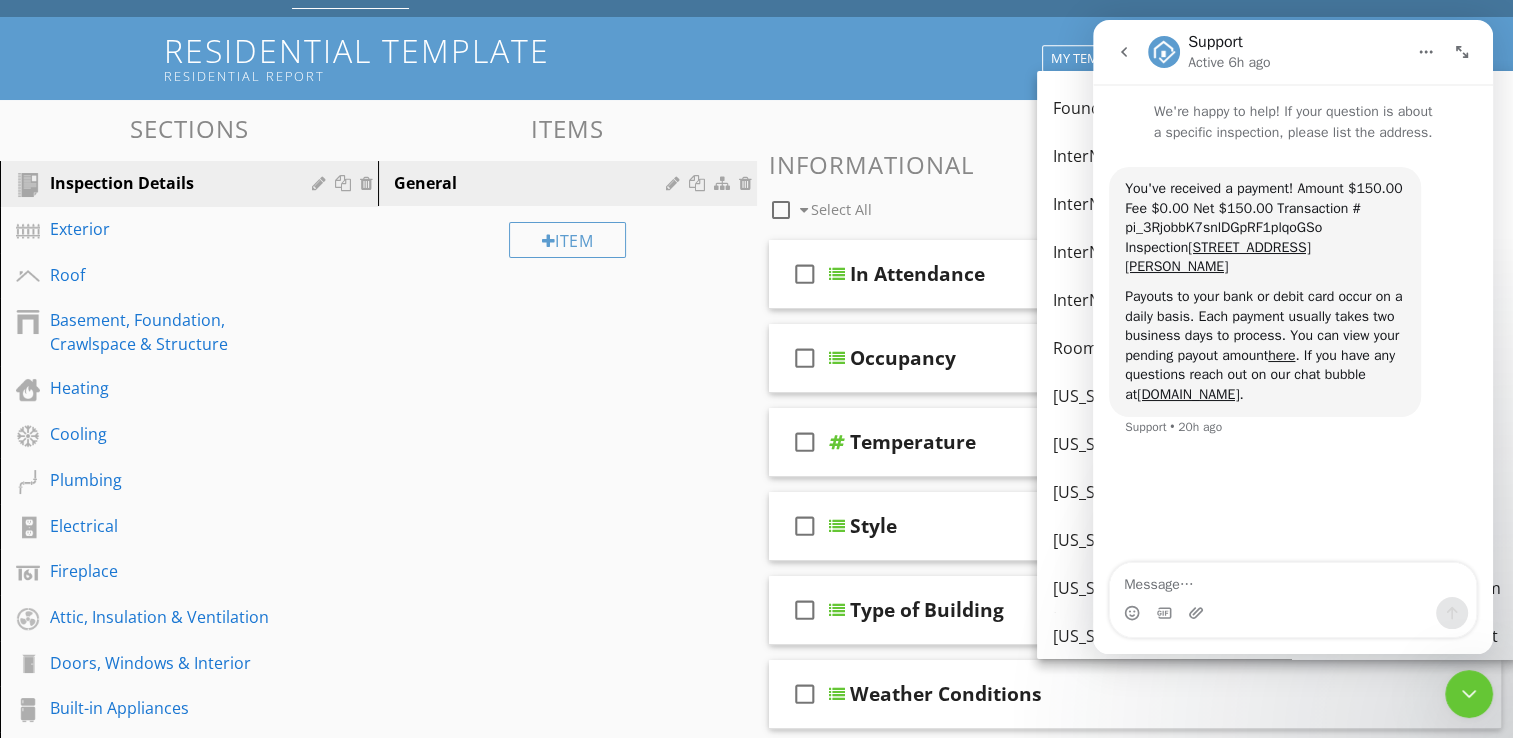 click 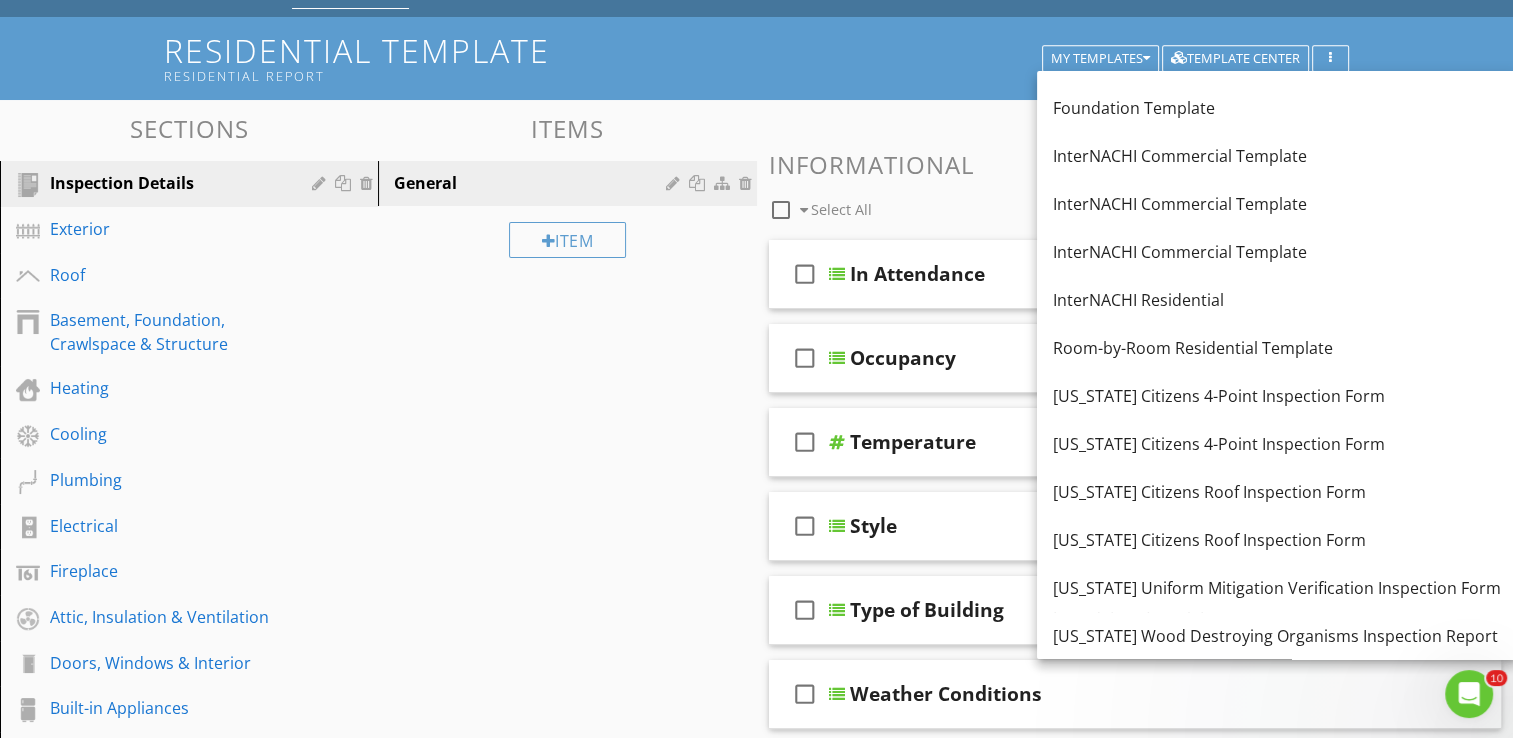 scroll, scrollTop: 0, scrollLeft: 0, axis: both 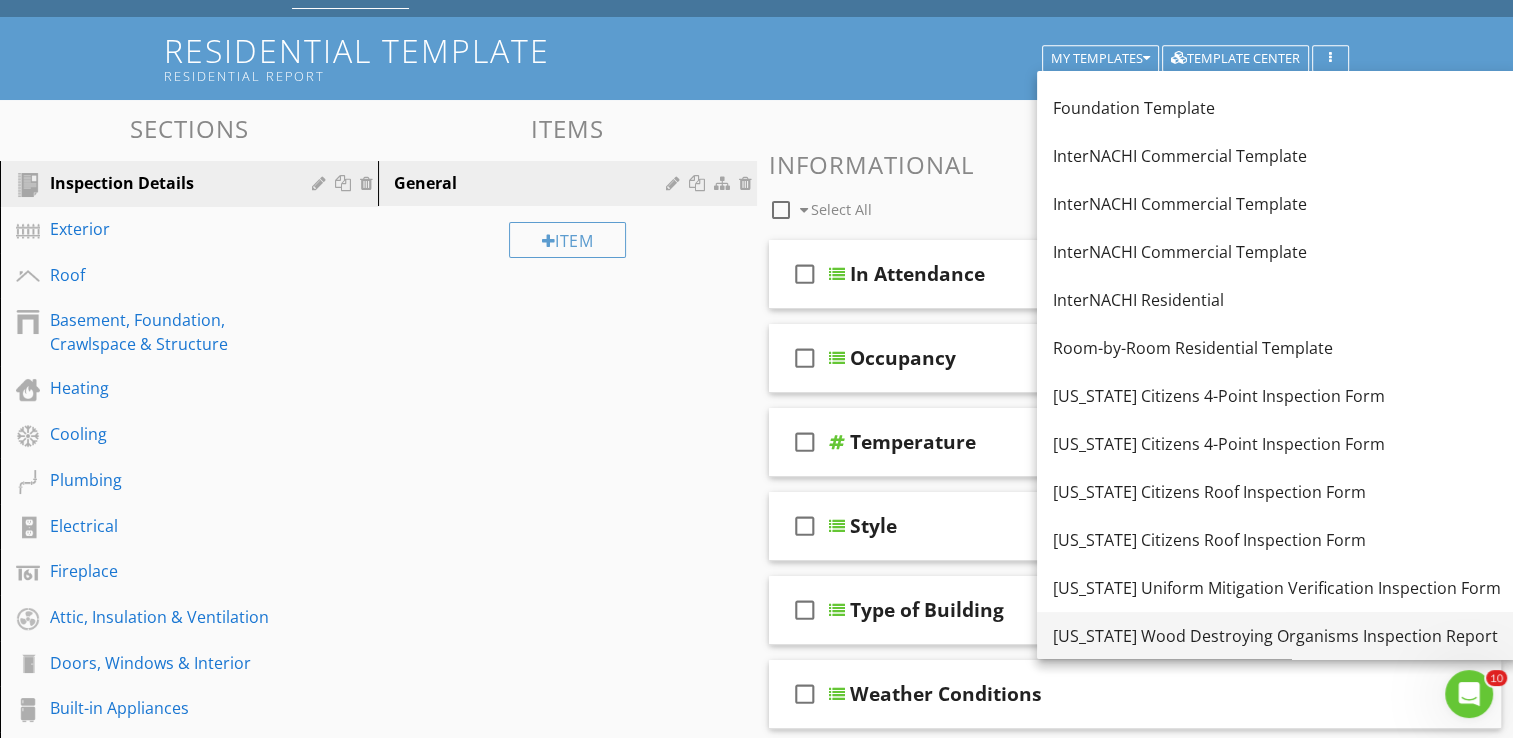 click on "[US_STATE] Wood Destroying Organisms Inspection Report" at bounding box center (1277, 636) 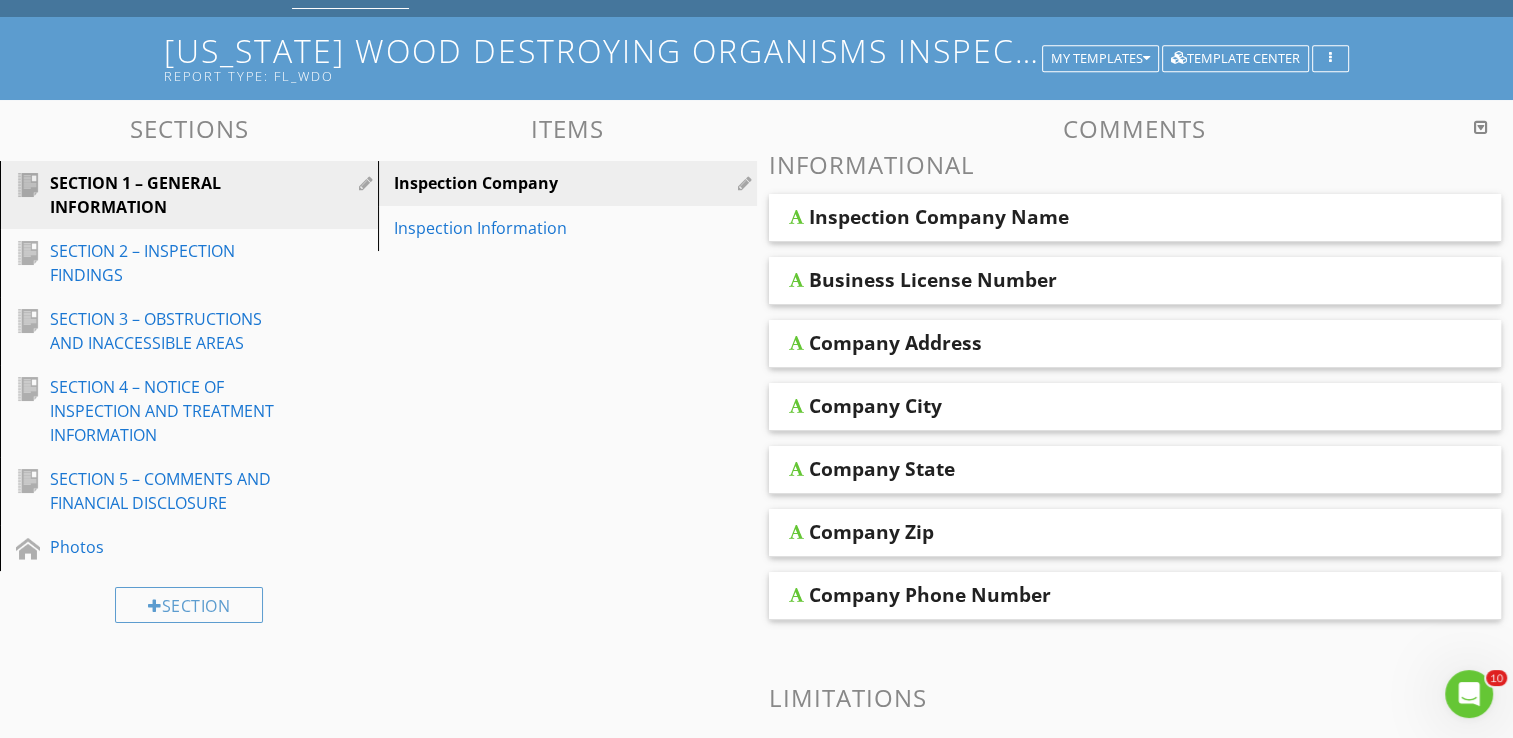 click on "Business License Number" at bounding box center (933, 280) 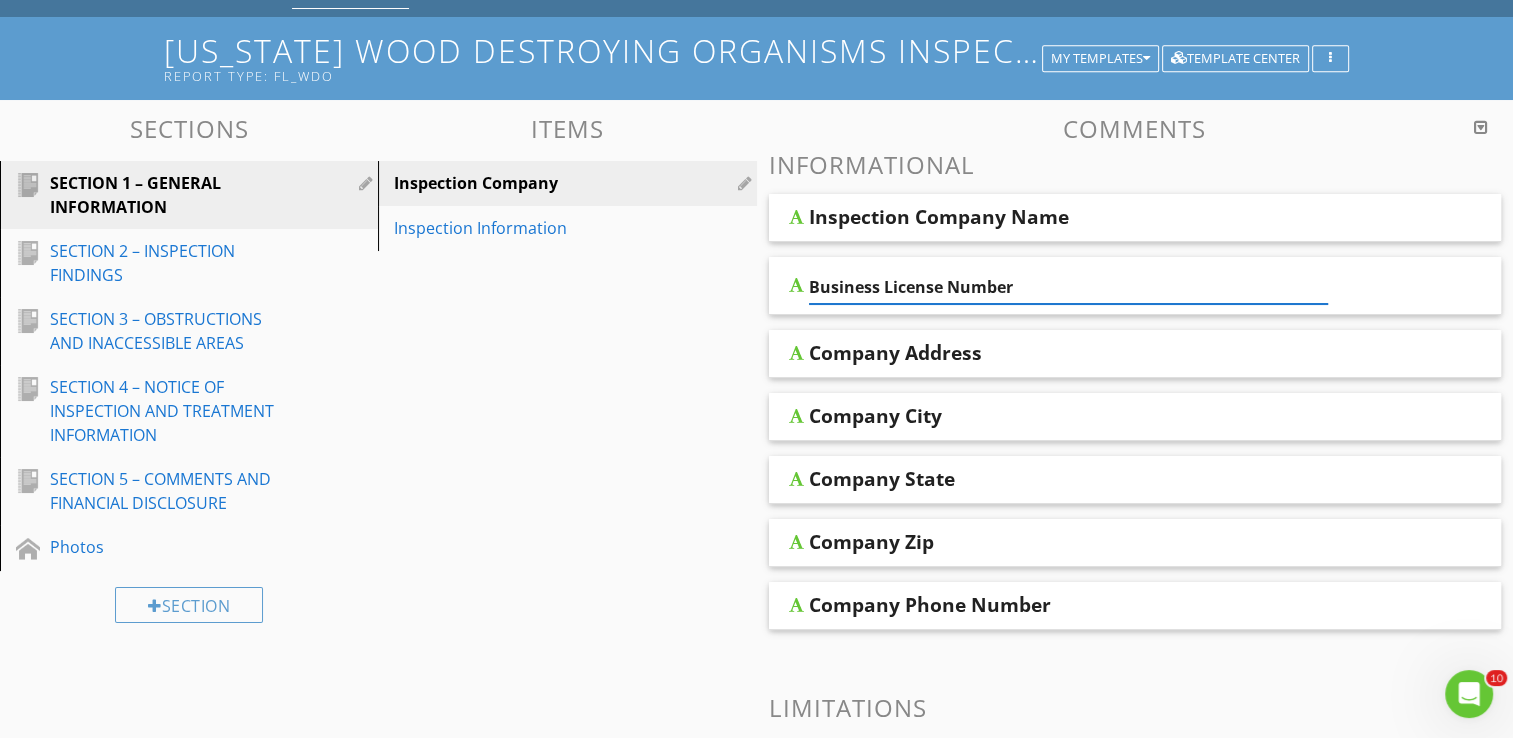 click on "Business License Number" at bounding box center (1135, 286) 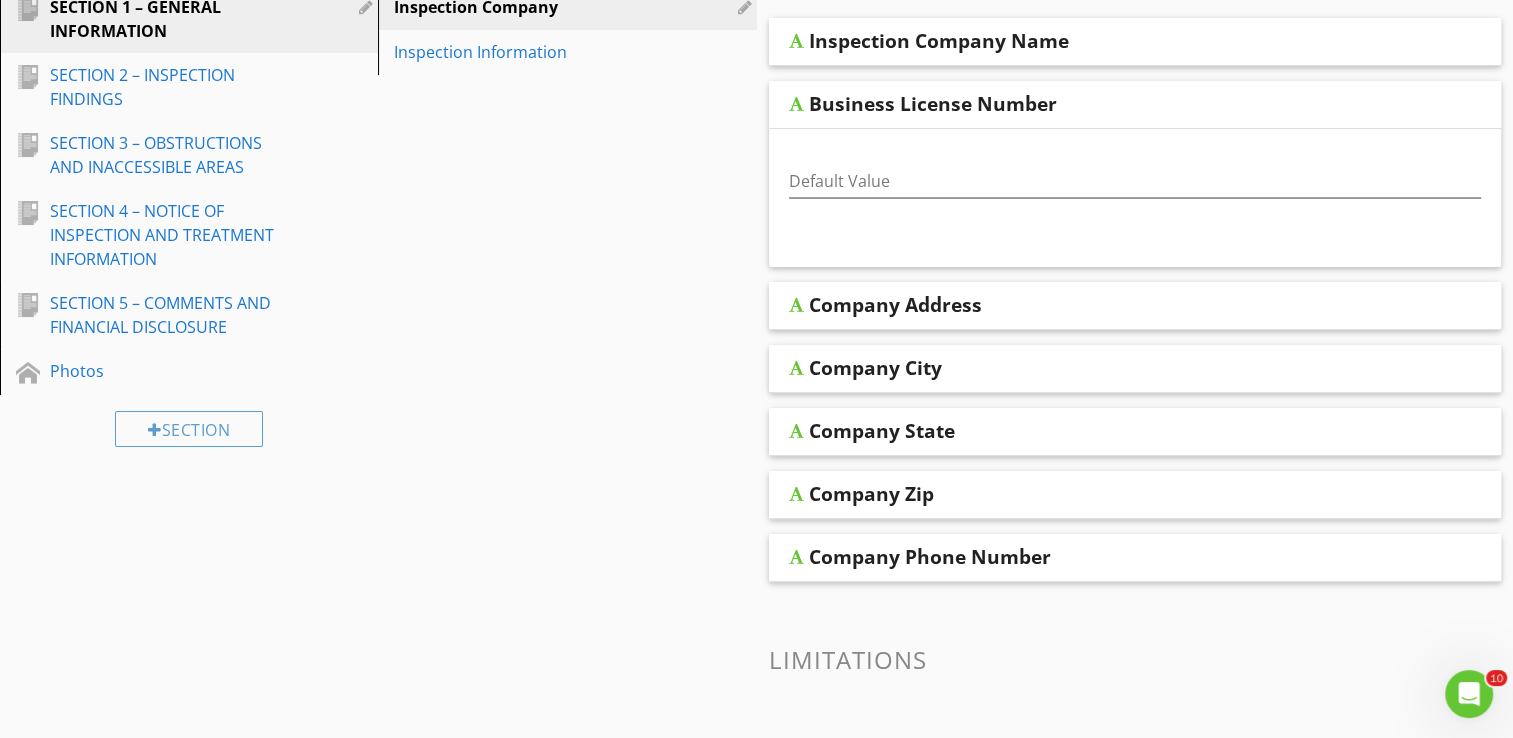 scroll, scrollTop: 0, scrollLeft: 0, axis: both 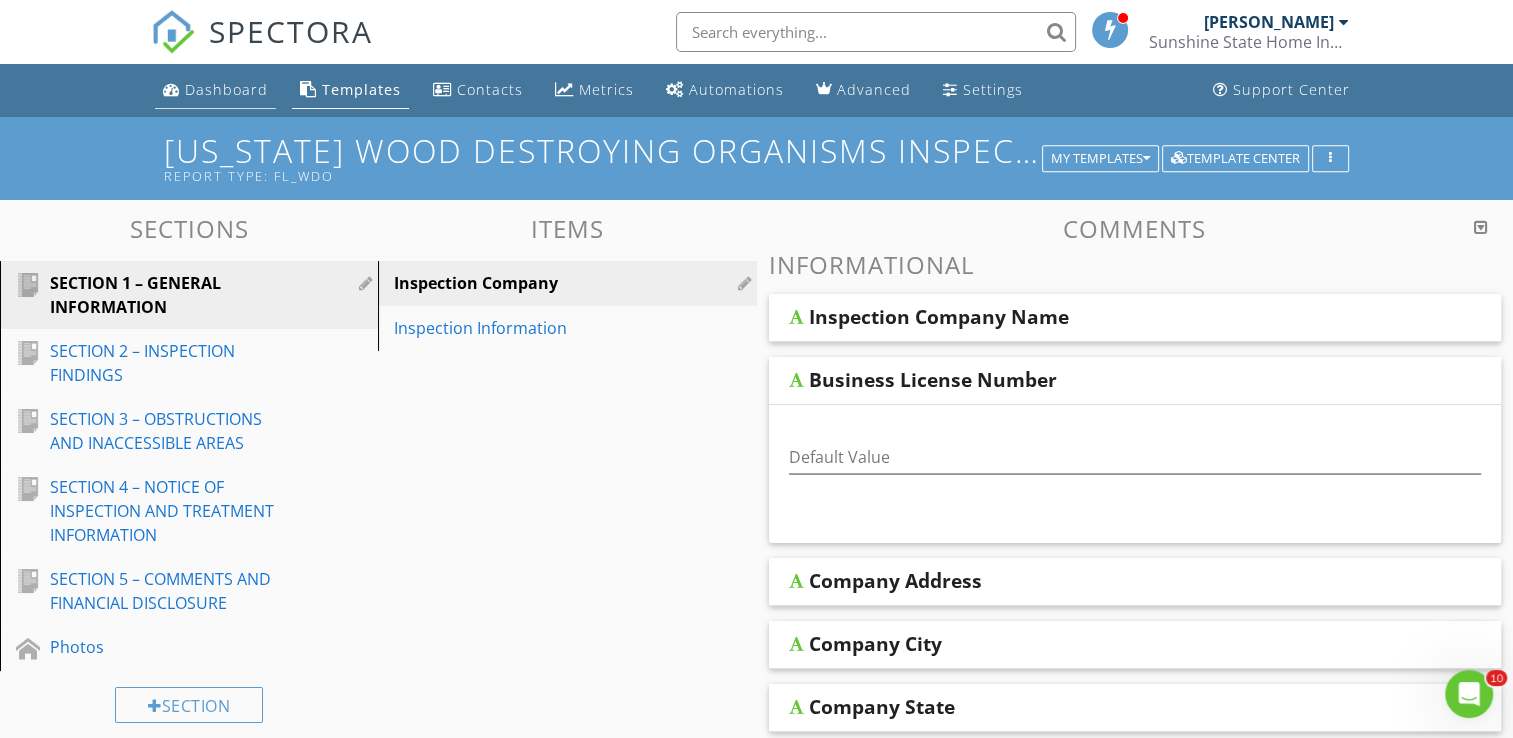 click on "Dashboard" at bounding box center [226, 89] 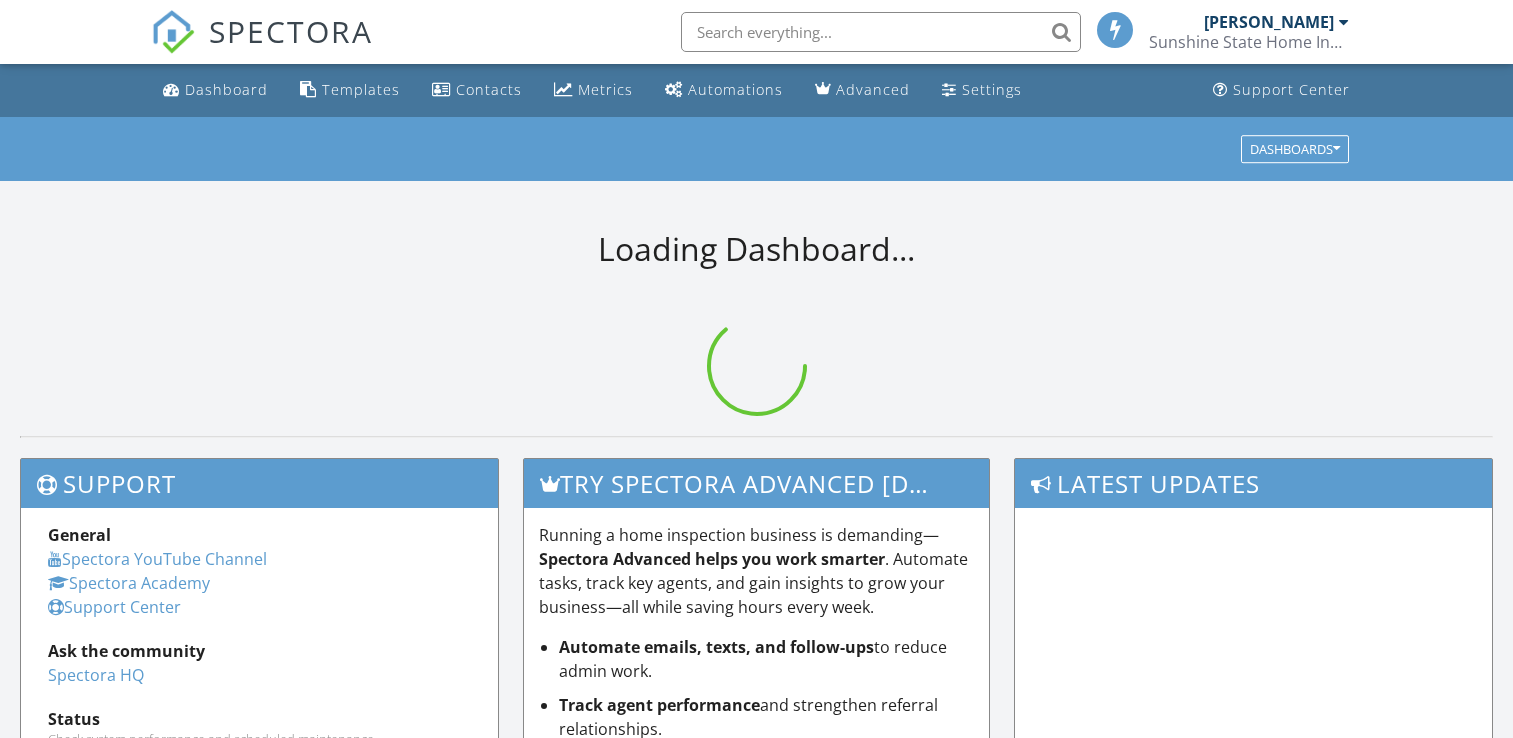 scroll, scrollTop: 0, scrollLeft: 0, axis: both 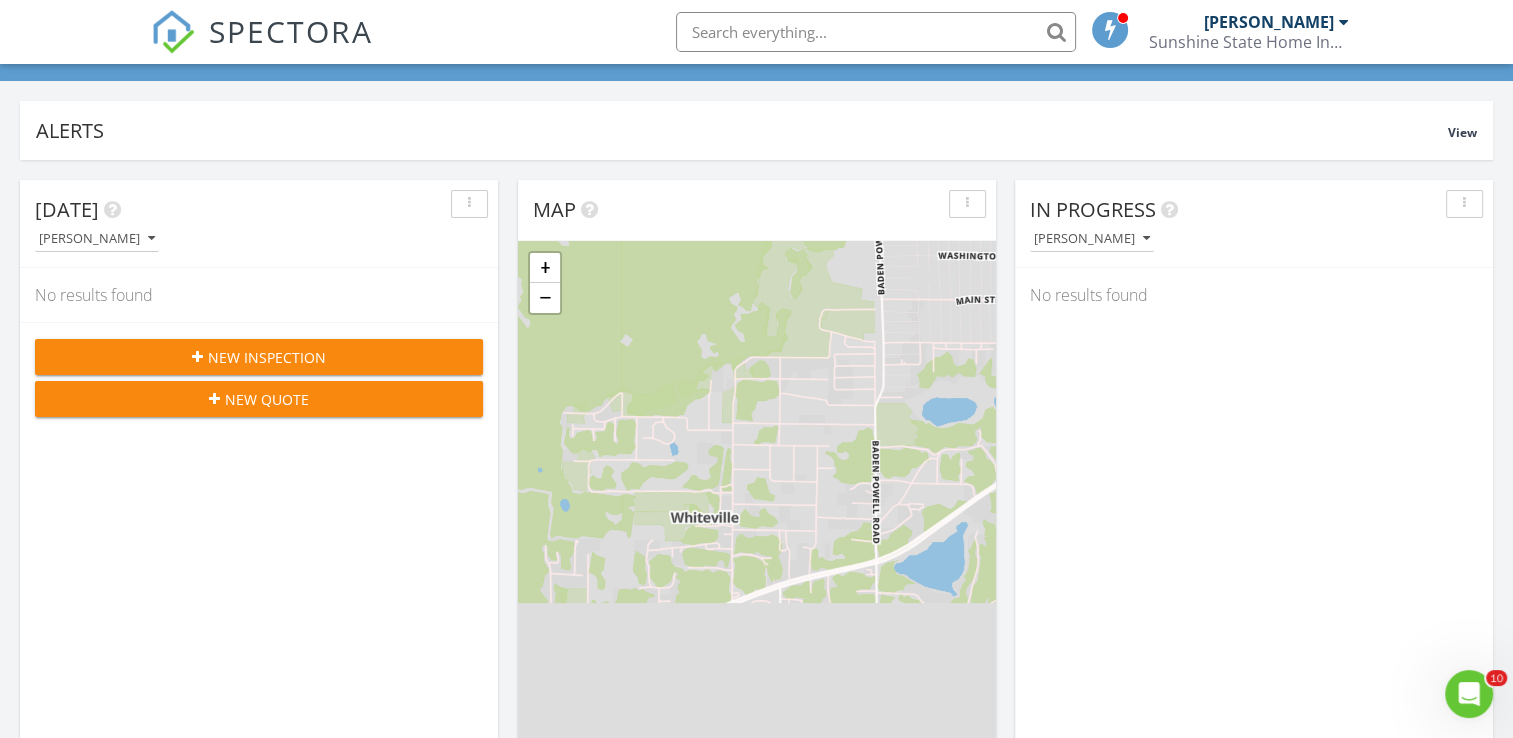 click on "New Inspection" at bounding box center [267, 357] 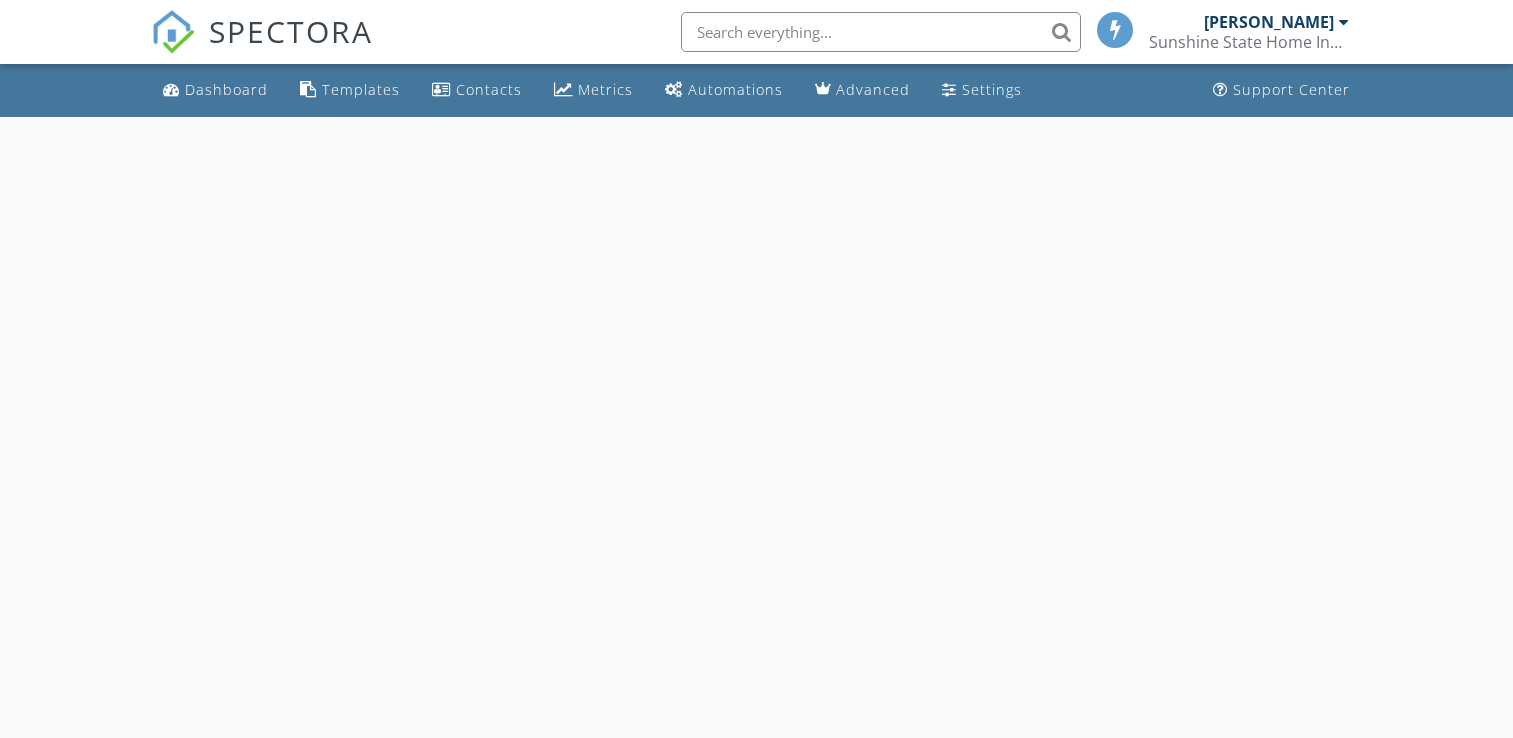 scroll, scrollTop: 0, scrollLeft: 0, axis: both 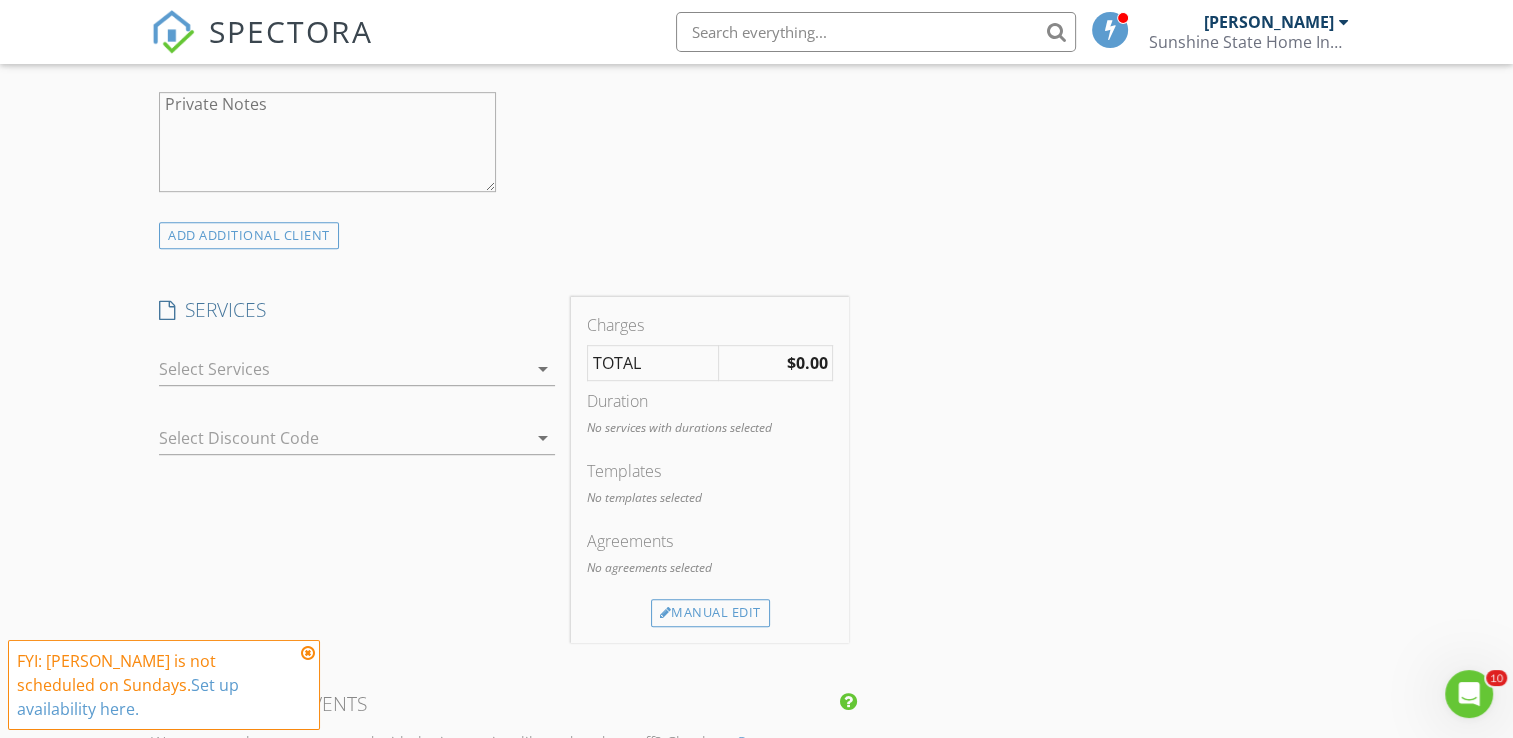click at bounding box center [343, 369] 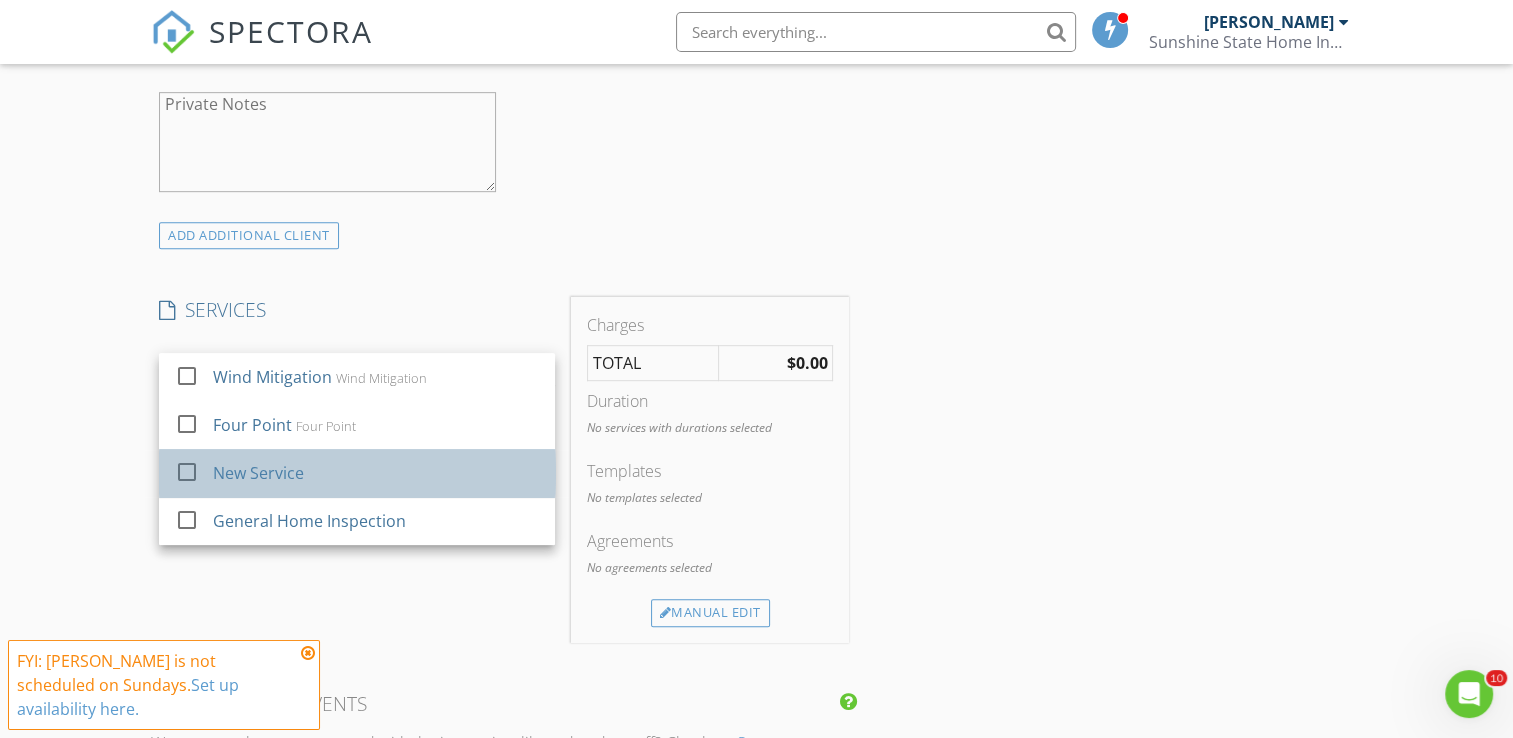 click on "New Service" at bounding box center (377, 473) 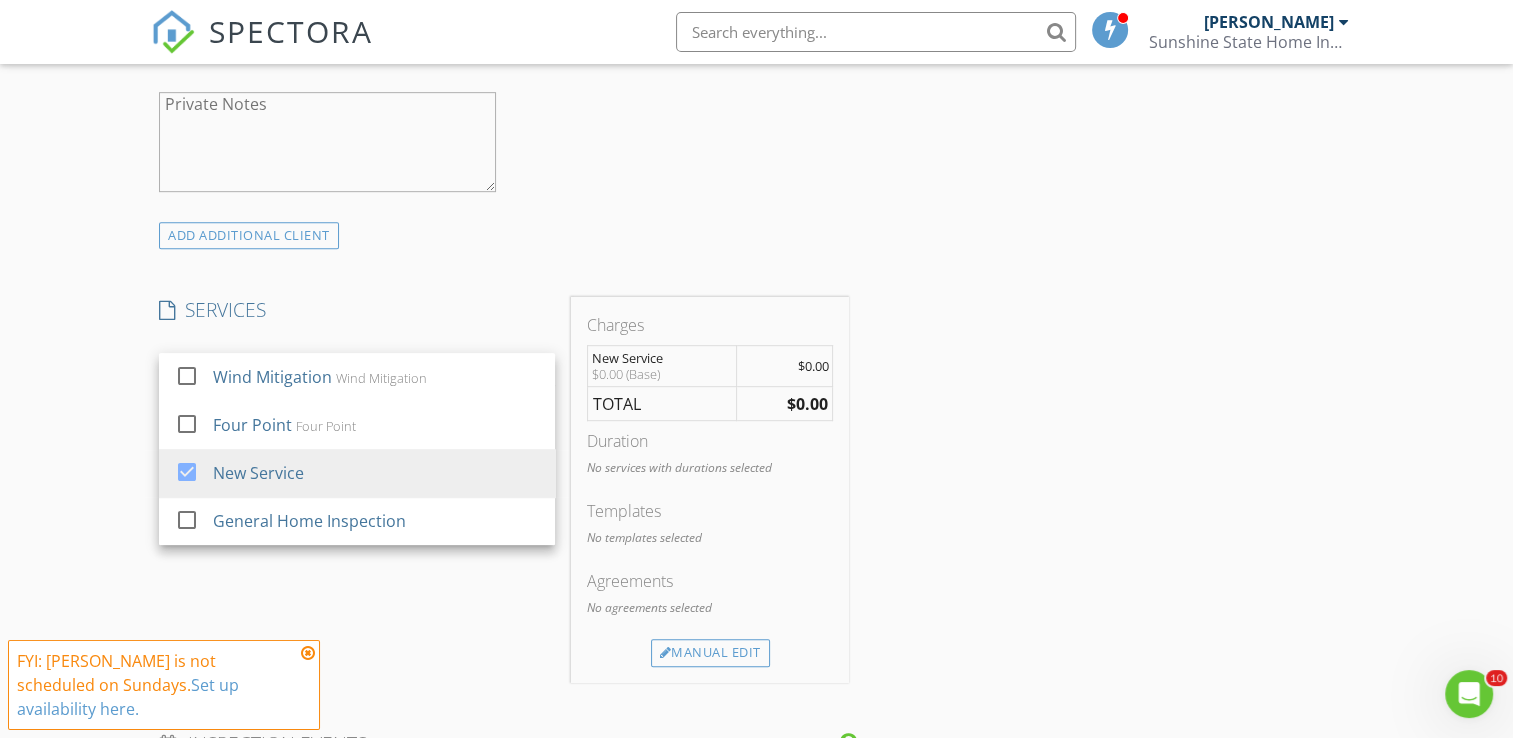 click on "New Inspection
Click here to use the New Order Form
INSPECTOR(S)
check_box   Vernon Crooms   PRIMARY   Vernon Crooms arrow_drop_down   check_box_outline_blank Vernon Crooms specifically requested
Date/Time
07/13/2025 8:00 AM
Location
Address Form       Can't find your address?   Click here.
client
check_box Enable Client CC email for this inspection   Client Search     check_box_outline_blank Client is a Company/Organization     First Name   Last Name   Email   CC Email   Phone           Notes   Private Notes
ADD ADDITIONAL client
SERVICES
check_box_outline_blank   Wind Mitigation   Wind Mitigation check_box_outline_blank   Four Point   Four Point check_box   New Service   check_box_outline_blank   General Home Inspection   New Service arrow_drop_down" at bounding box center (756, 653) 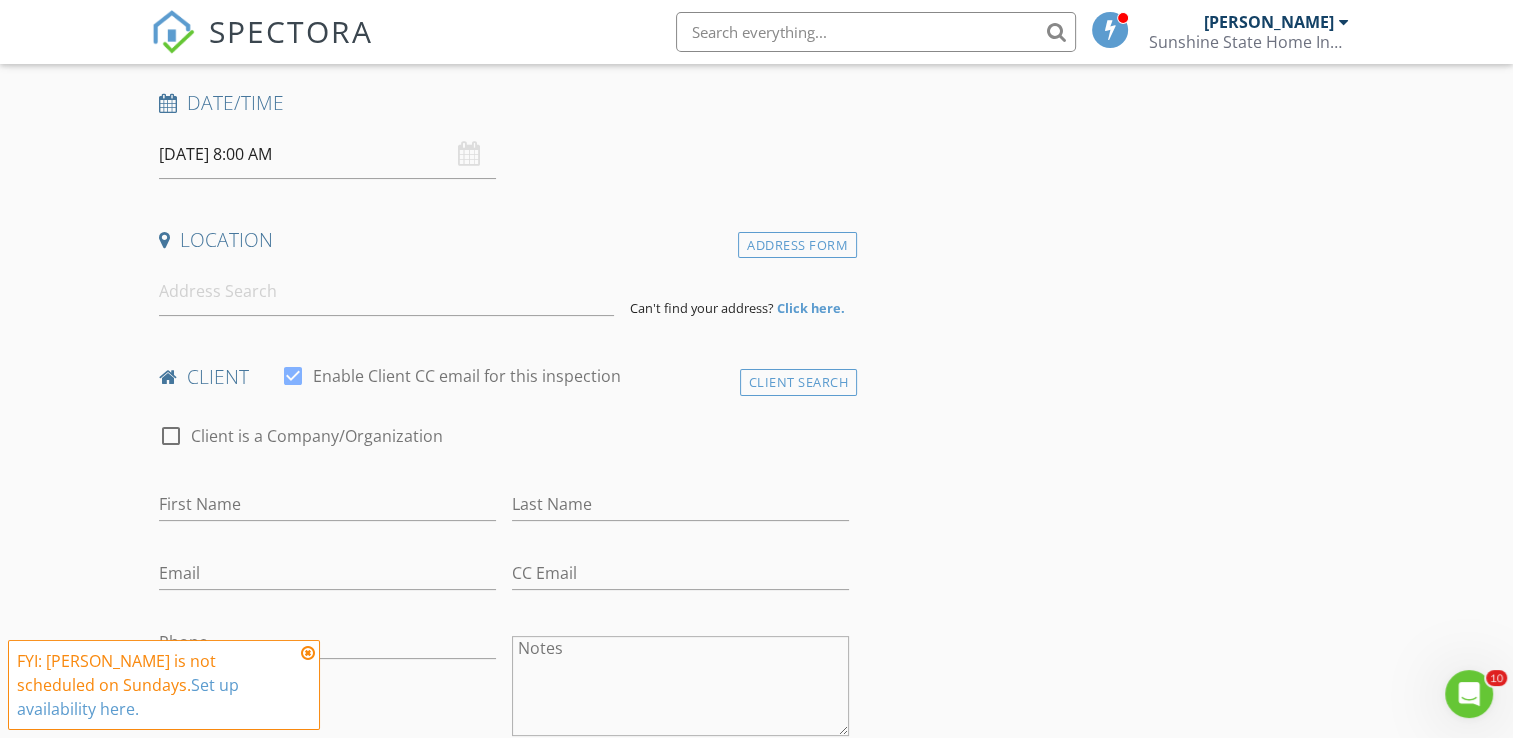scroll, scrollTop: 0, scrollLeft: 0, axis: both 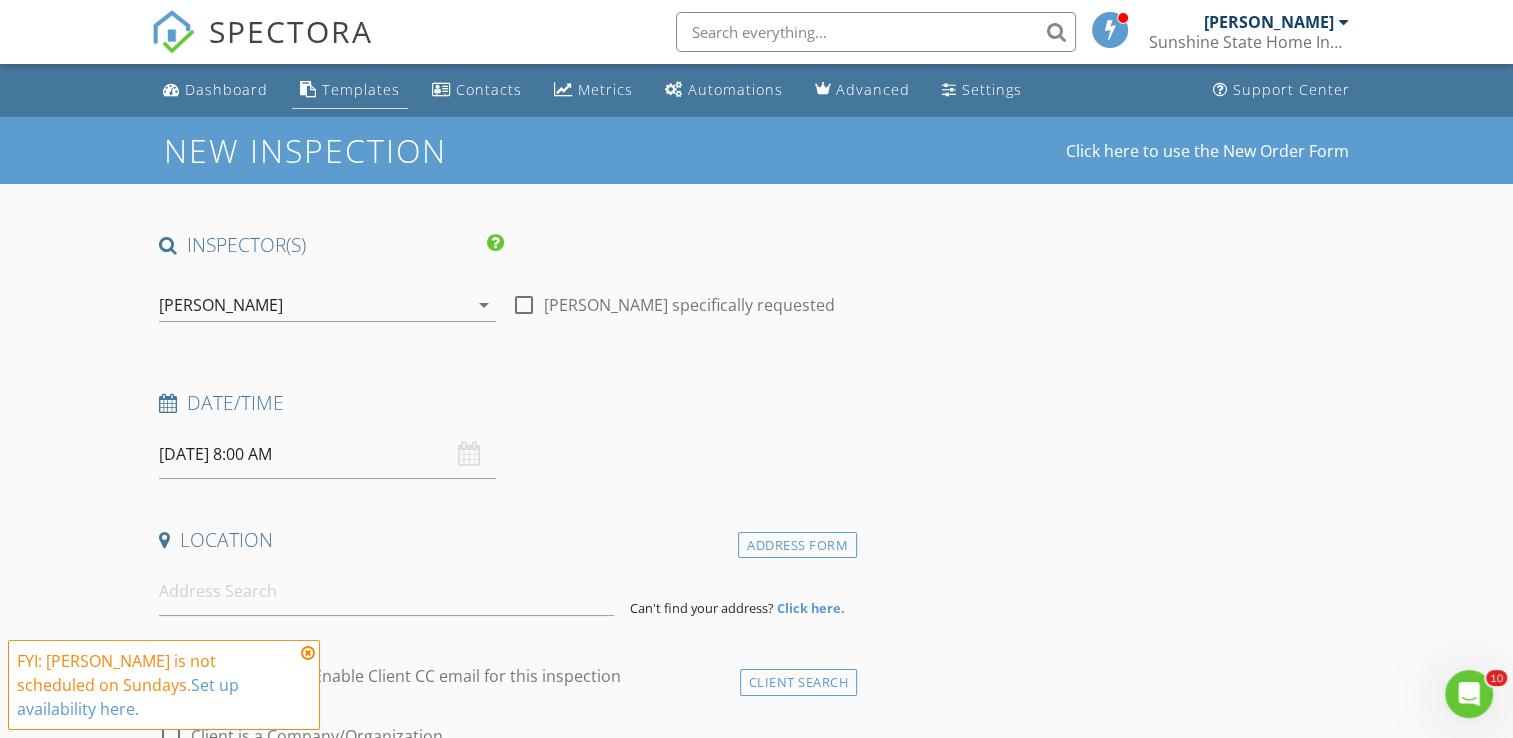 click on "Templates" at bounding box center [361, 89] 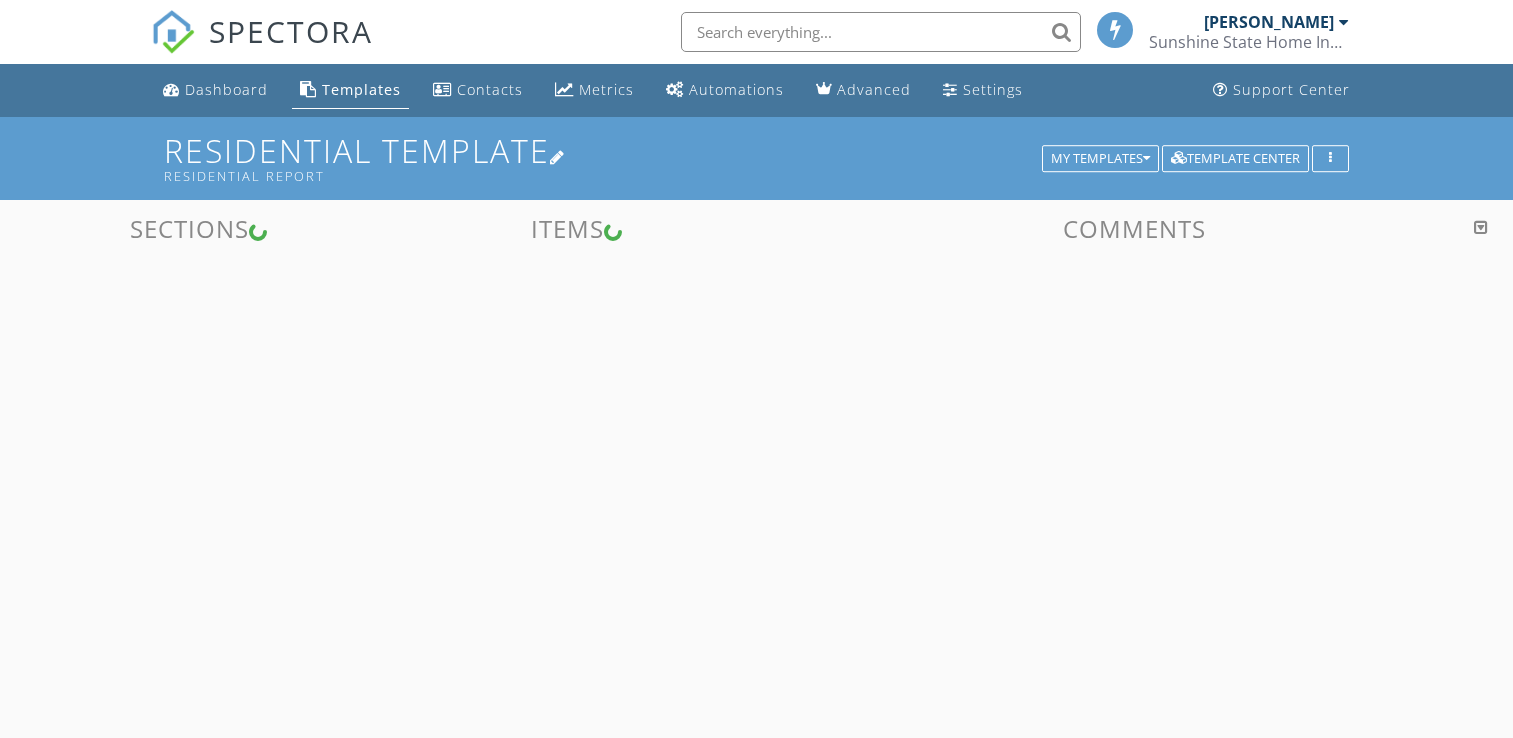 scroll, scrollTop: 0, scrollLeft: 0, axis: both 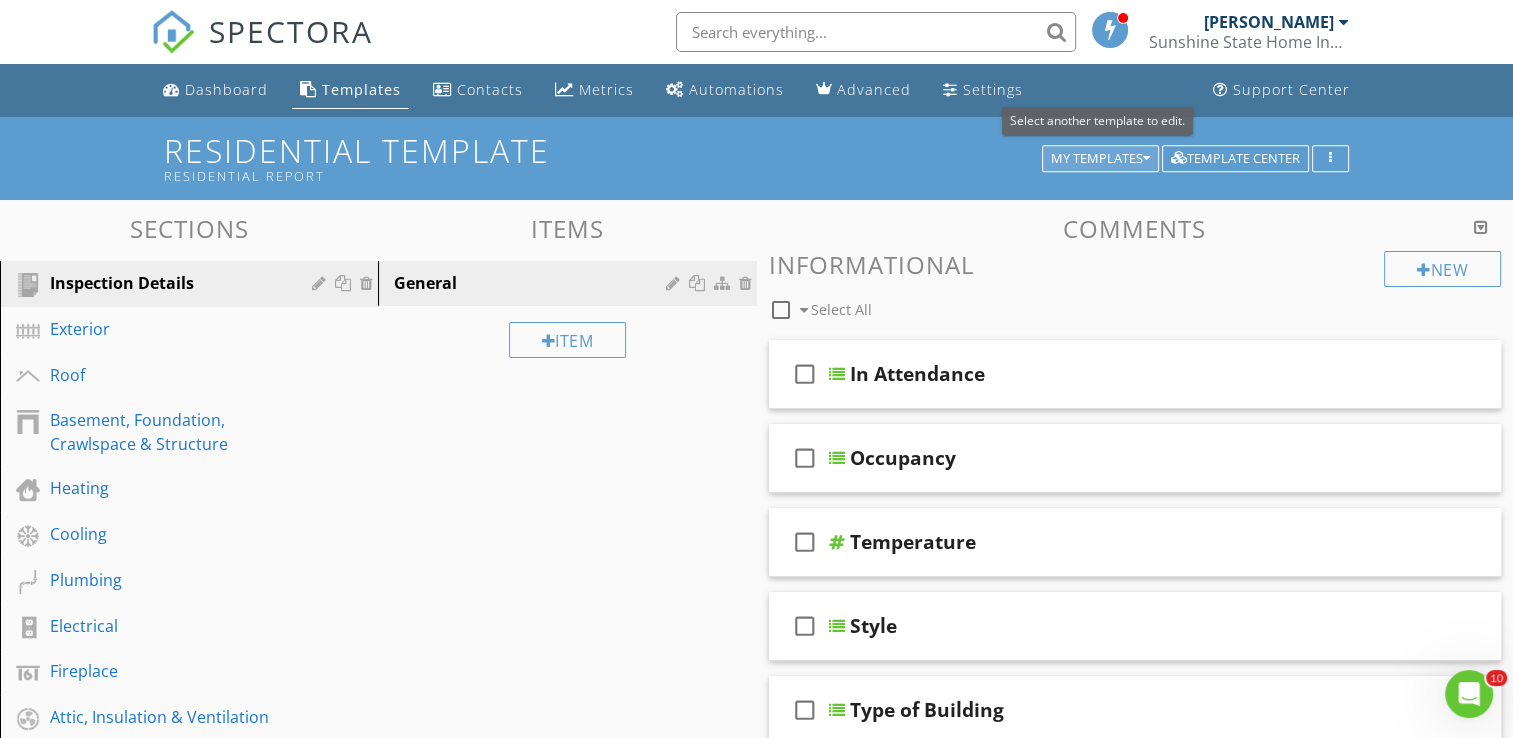 click on "My Templates" at bounding box center (1100, 159) 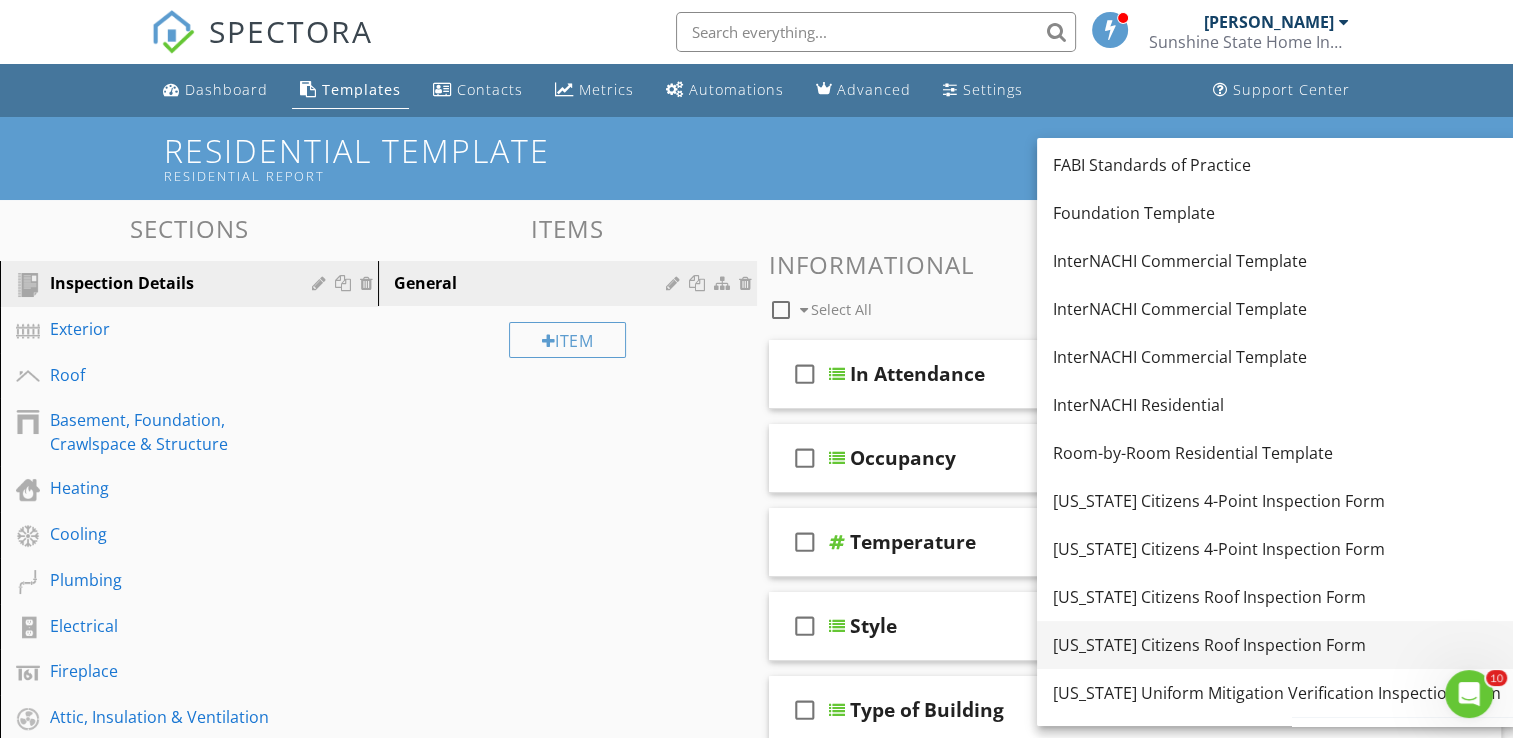 scroll, scrollTop: 83, scrollLeft: 0, axis: vertical 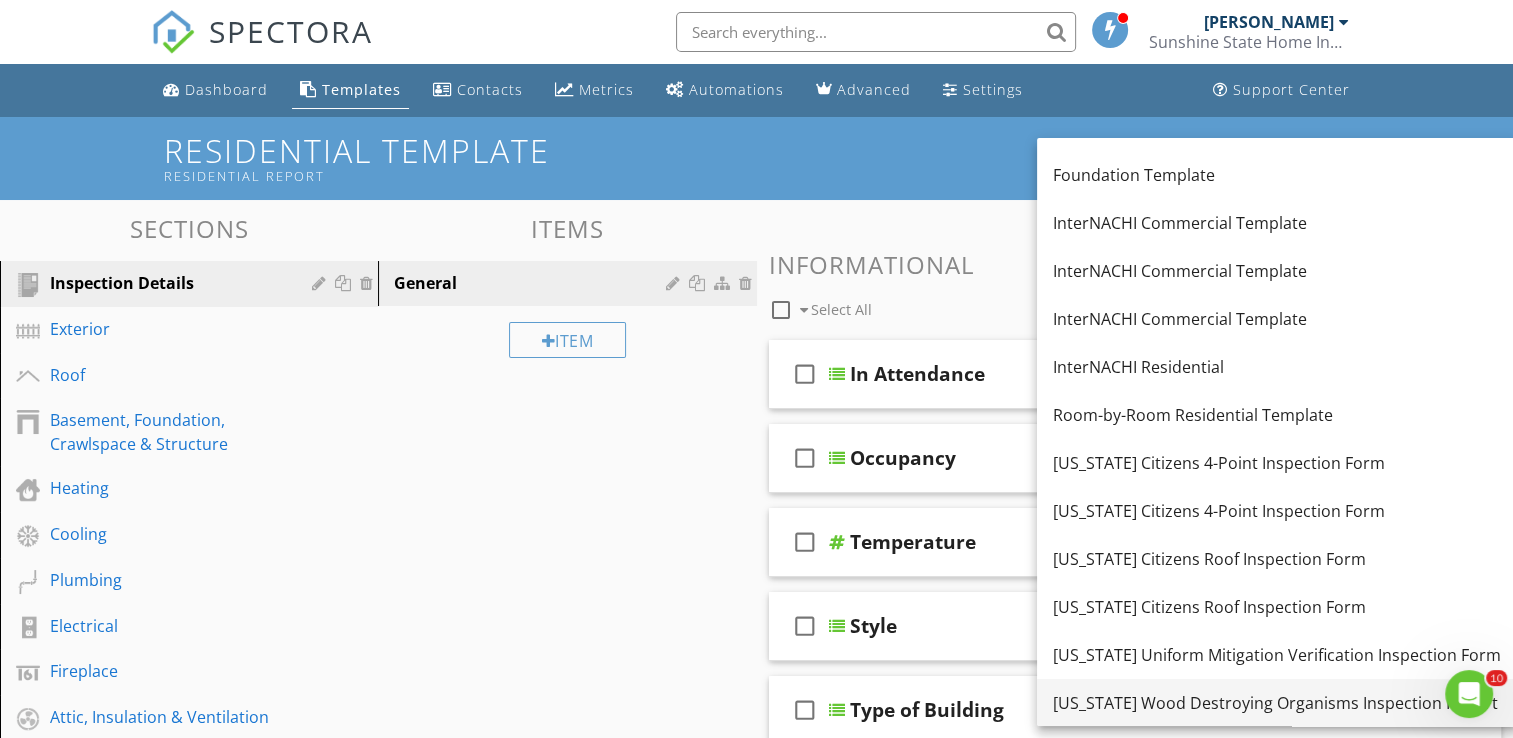 click on "[US_STATE] Wood Destroying Organisms Inspection Report" at bounding box center (1277, 703) 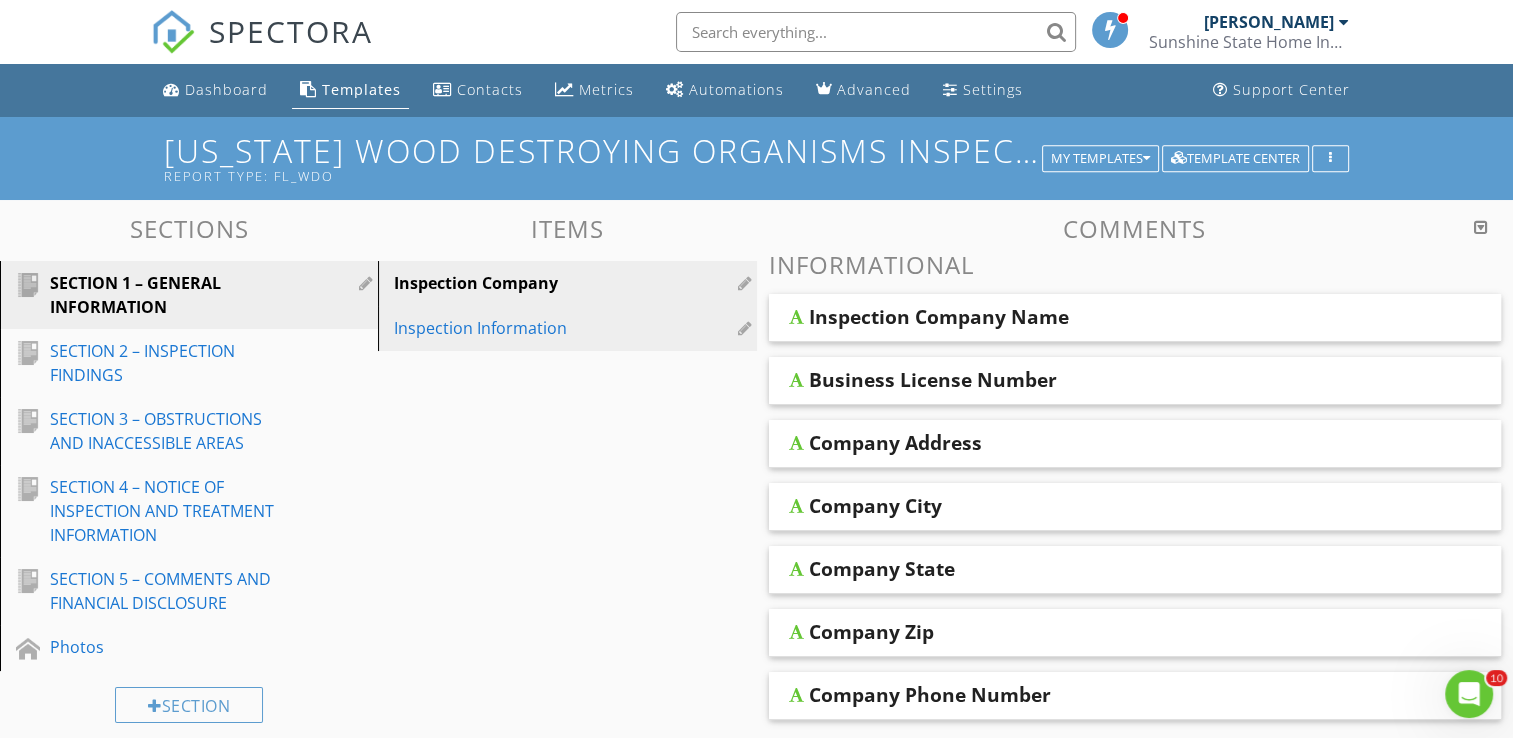 click on "Inspection Information" at bounding box center [532, 328] 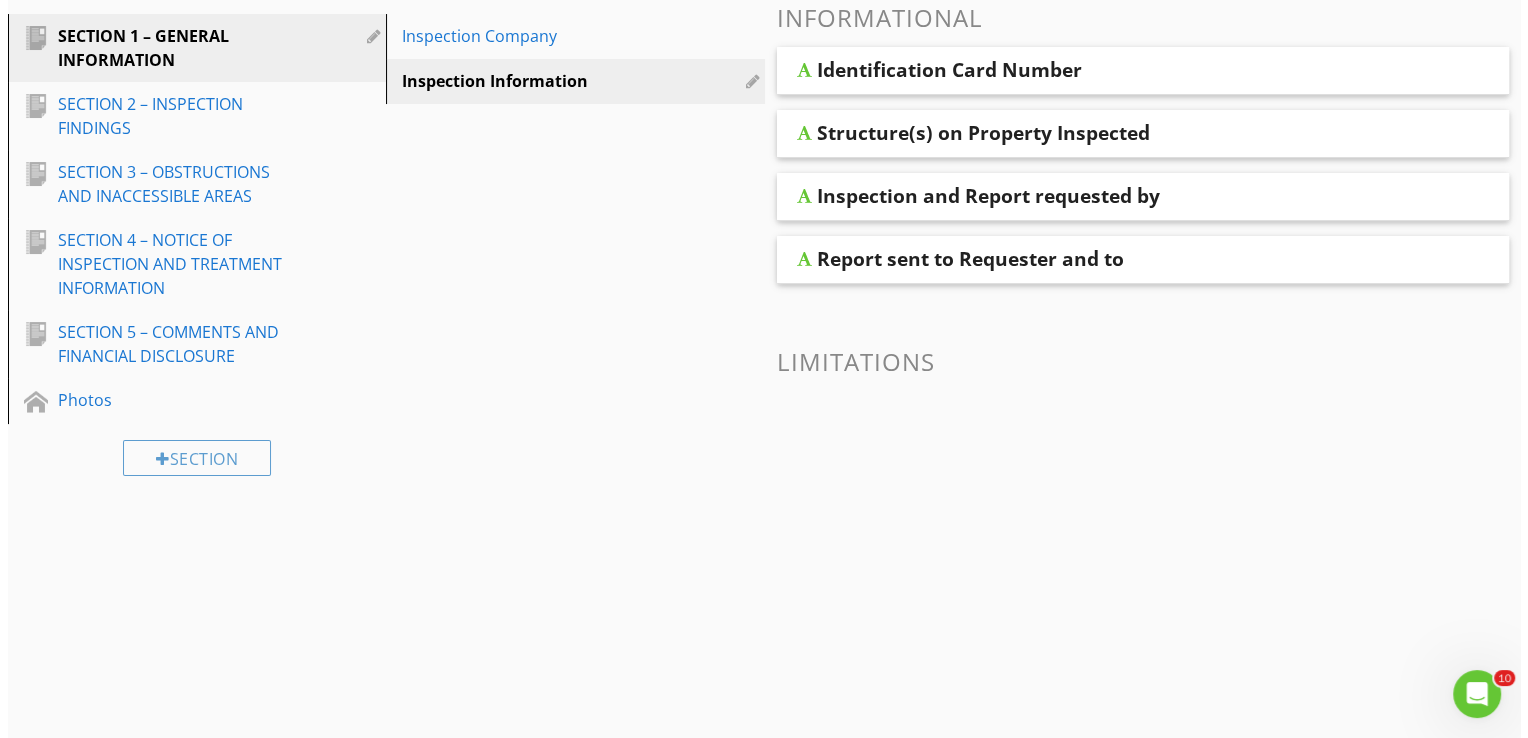 scroll, scrollTop: 0, scrollLeft: 0, axis: both 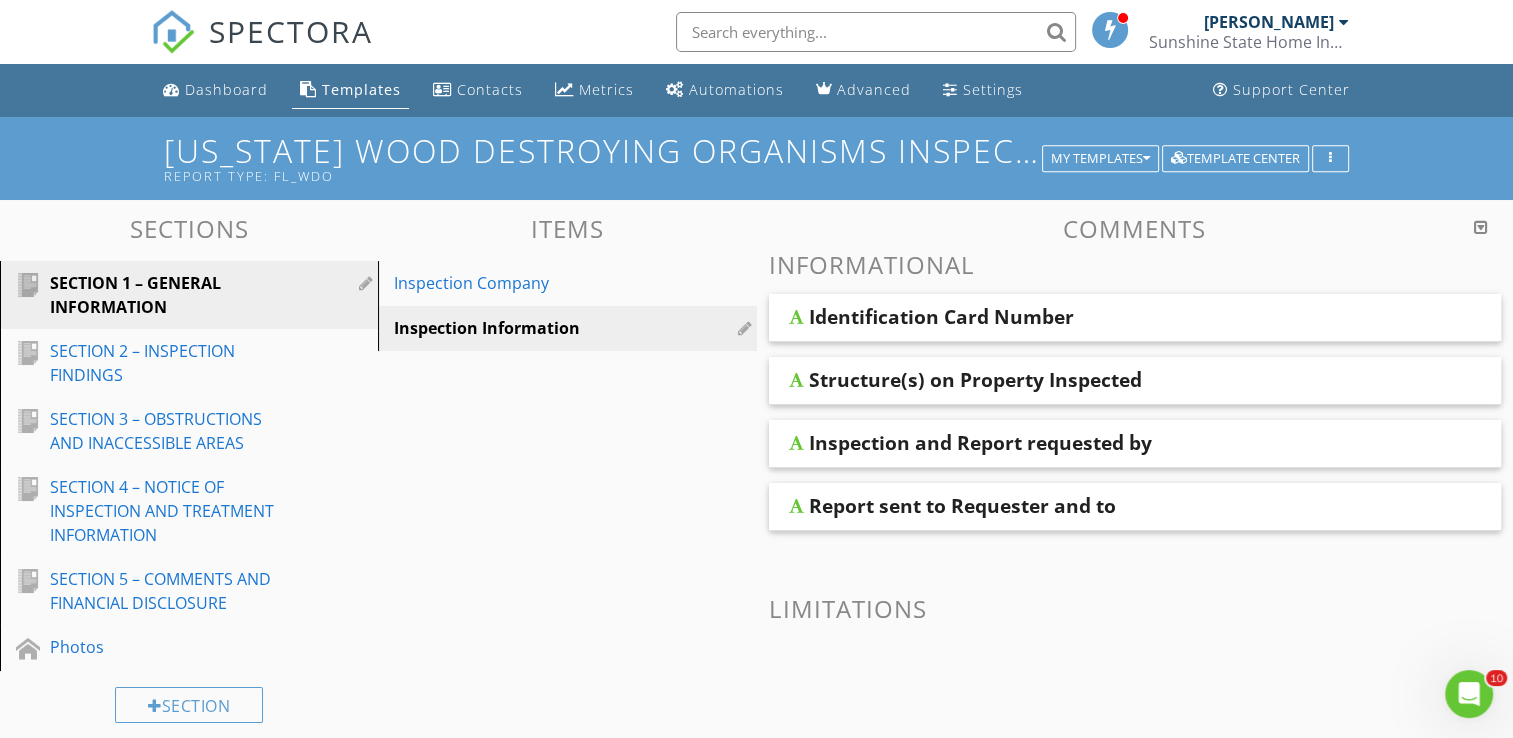 click at bounding box center [1481, 227] 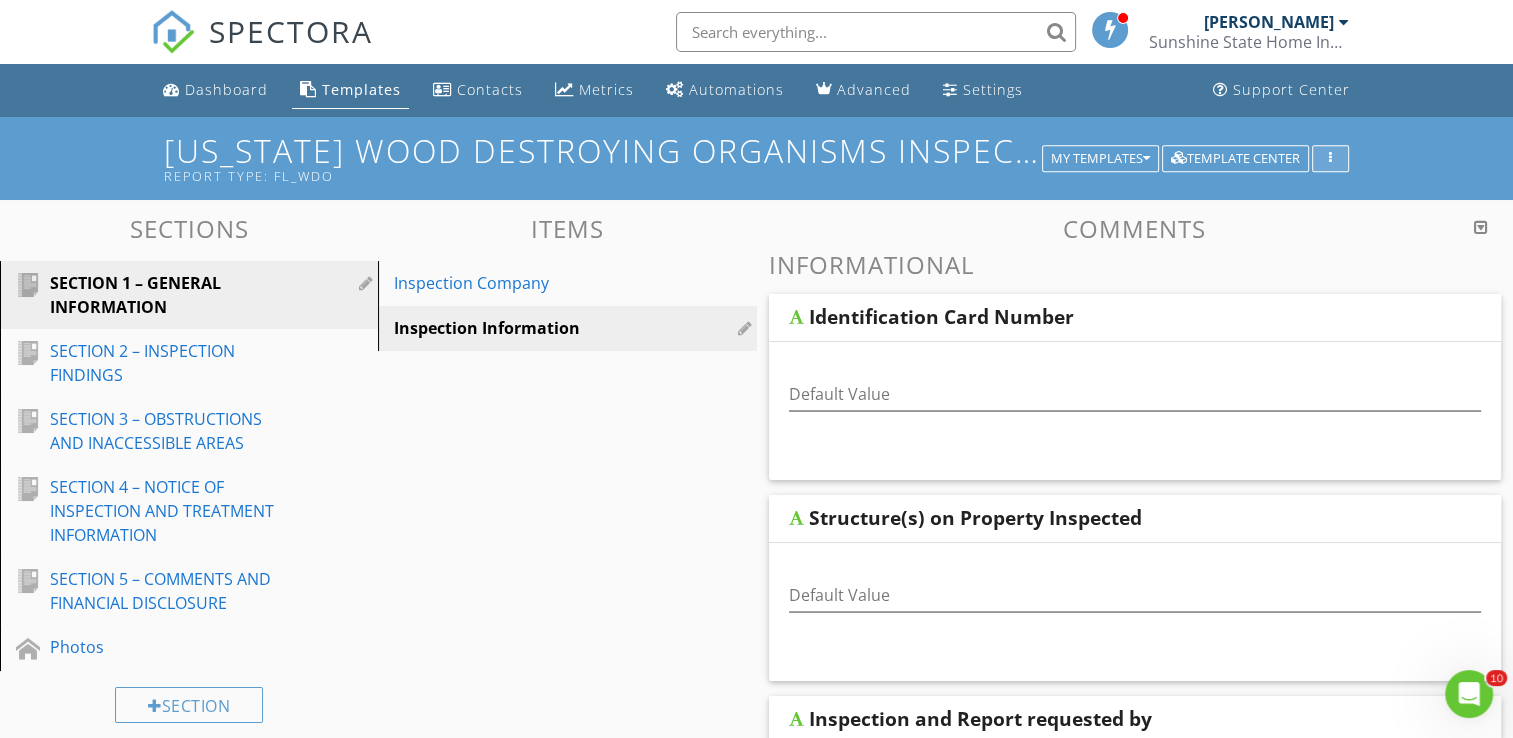 click at bounding box center [1330, 159] 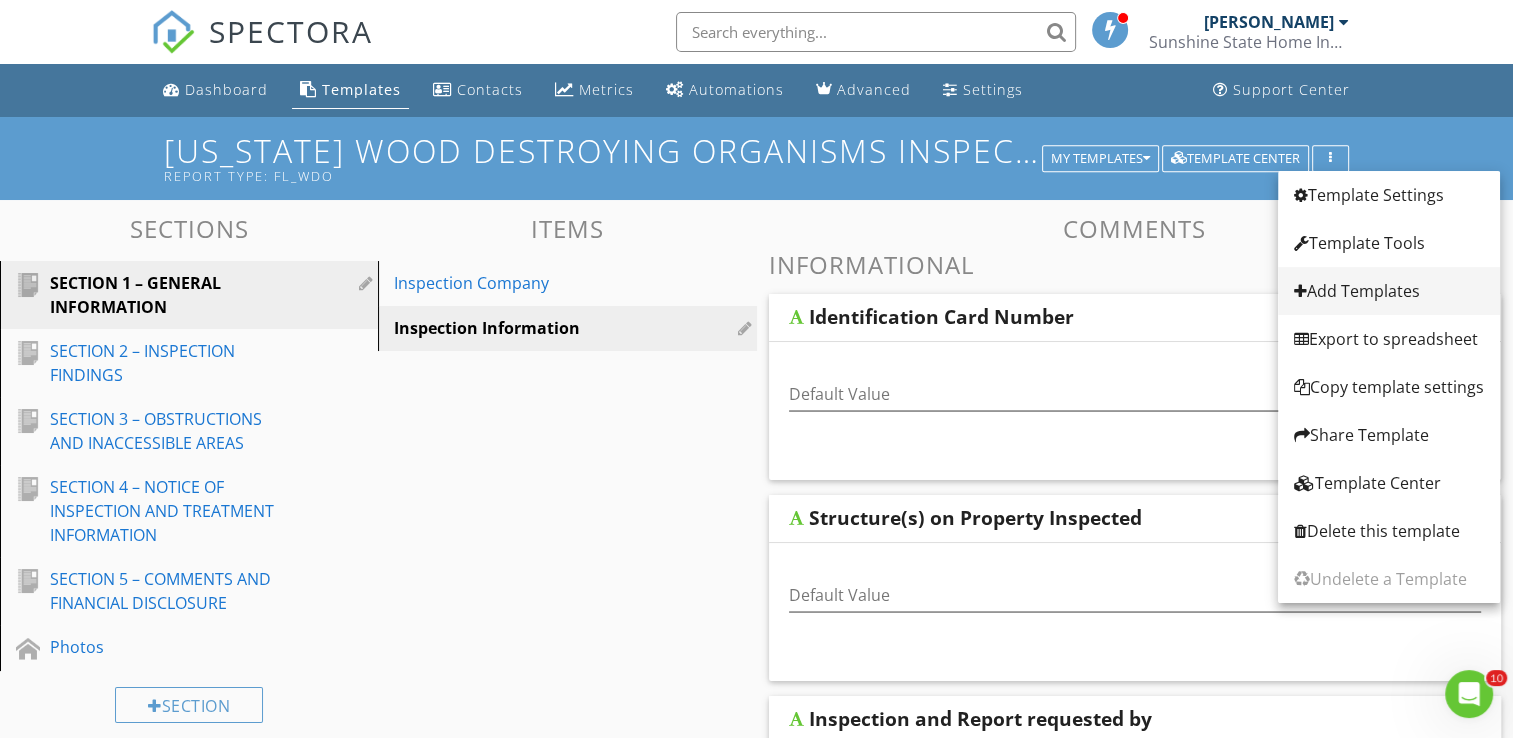 click on "Add Templates" at bounding box center (1389, 291) 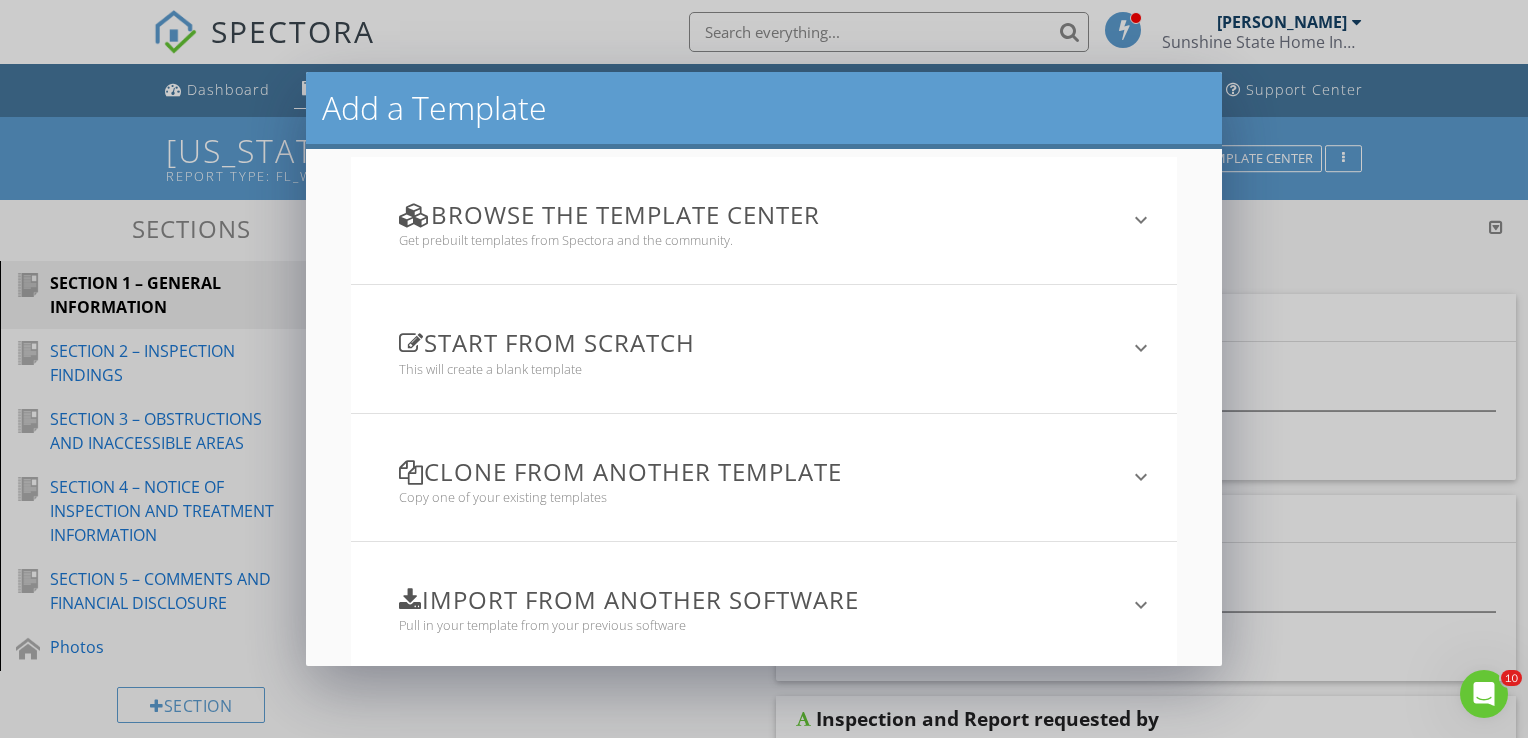 scroll, scrollTop: 0, scrollLeft: 0, axis: both 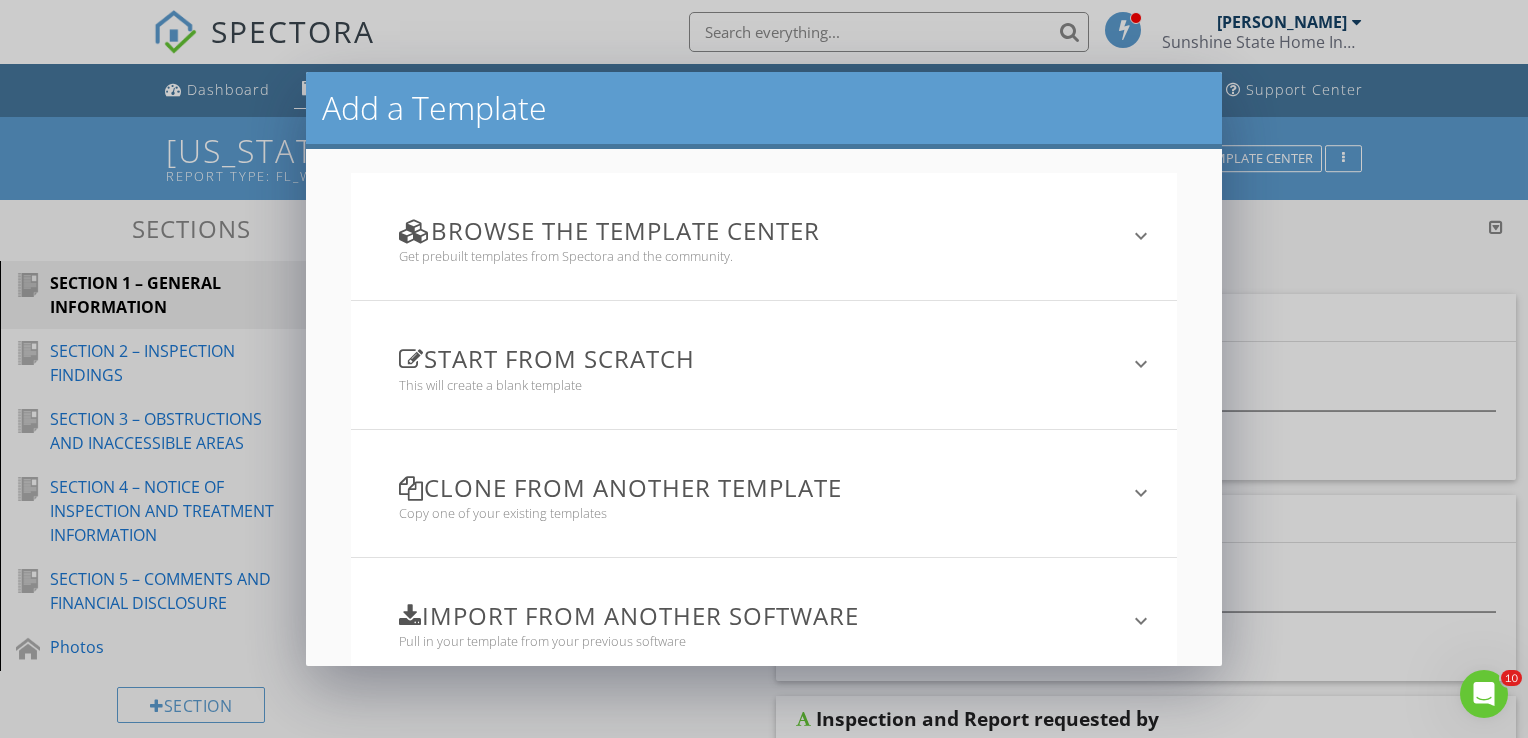 click on "keyboard_arrow_down" at bounding box center (1141, 236) 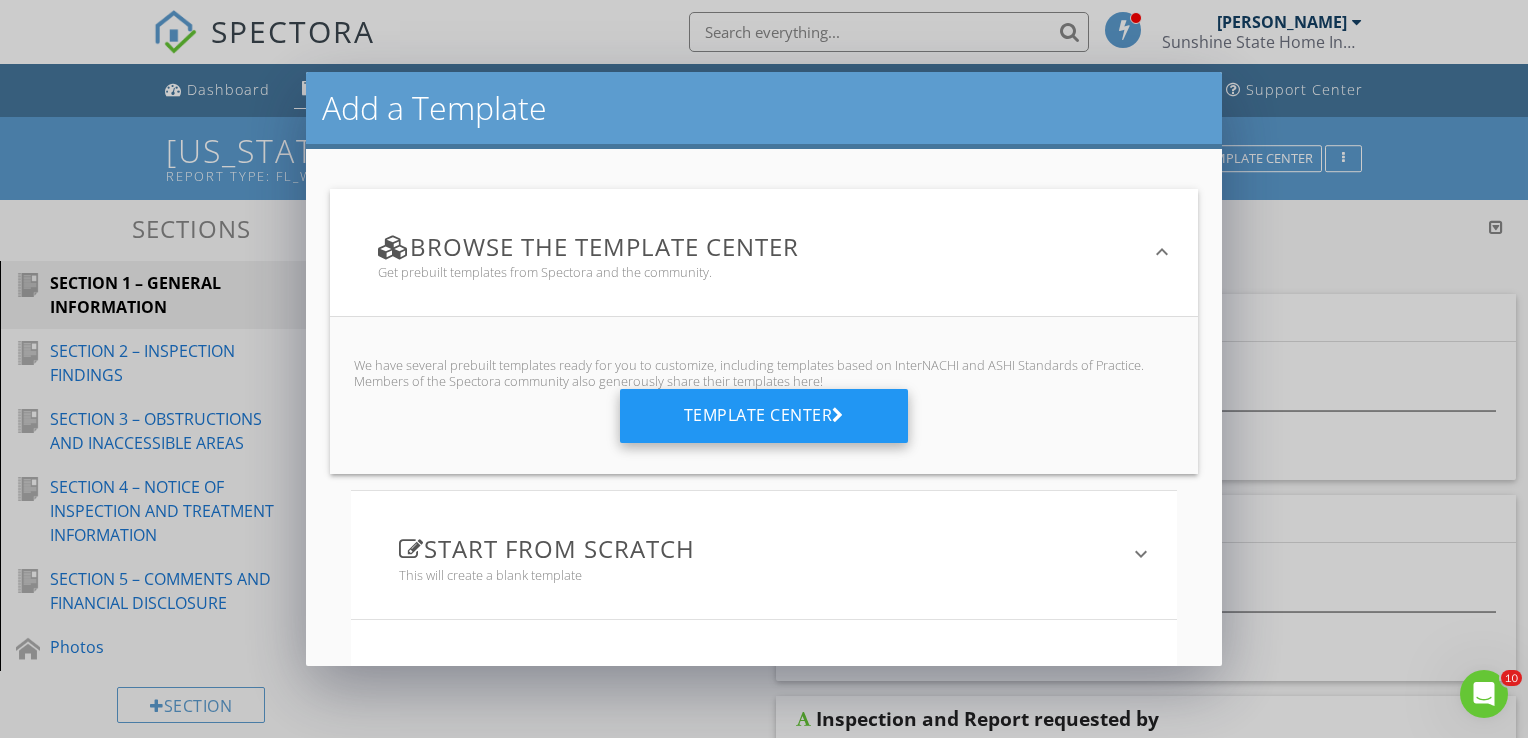 click on "Template Center" at bounding box center (764, 416) 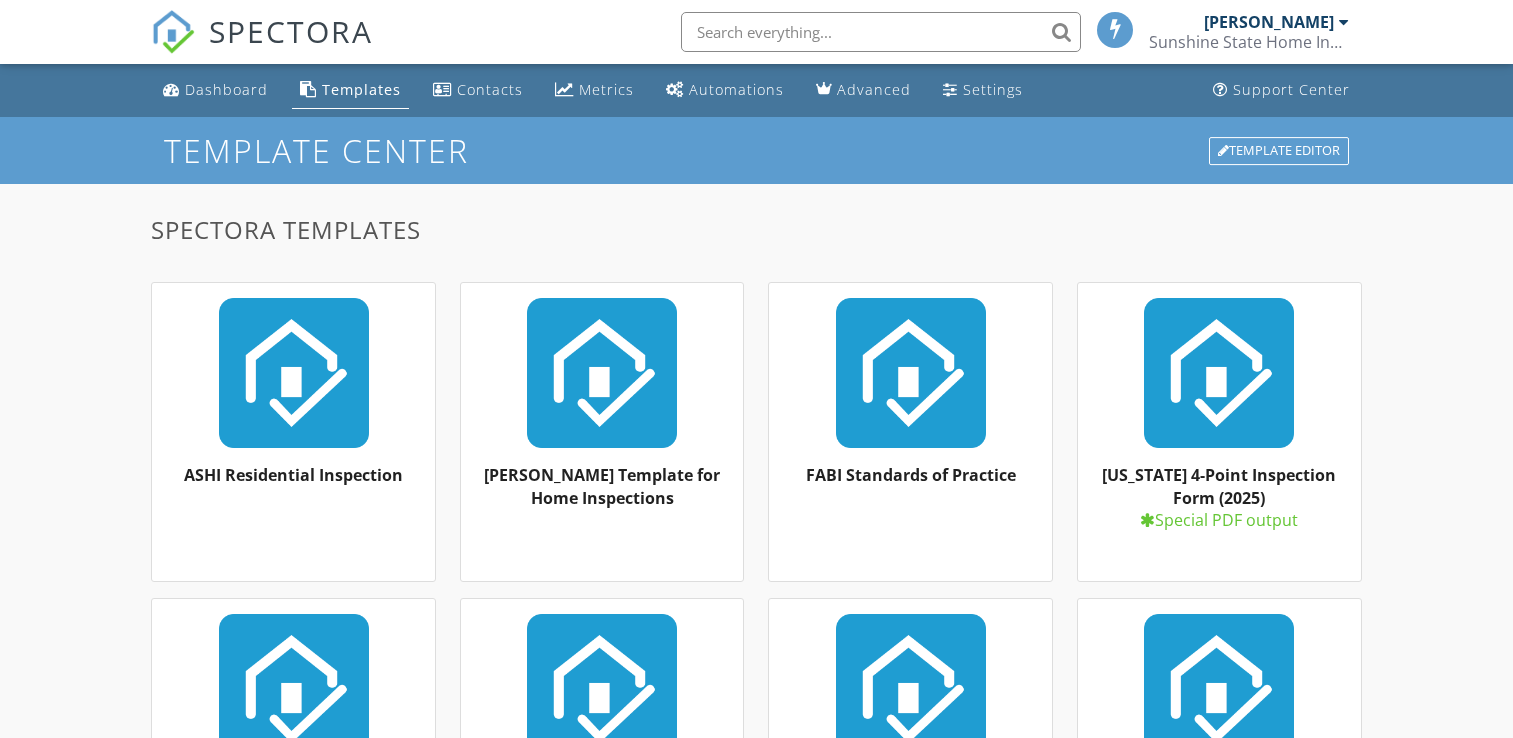 scroll, scrollTop: 0, scrollLeft: 0, axis: both 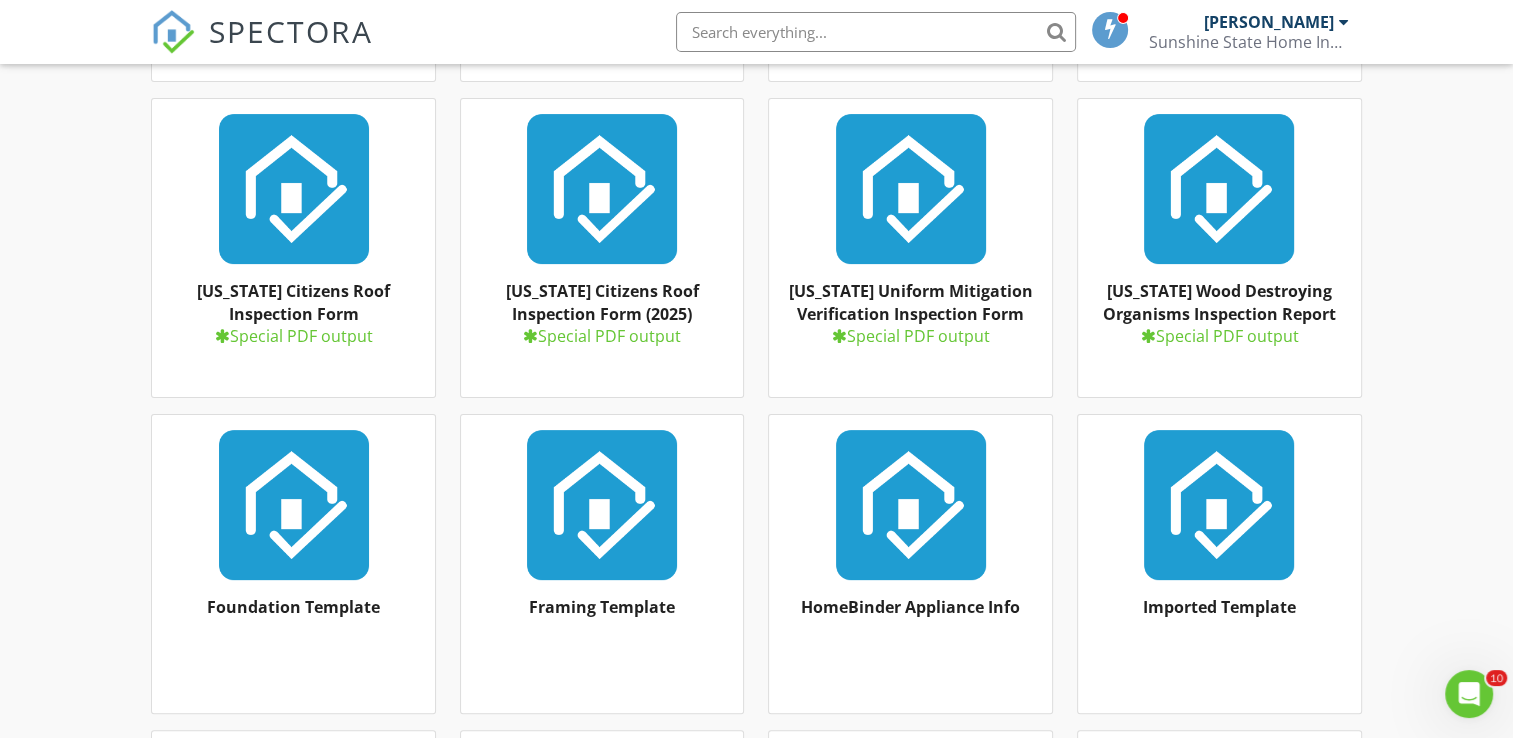 click on "Florida Wood Destroying Organisms Inspection Report" at bounding box center [1219, 302] 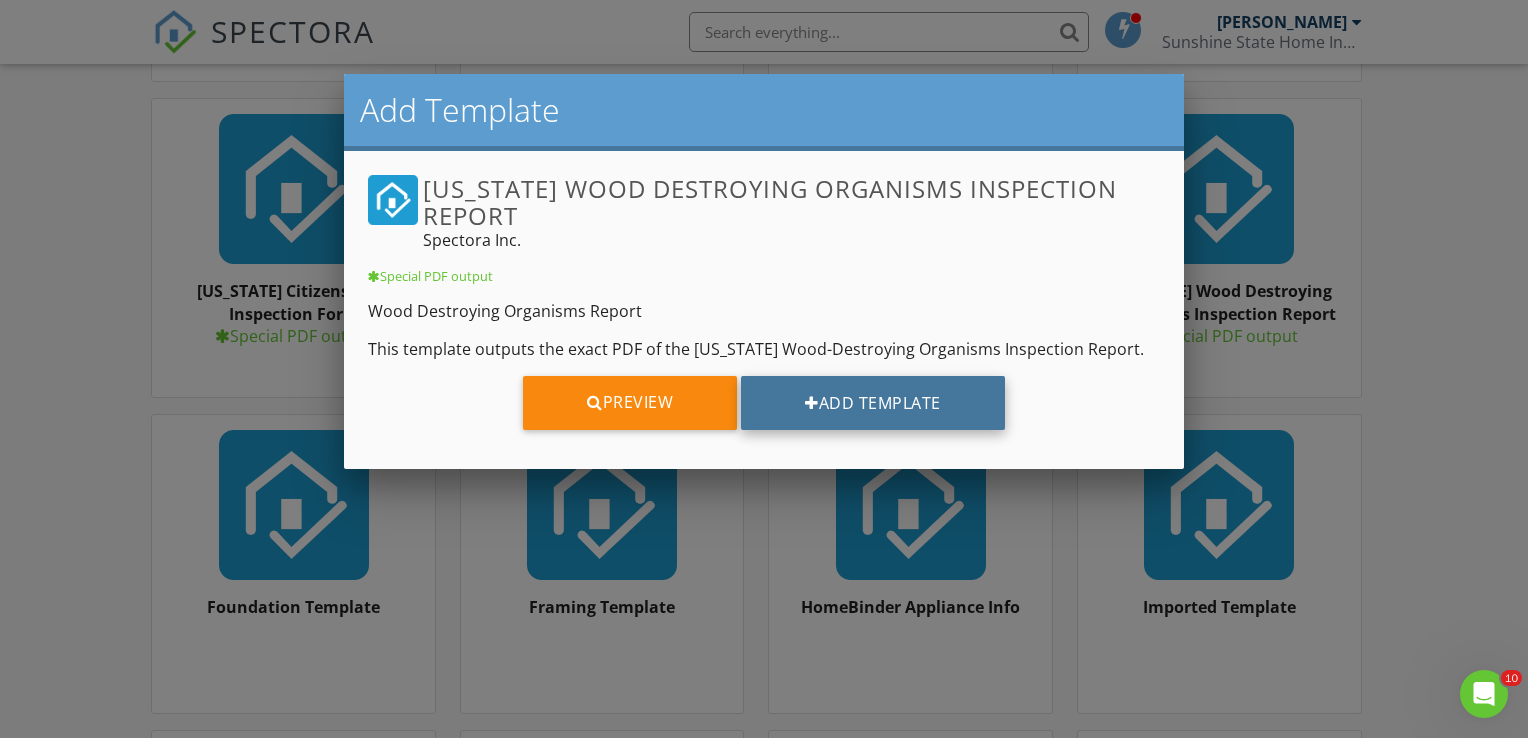 click on "Add Template" at bounding box center [873, 403] 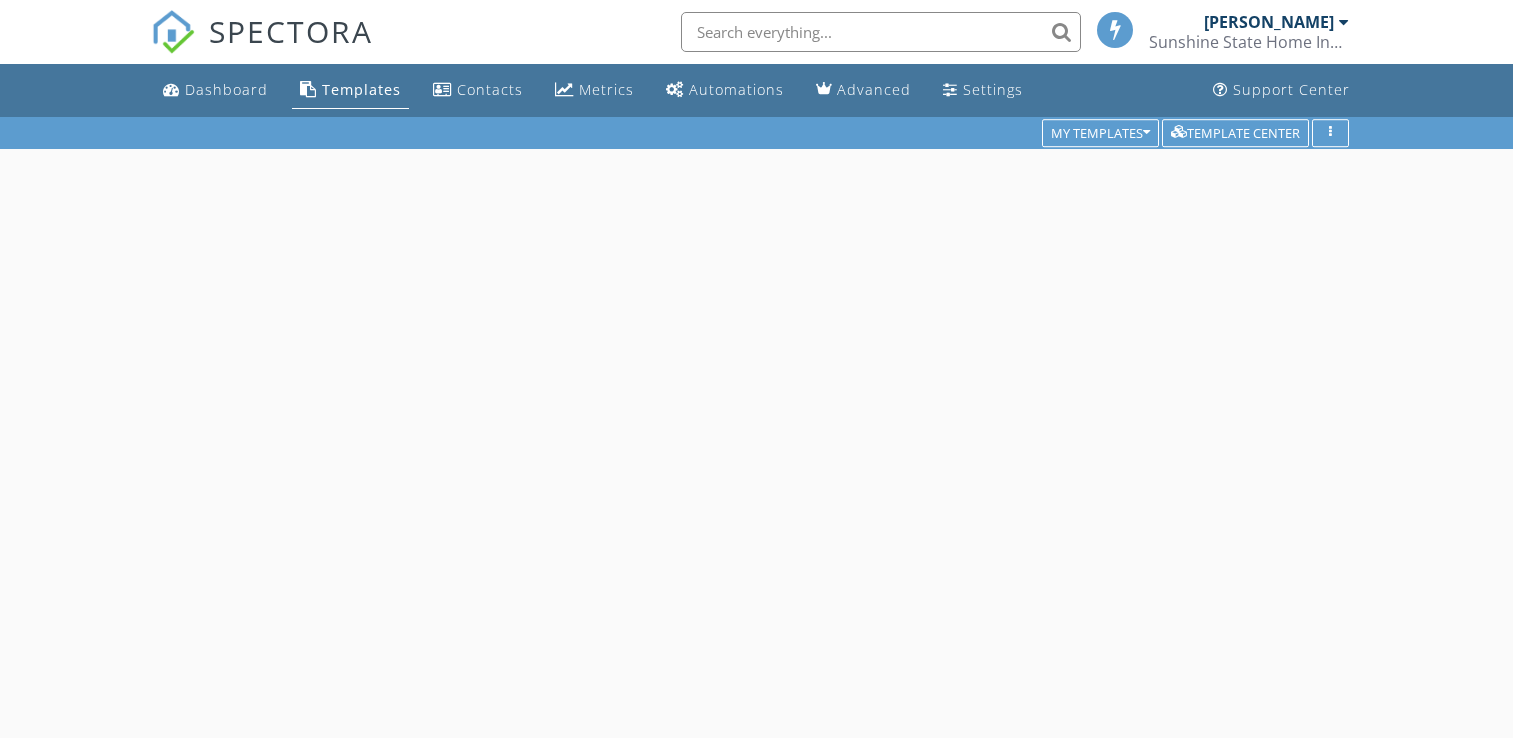 scroll, scrollTop: 0, scrollLeft: 0, axis: both 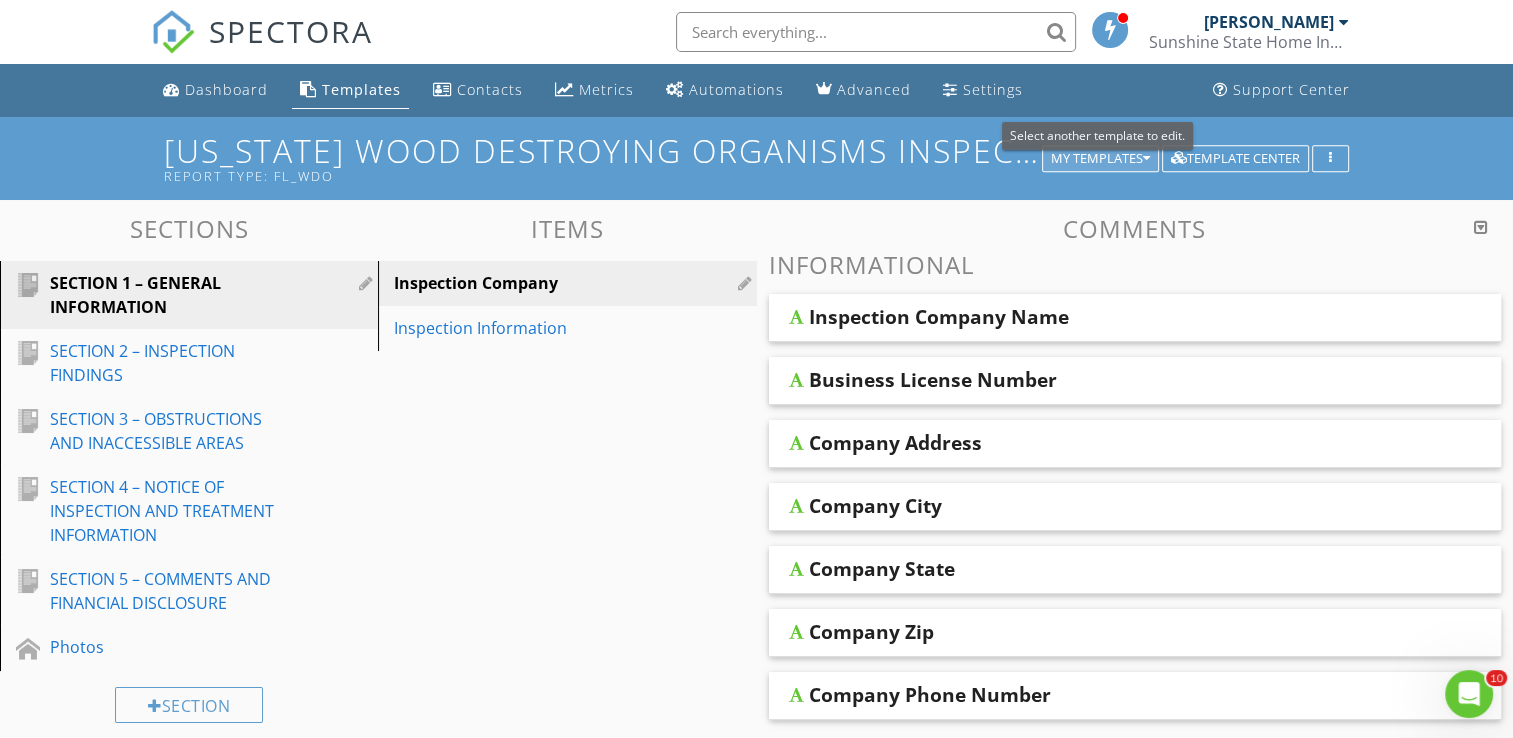 click on "My Templates" at bounding box center (1100, 159) 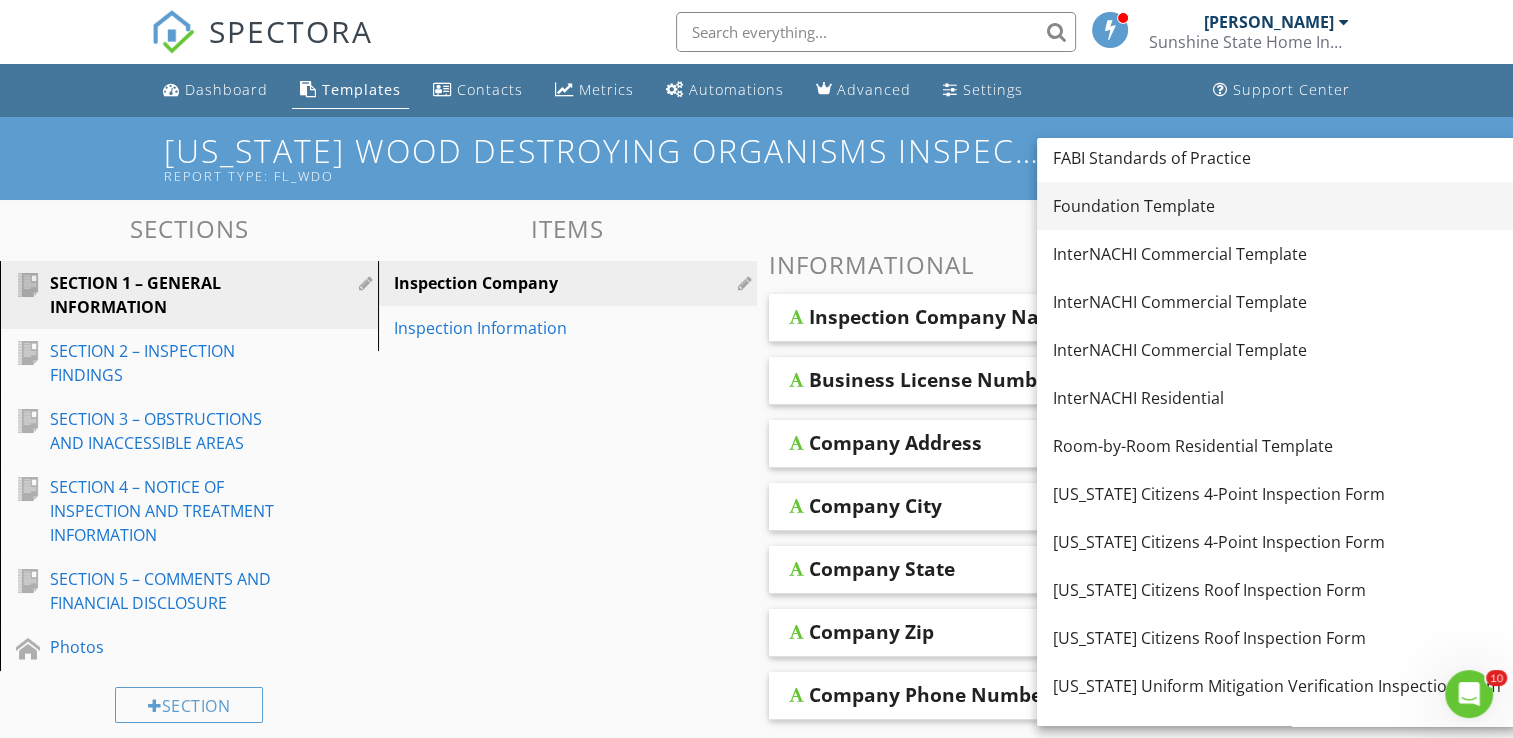 scroll, scrollTop: 131, scrollLeft: 0, axis: vertical 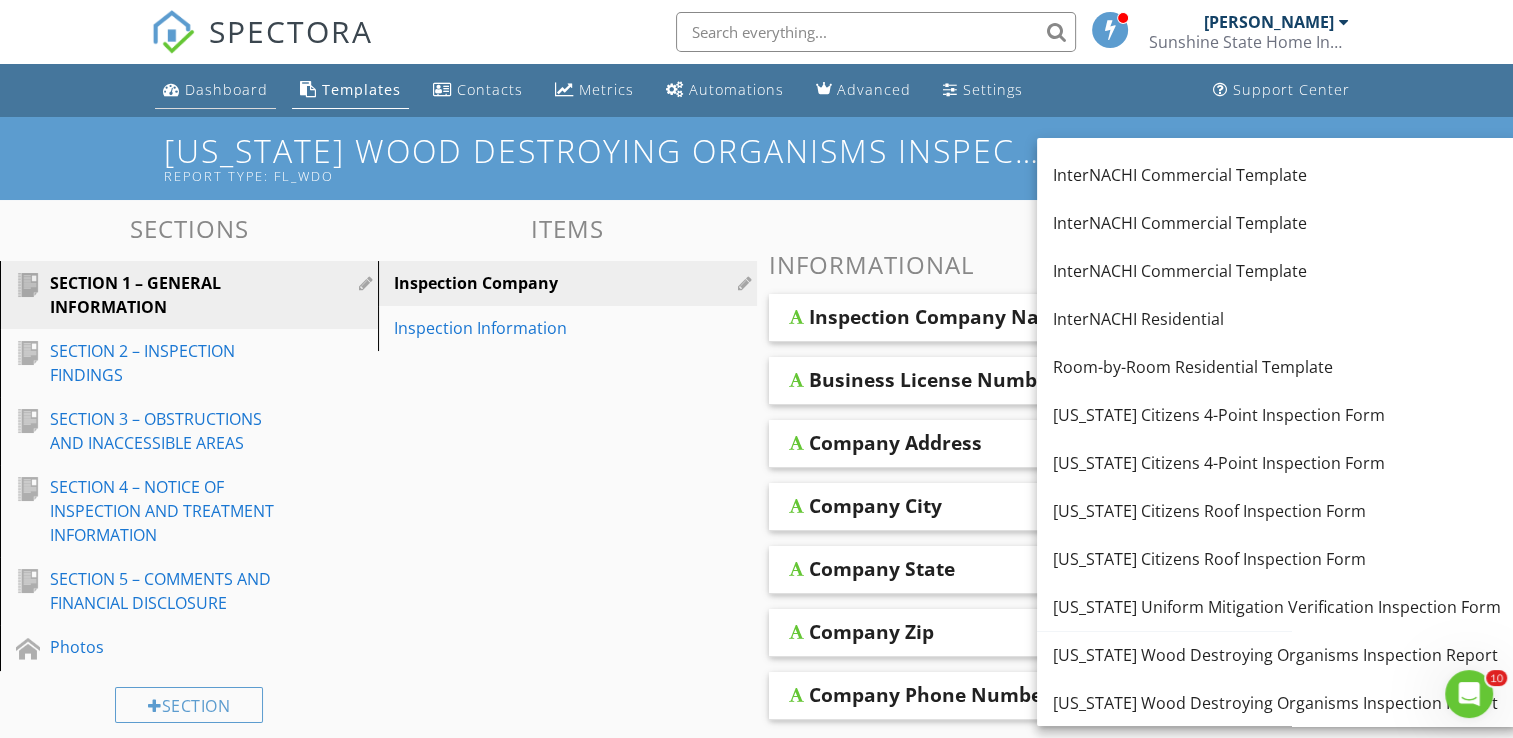 click on "Dashboard" at bounding box center (226, 89) 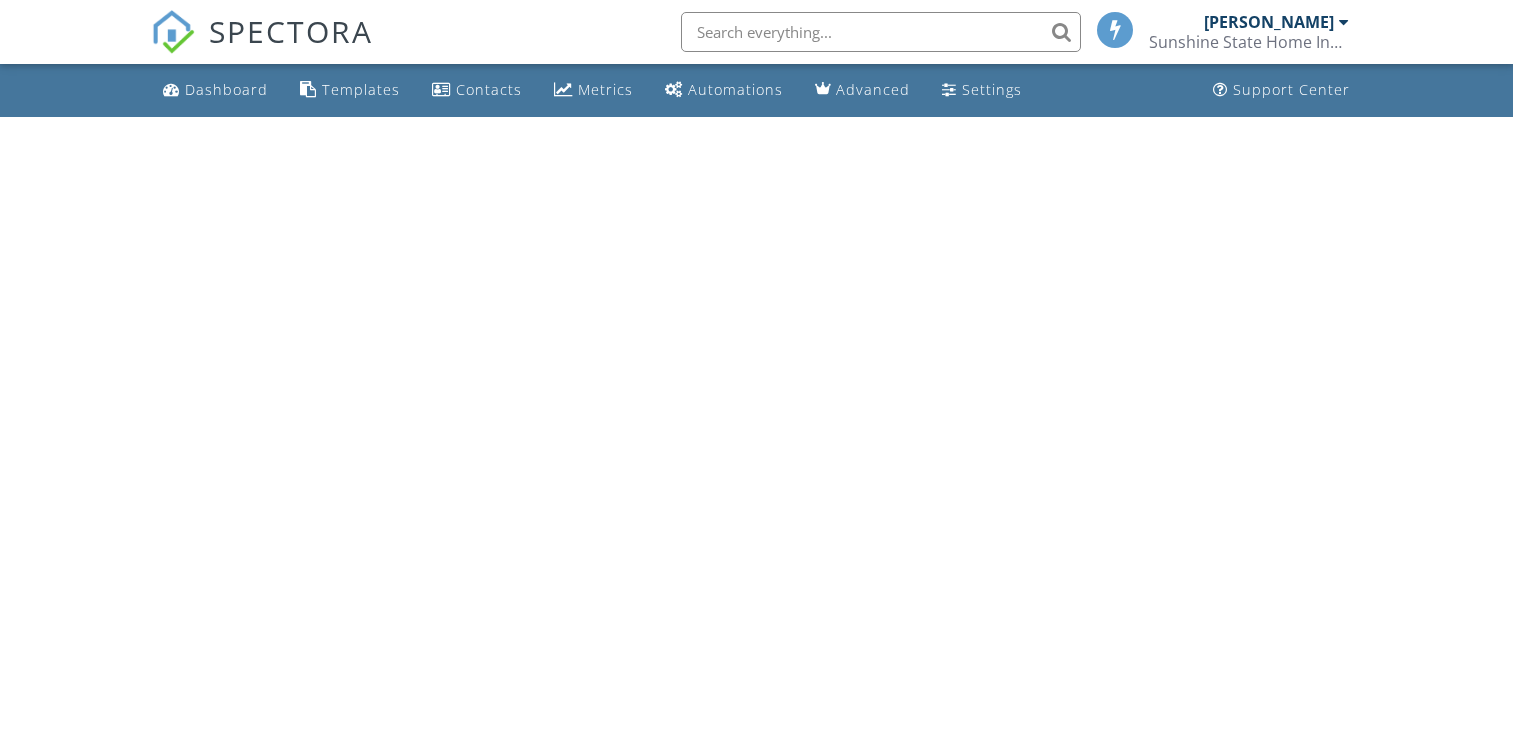 scroll, scrollTop: 0, scrollLeft: 0, axis: both 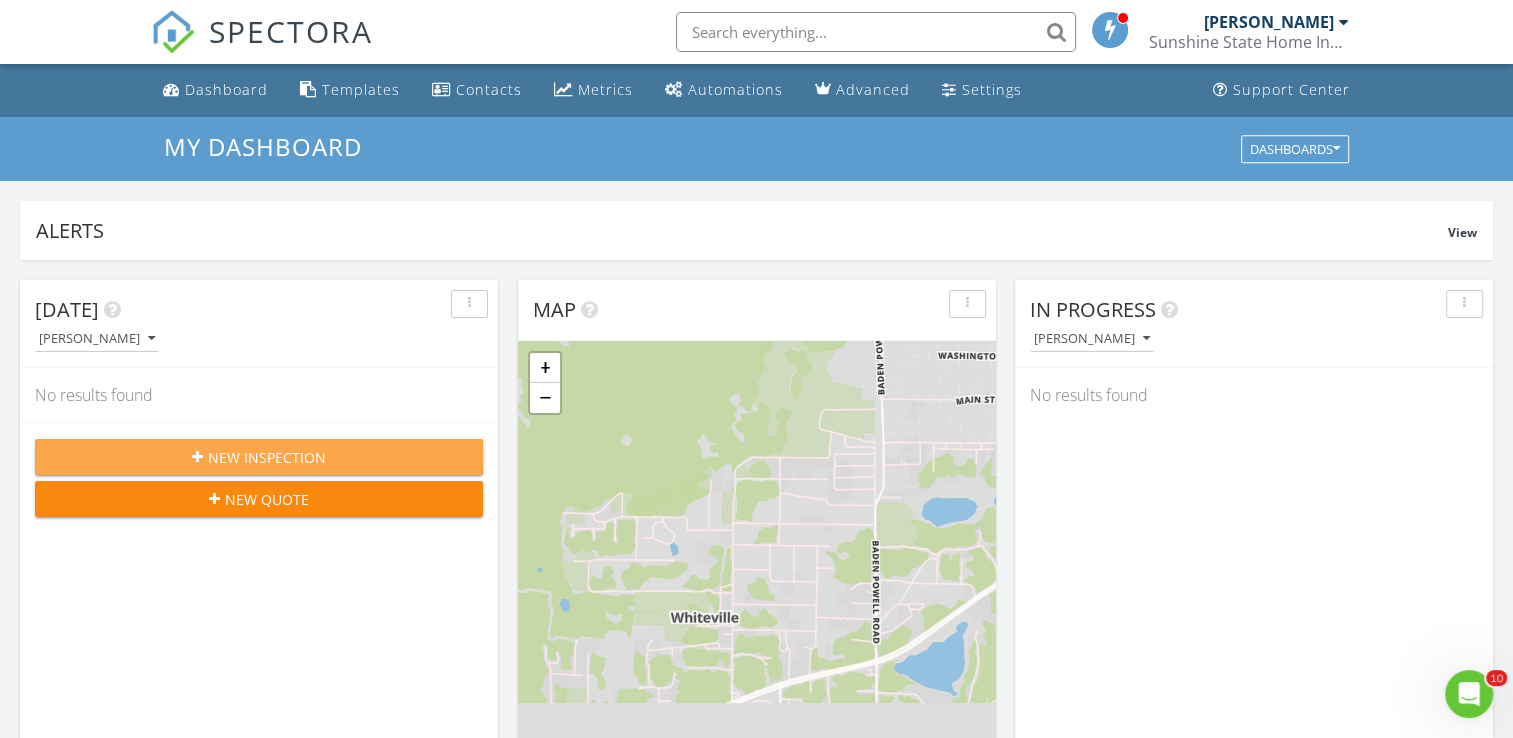click on "New Inspection" at bounding box center [259, 457] 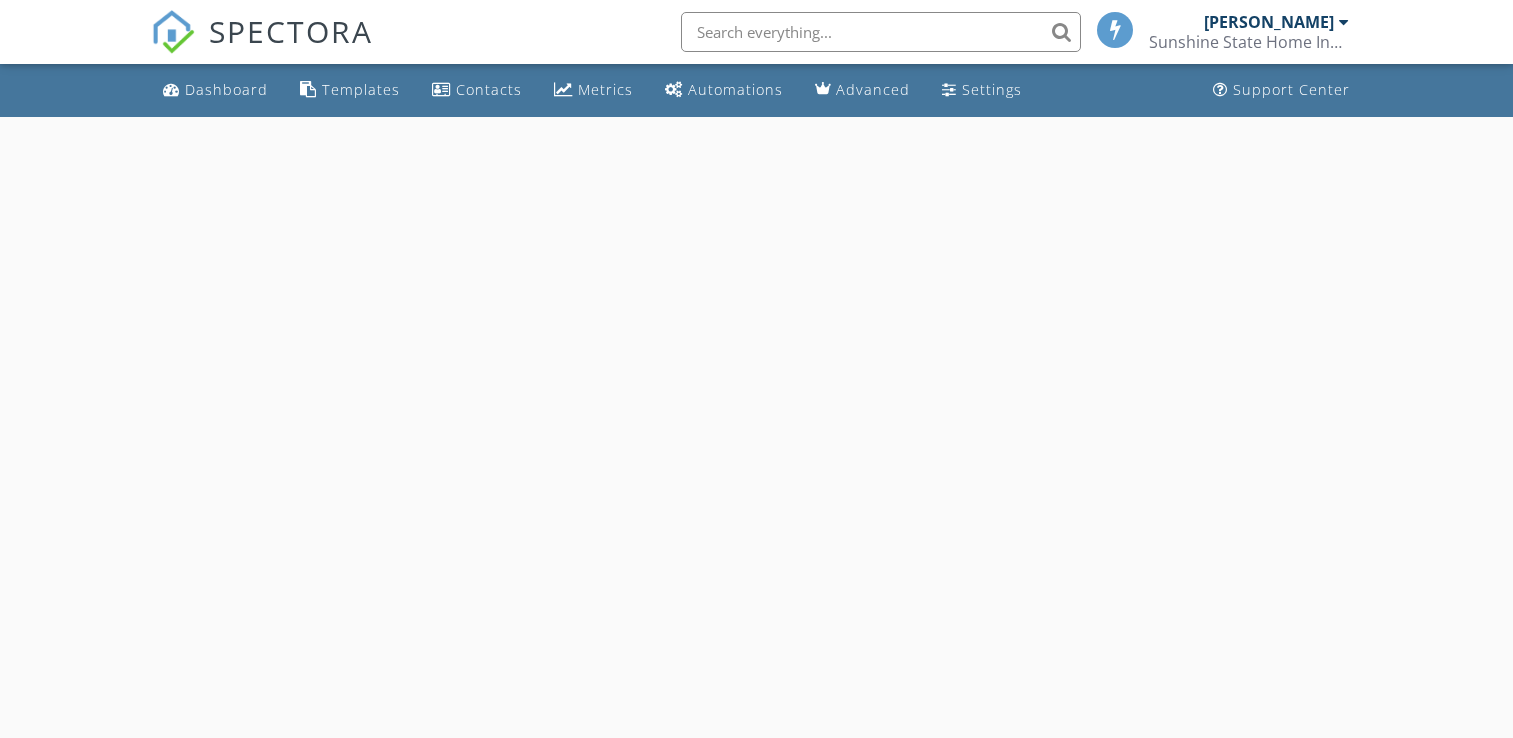 scroll, scrollTop: 0, scrollLeft: 0, axis: both 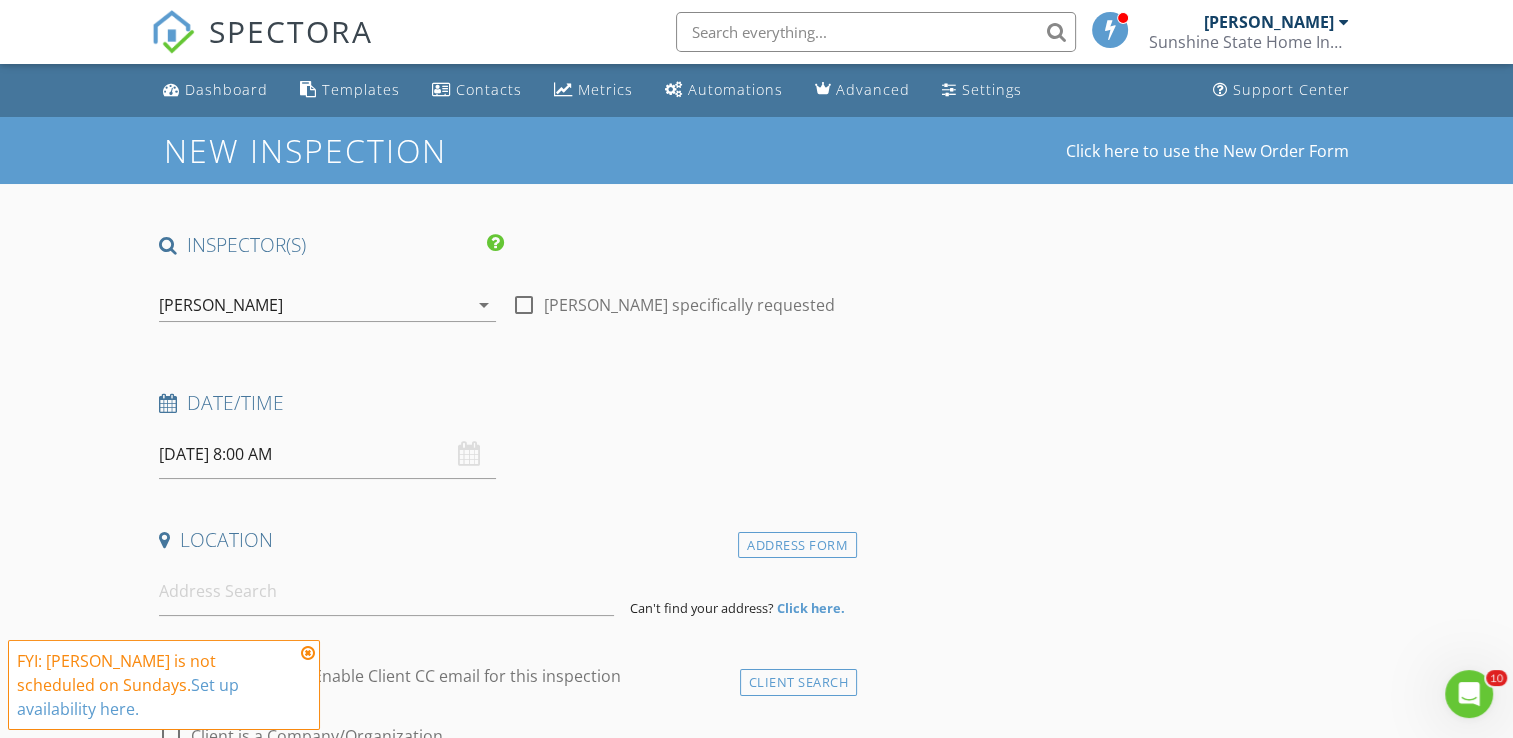 click on "07/13/2025 8:00 AM" at bounding box center [327, 454] 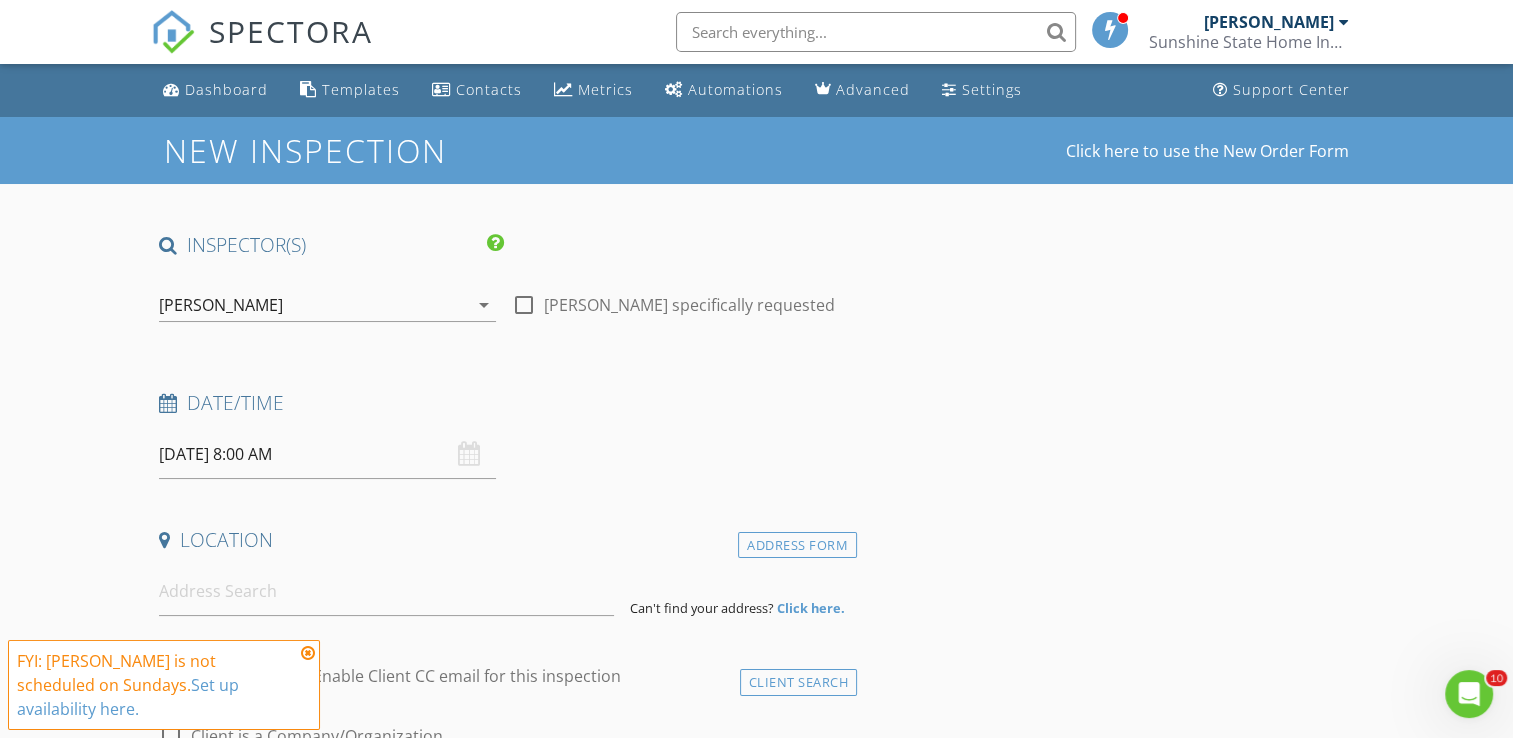 click at bounding box center [168, 403] 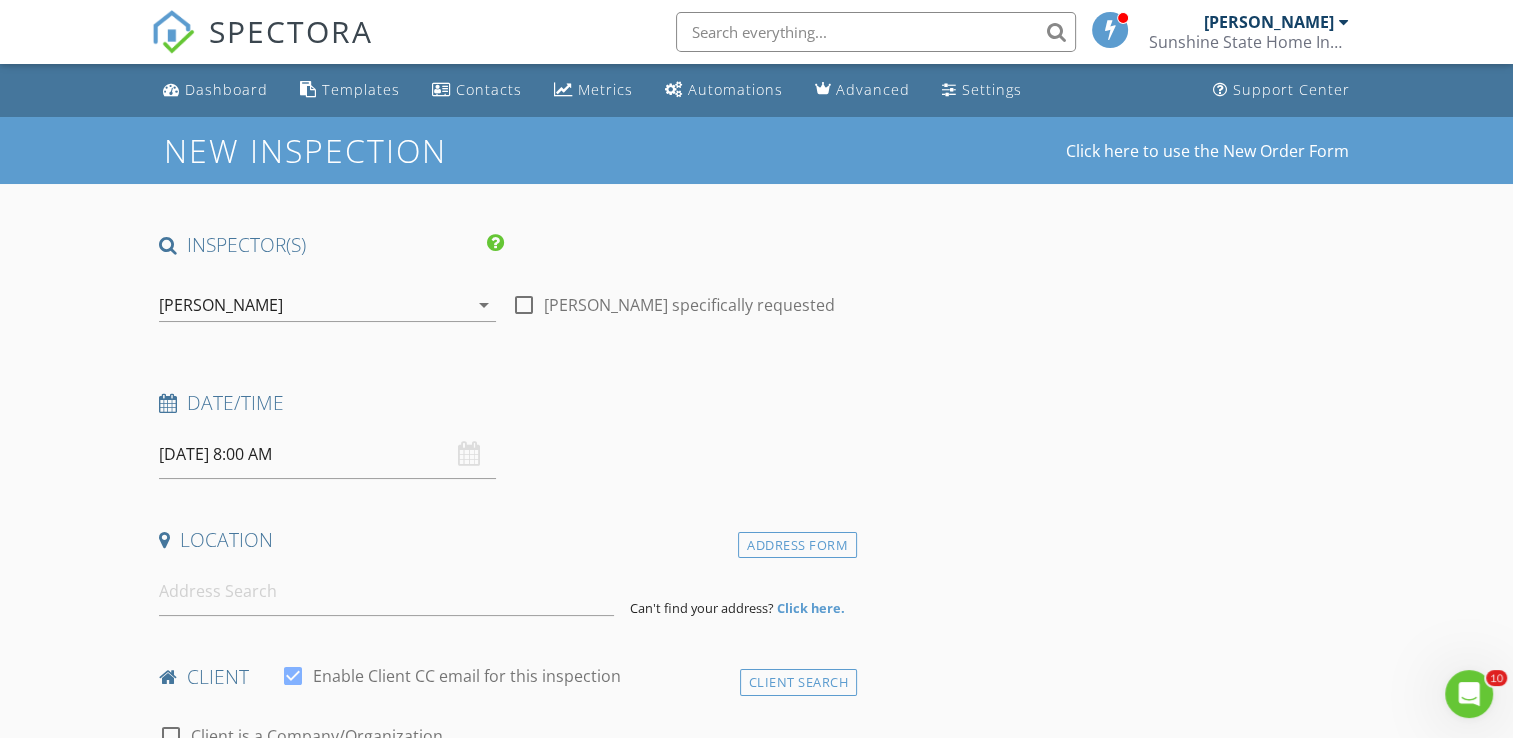 click at bounding box center [168, 403] 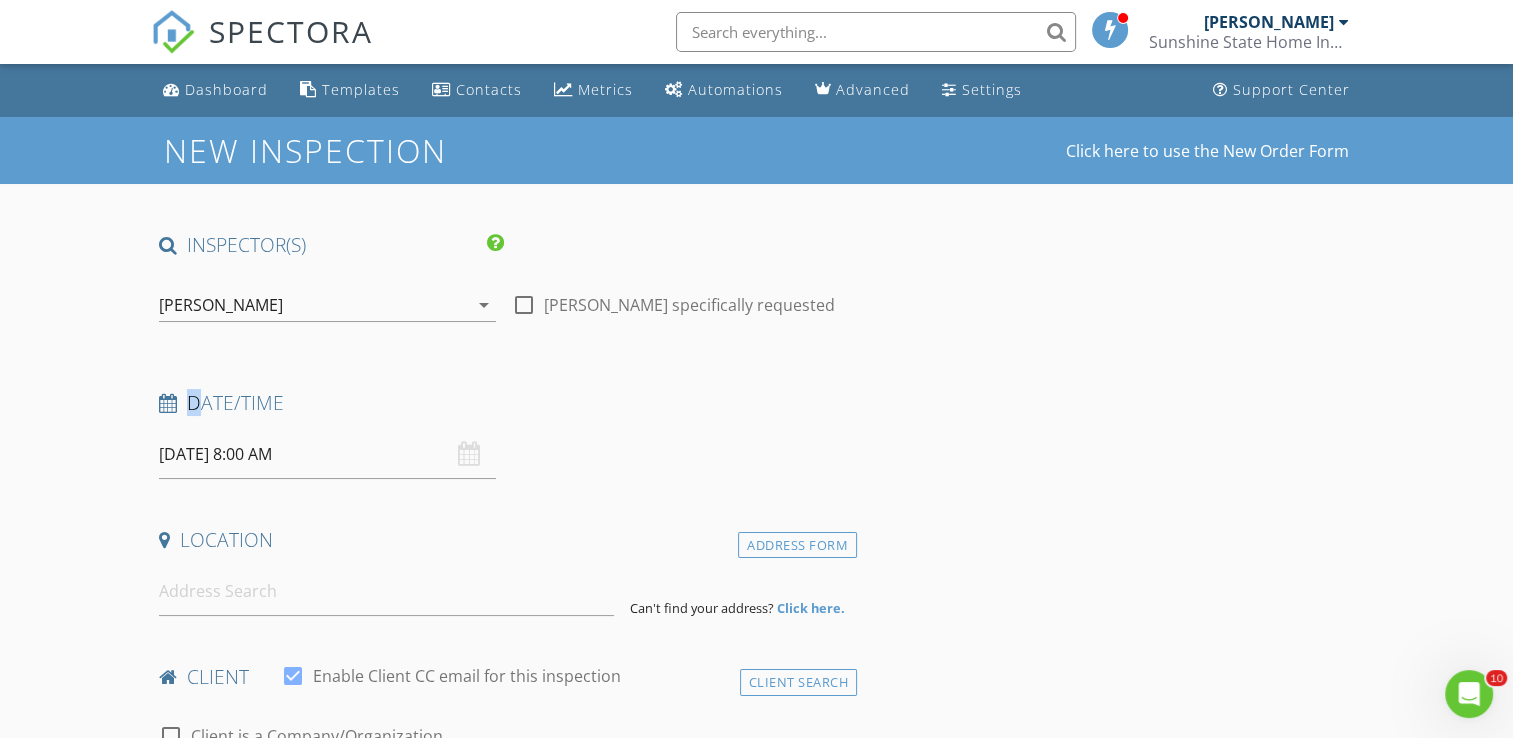 click at bounding box center (168, 403) 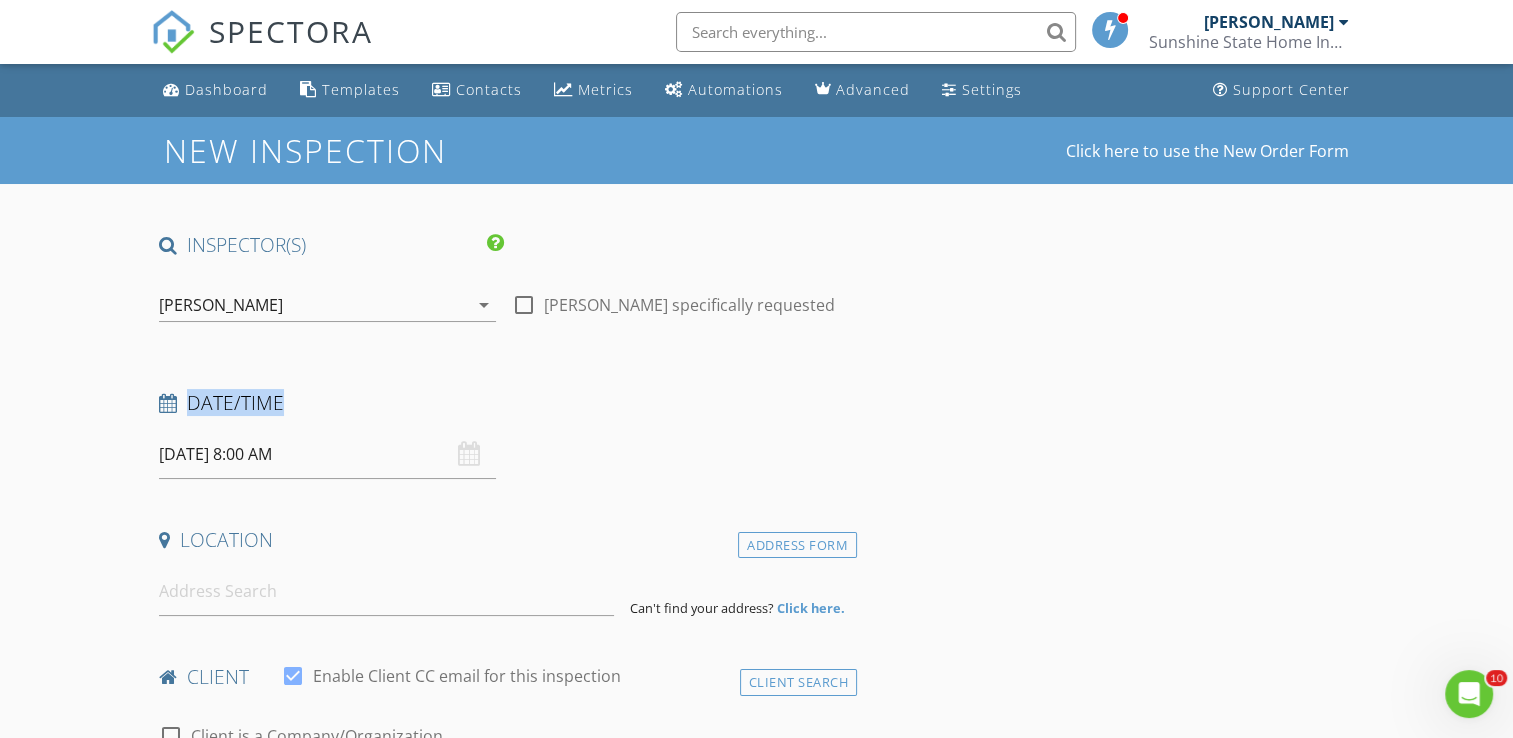 click at bounding box center (168, 403) 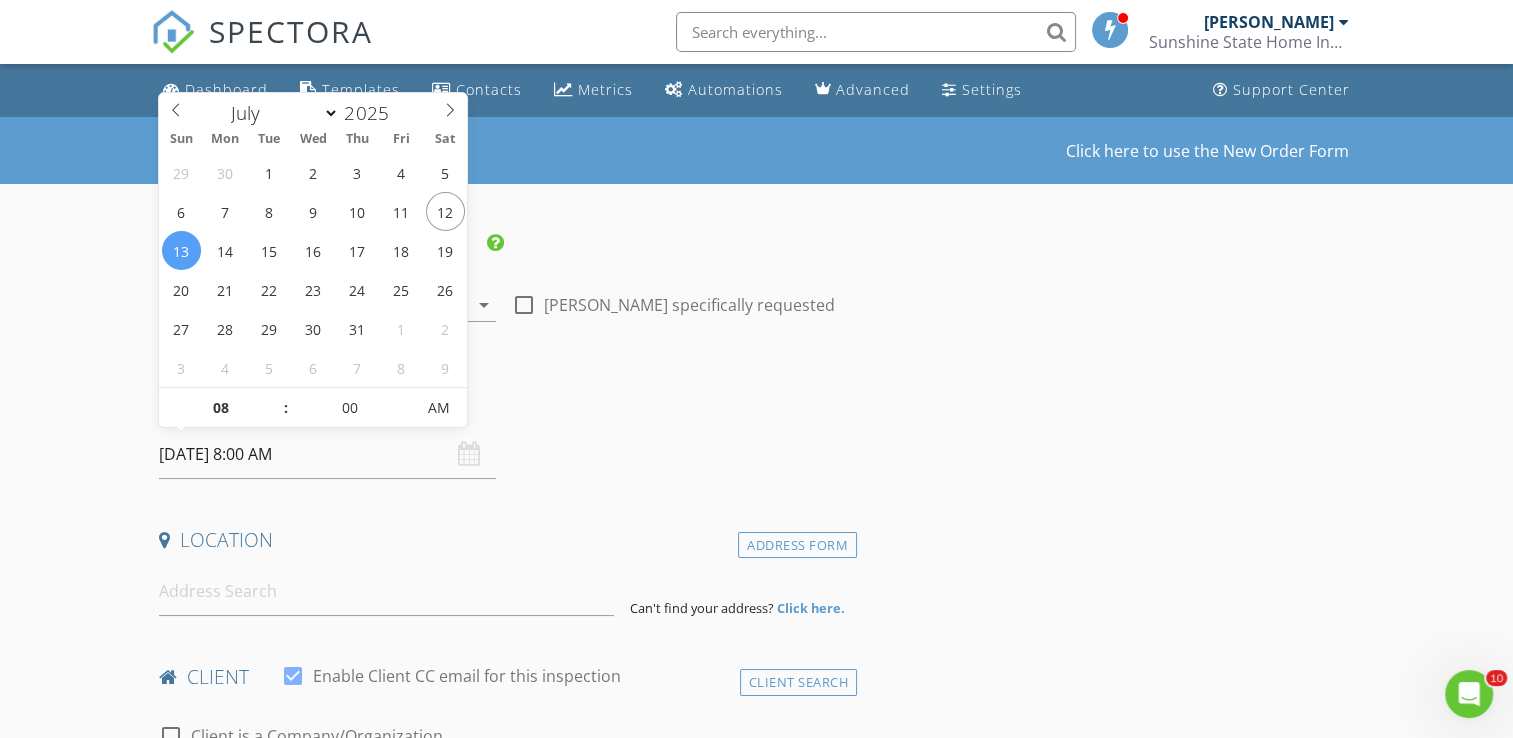 click on "07/13/2025 8:00 AM" at bounding box center [327, 454] 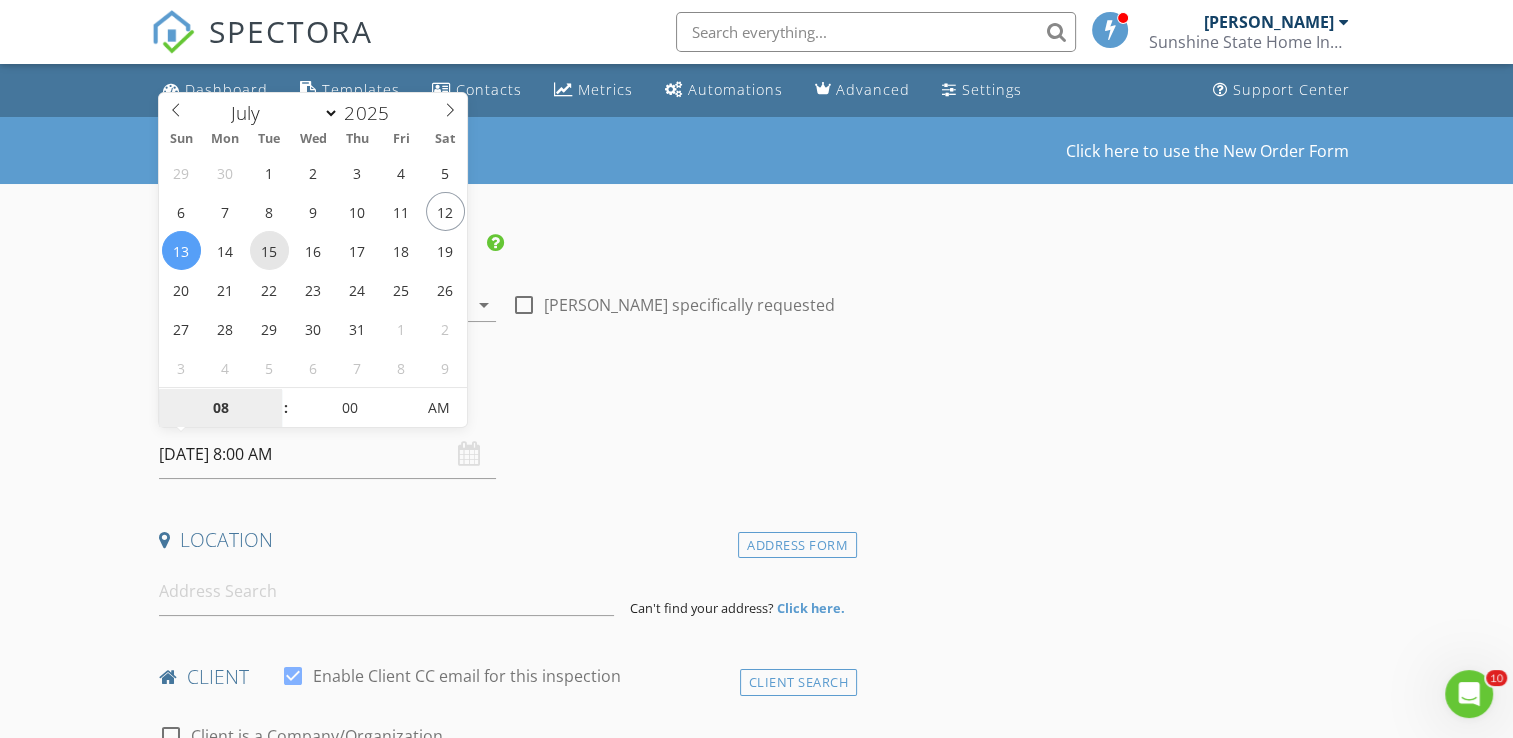 type on "07/15/2025 8:00 AM" 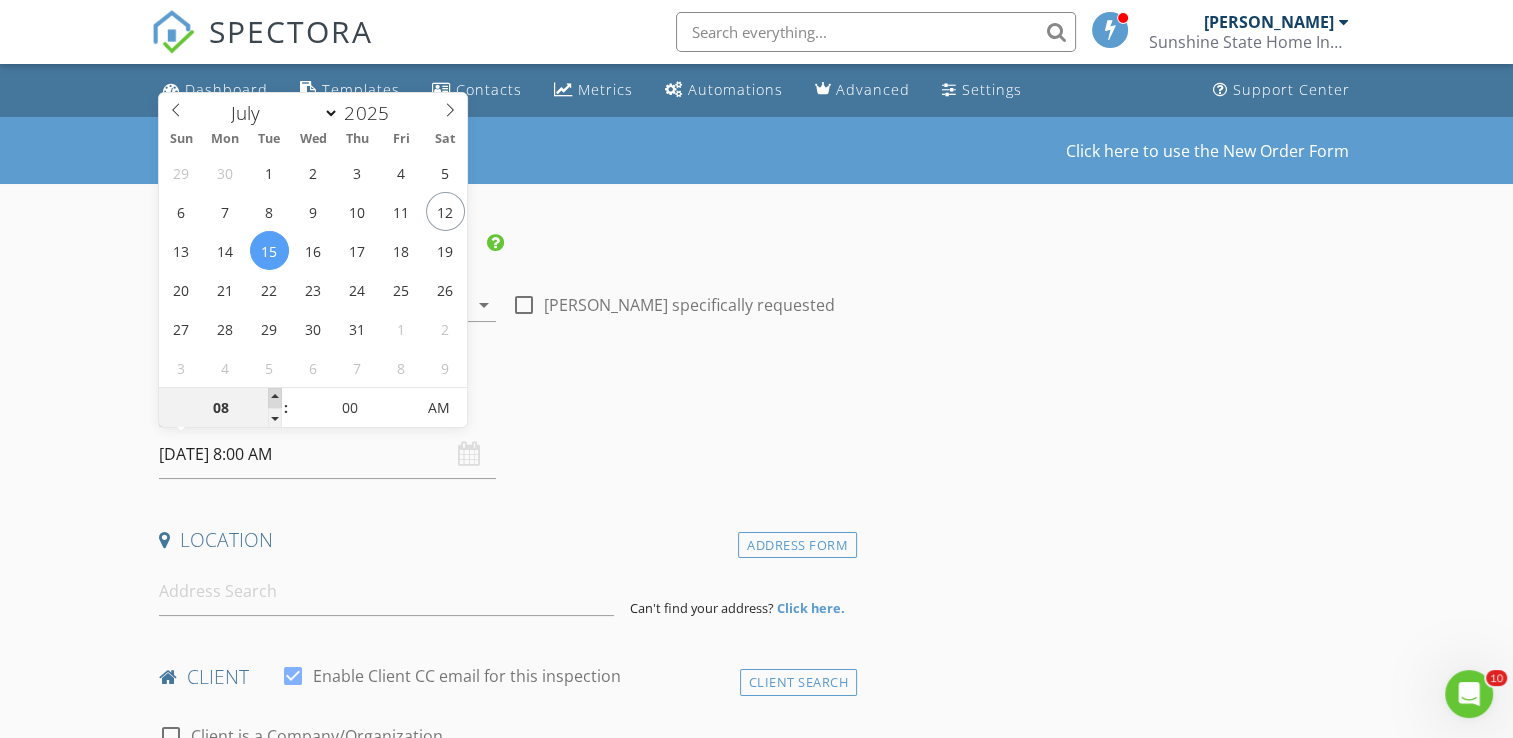 type on "09" 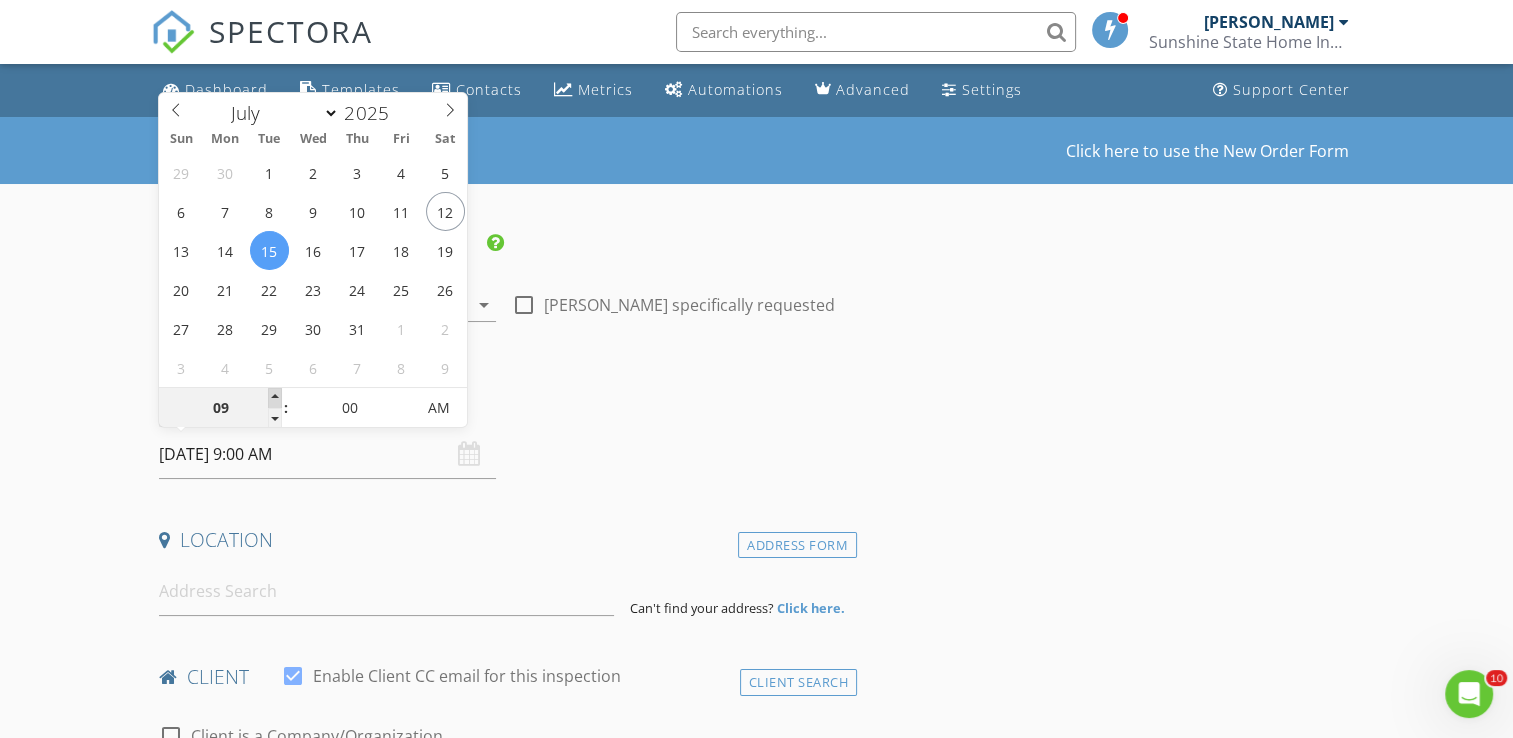 click at bounding box center [275, 398] 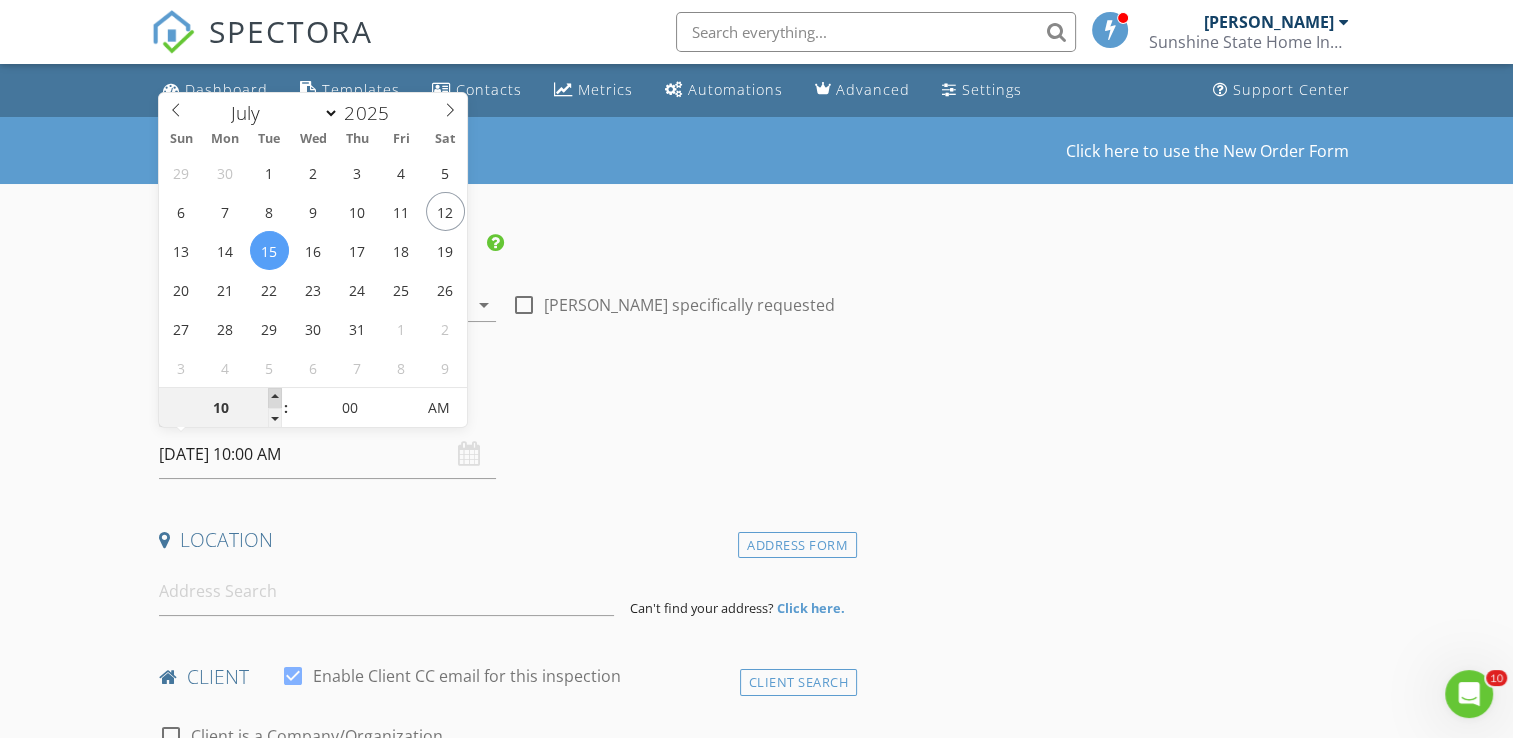 click at bounding box center (275, 398) 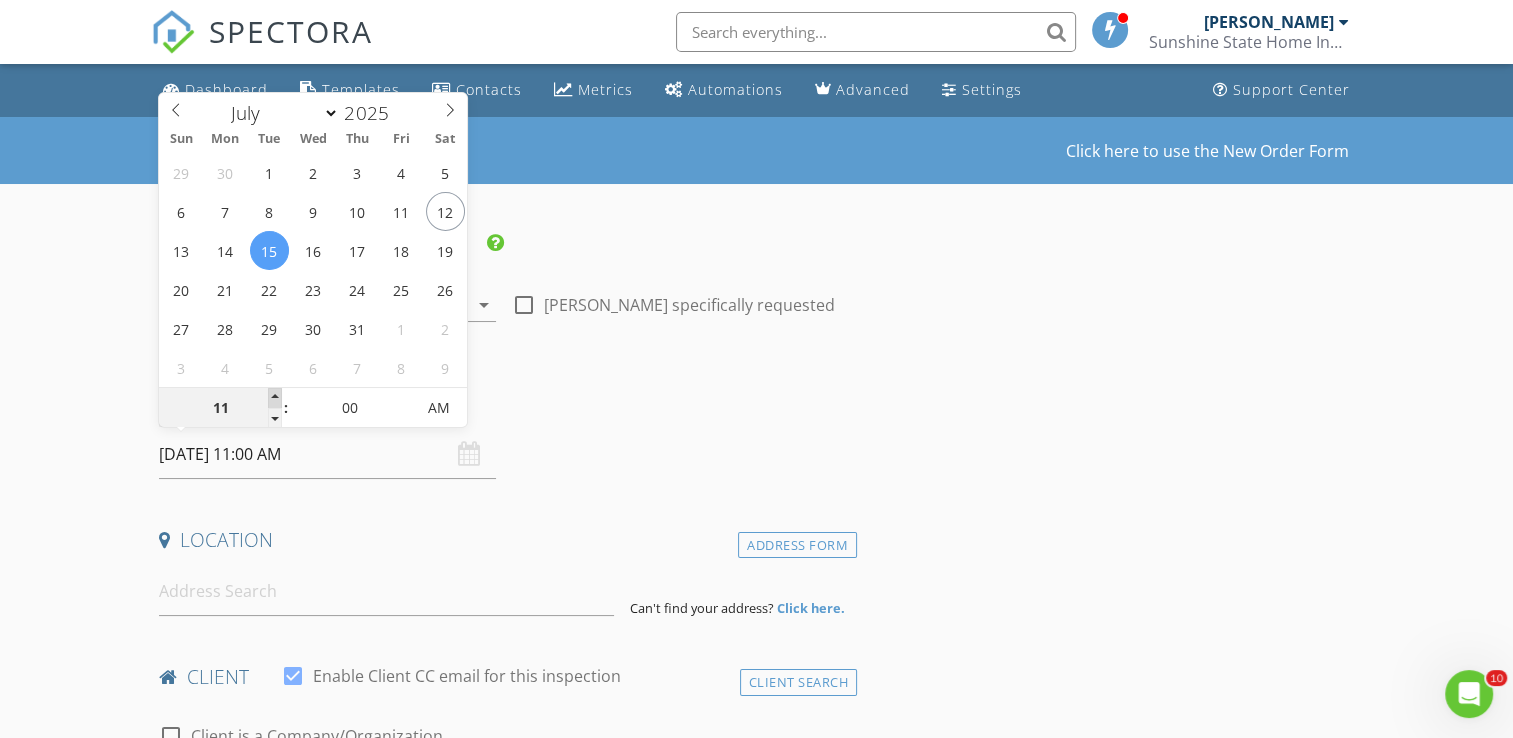 click at bounding box center [275, 398] 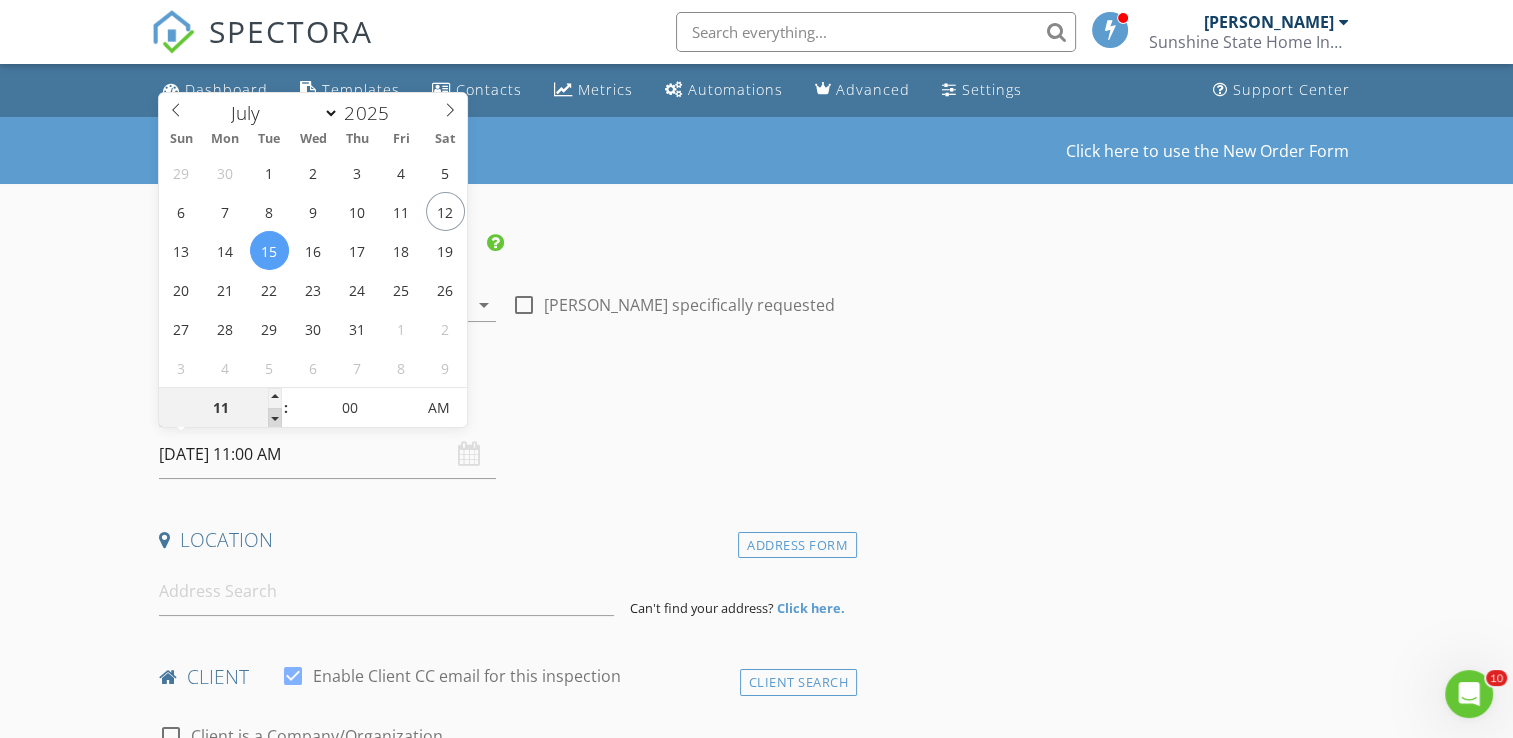 type on "10" 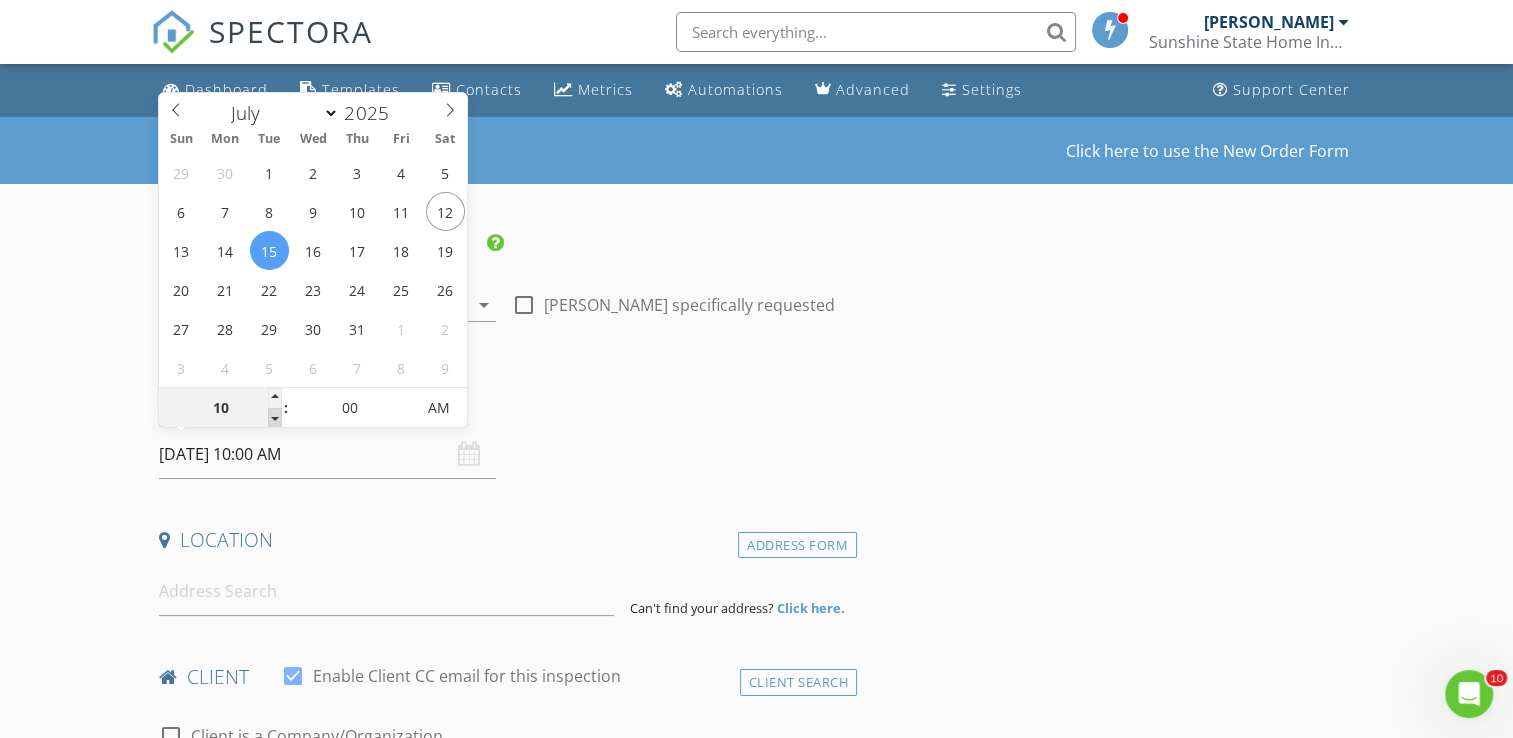 click at bounding box center (275, 418) 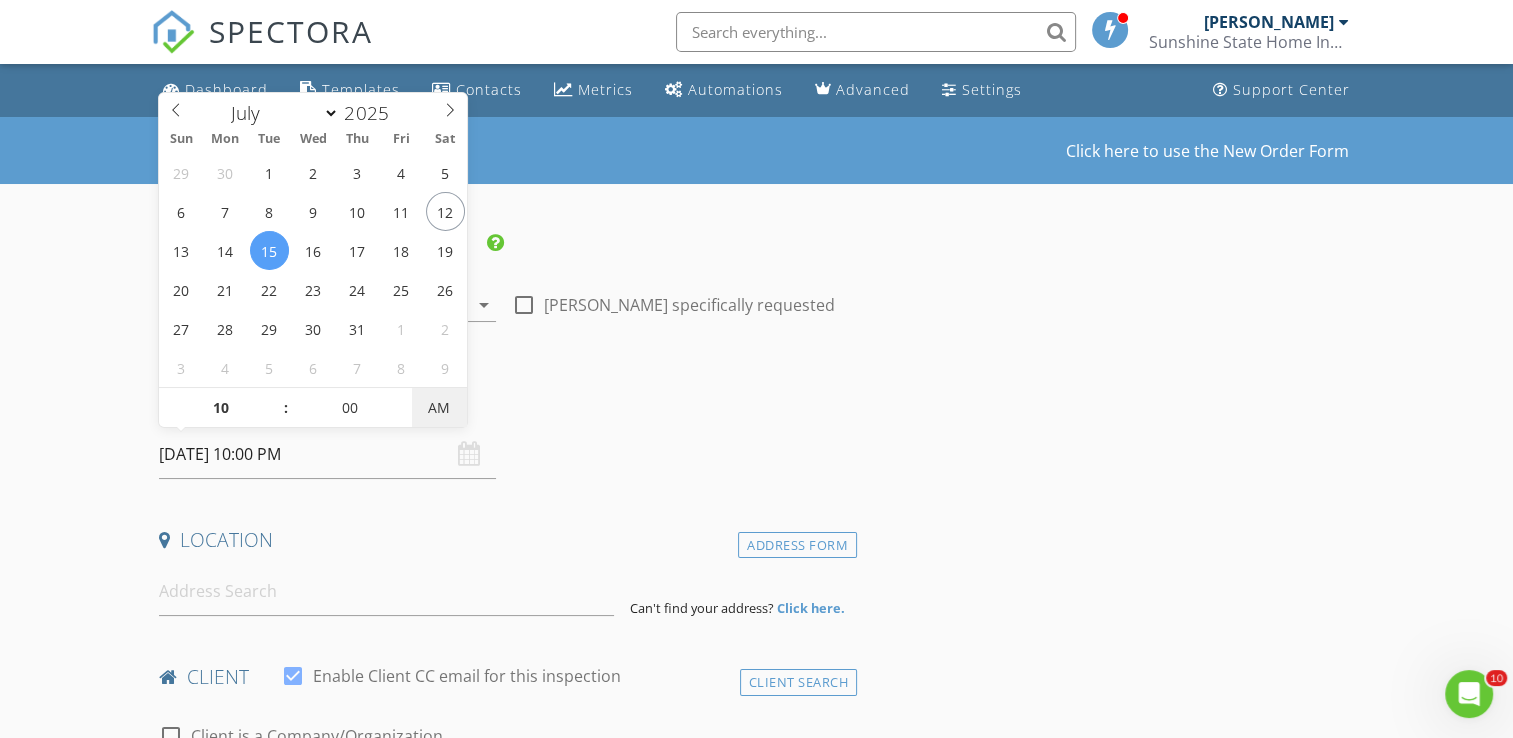 click on "AM" at bounding box center (439, 408) 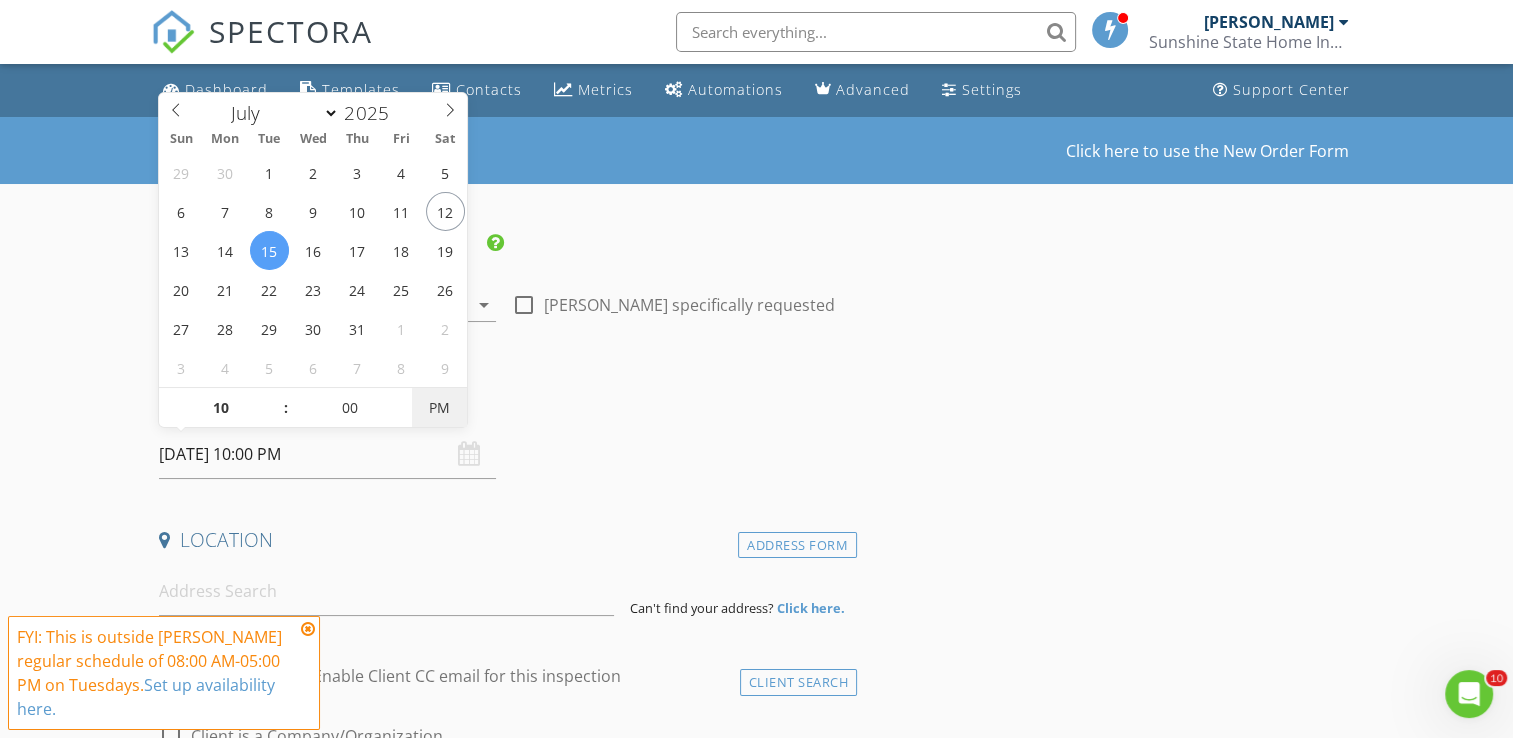 type on "[DATE] 10:00 AM" 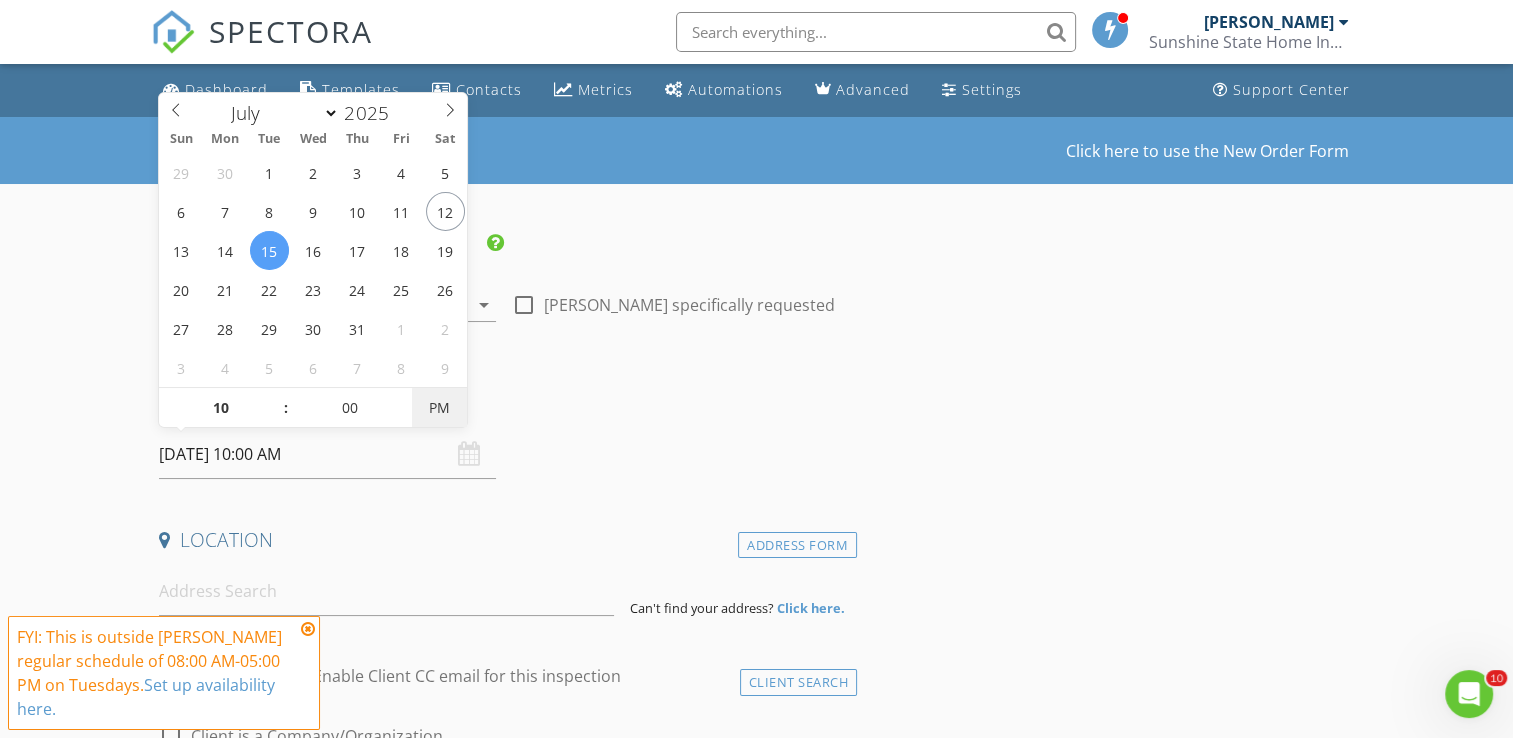 click on "PM" at bounding box center [439, 408] 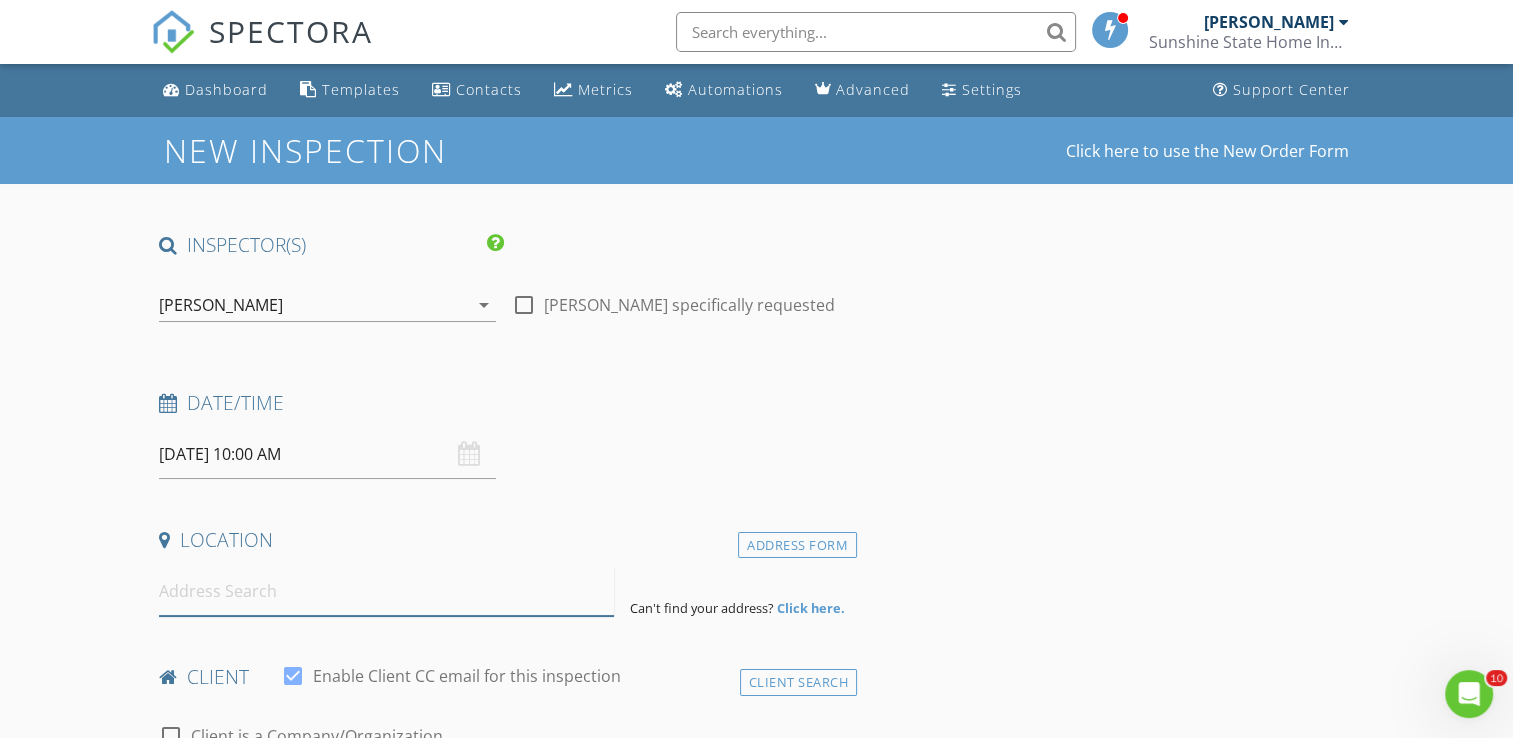 click at bounding box center (386, 591) 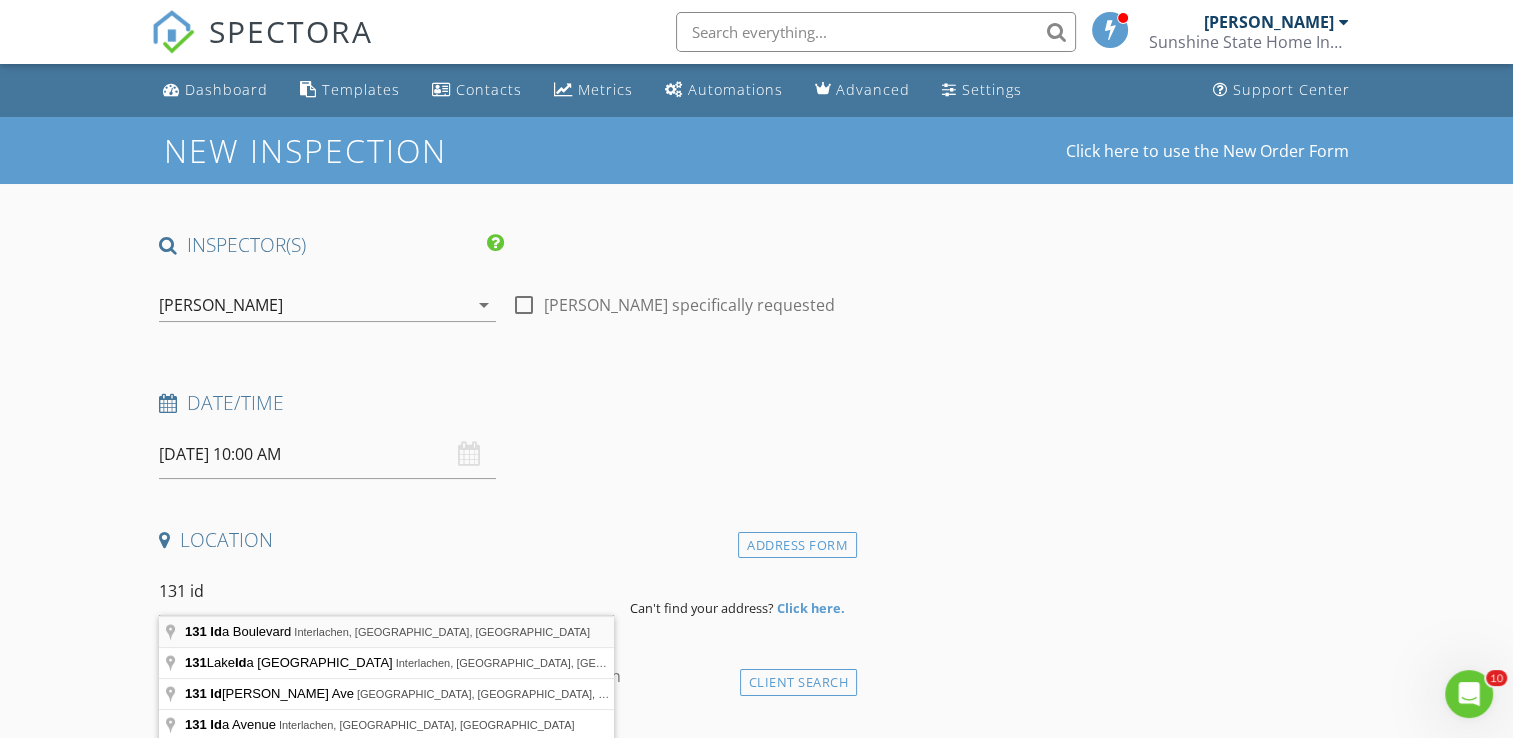 type on "131 Ida Boulevard, Interlachen, FL, USA" 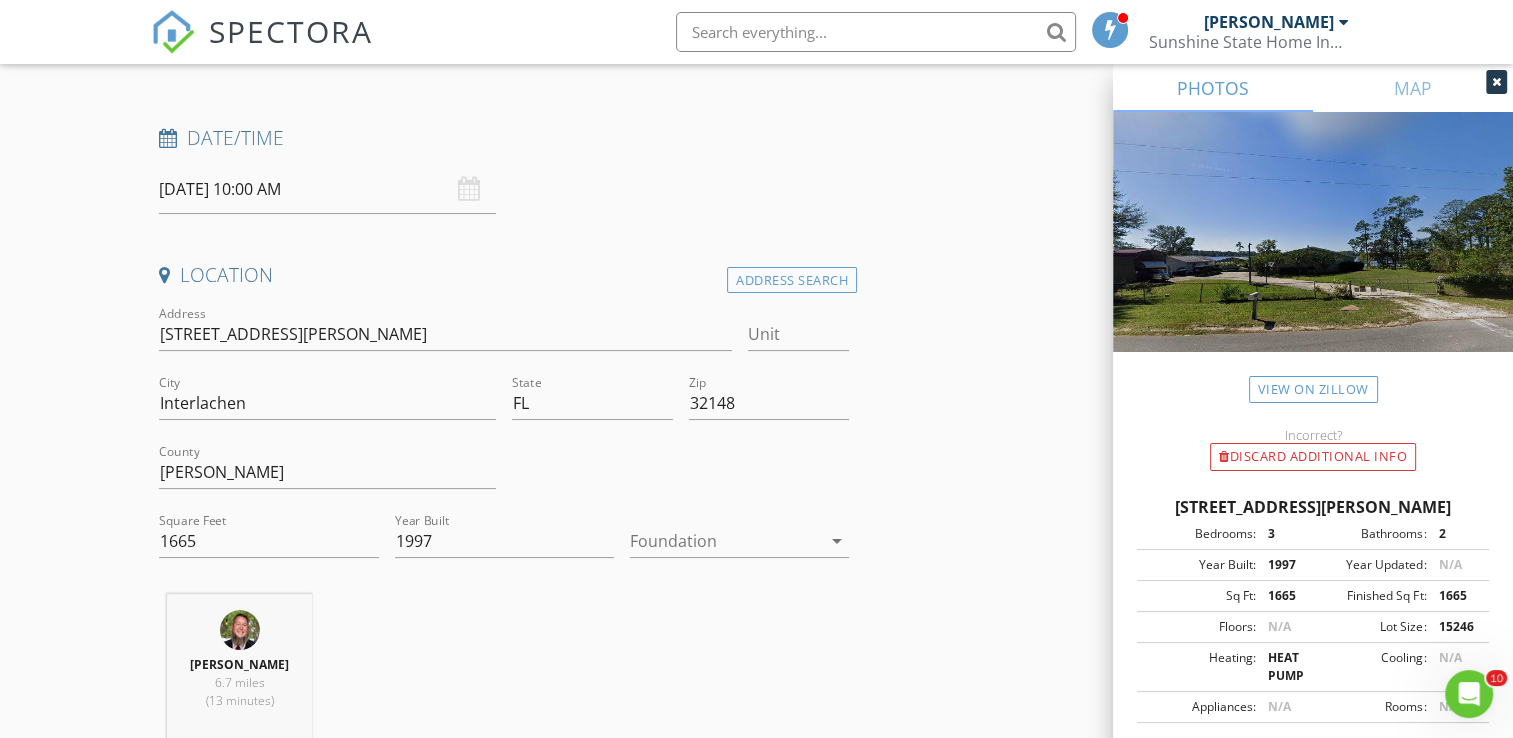 scroll, scrollTop: 300, scrollLeft: 0, axis: vertical 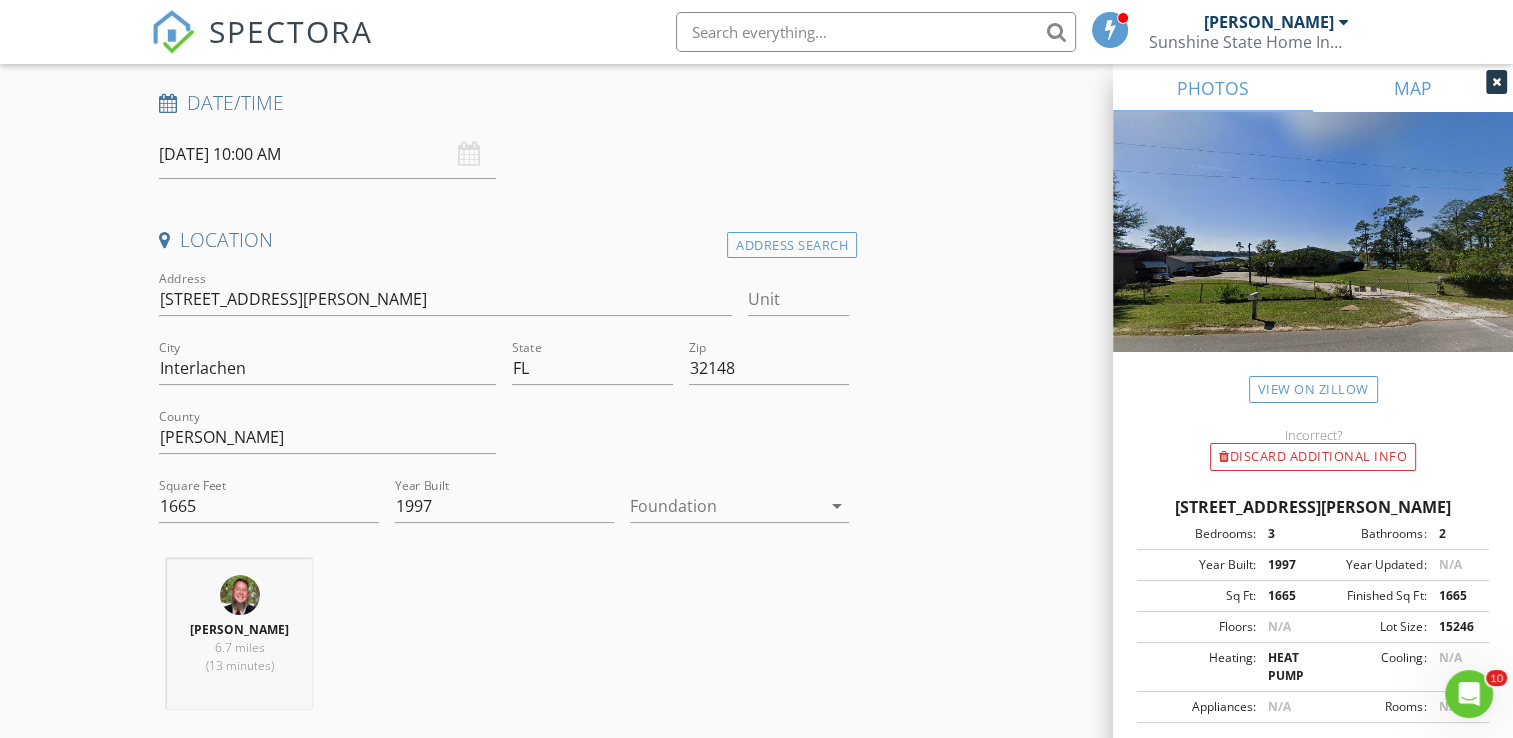 click at bounding box center [1496, 82] 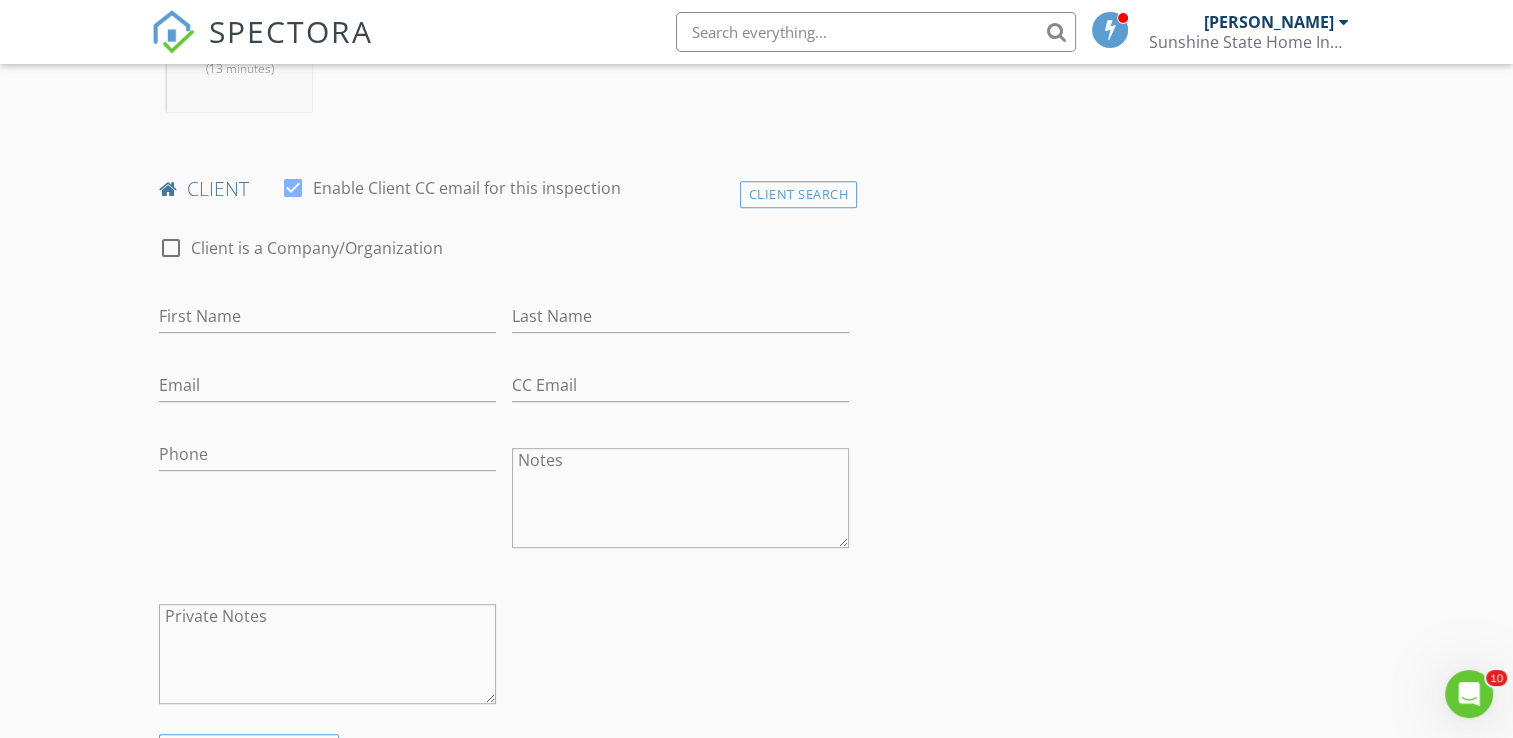 scroll, scrollTop: 900, scrollLeft: 0, axis: vertical 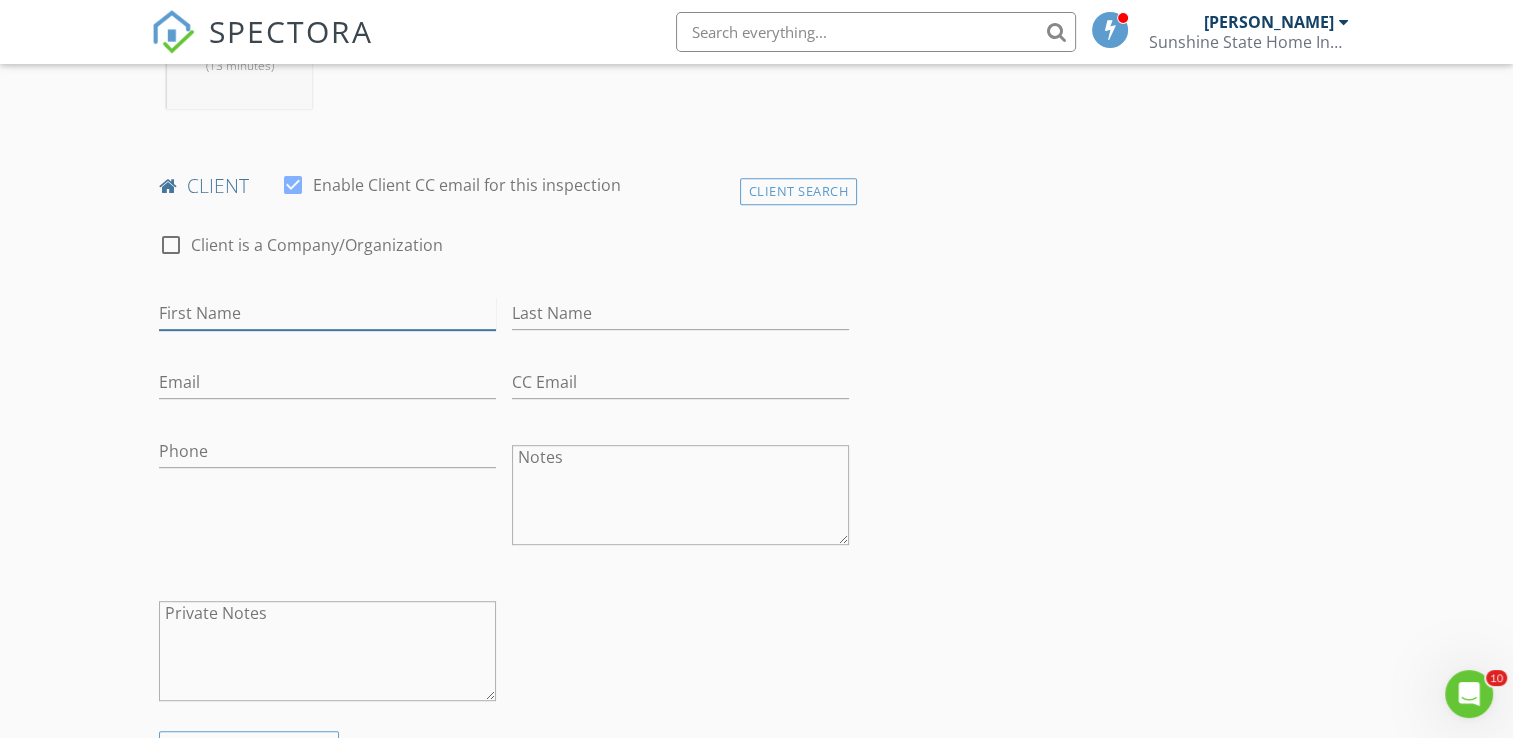 click on "First Name" at bounding box center (327, 313) 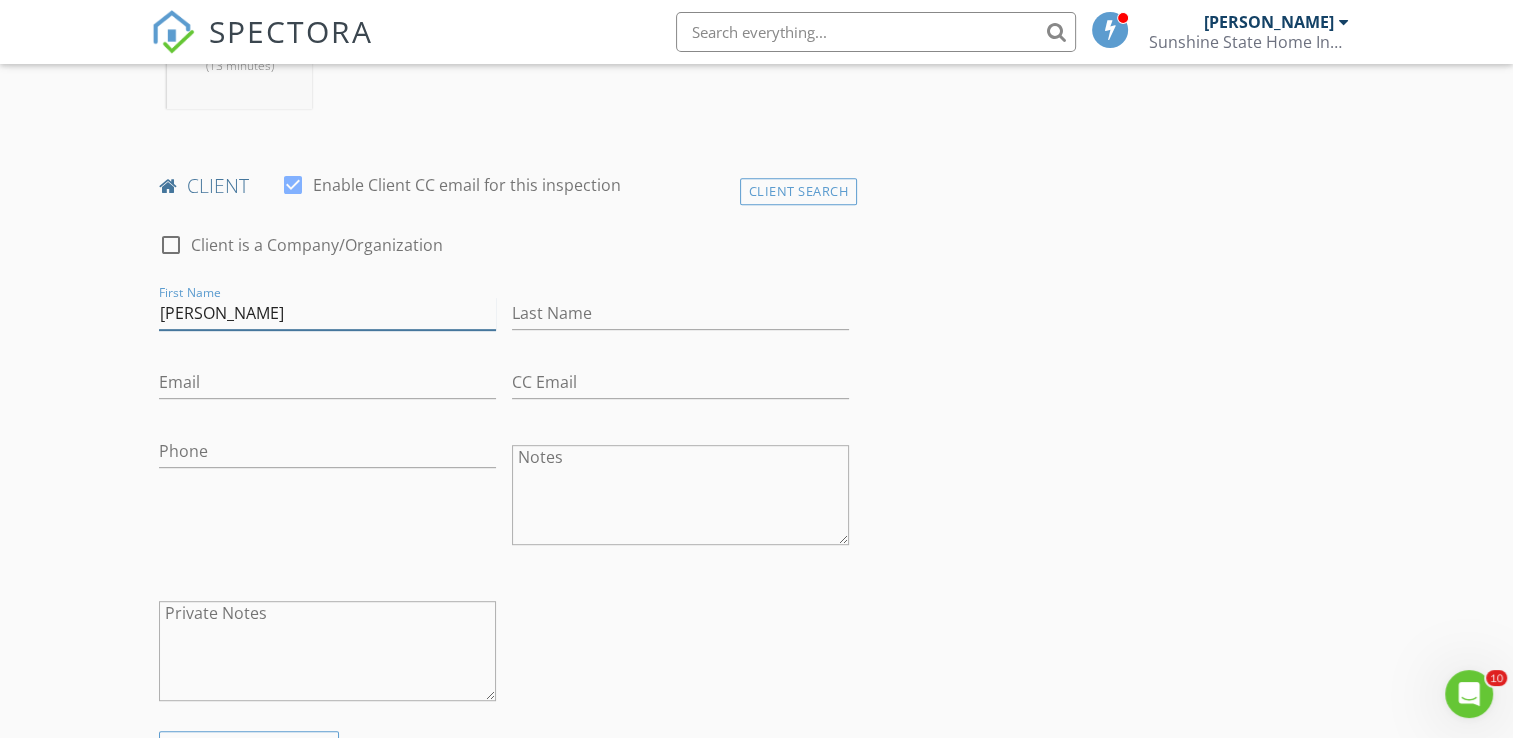type on "[PERSON_NAME]" 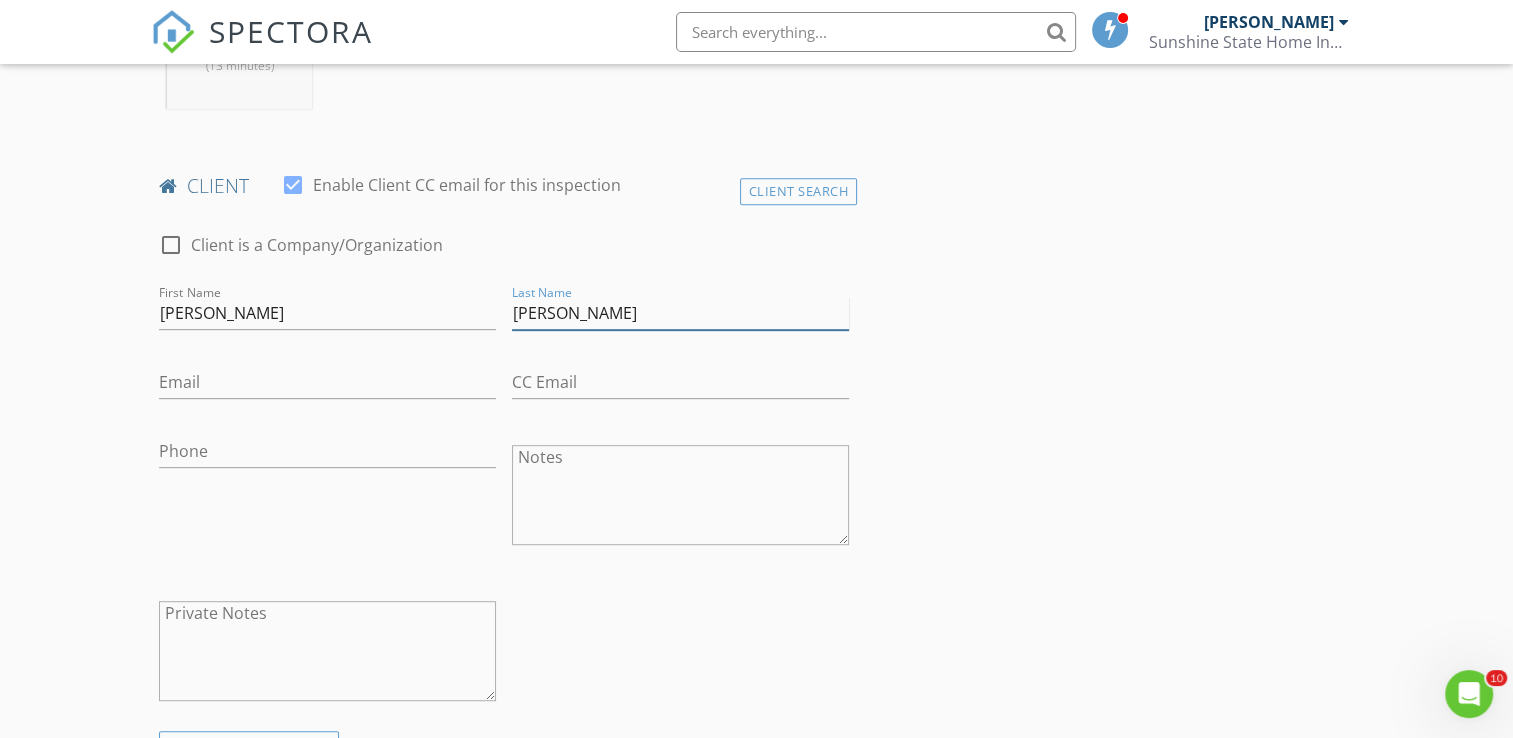 type on "[PERSON_NAME]" 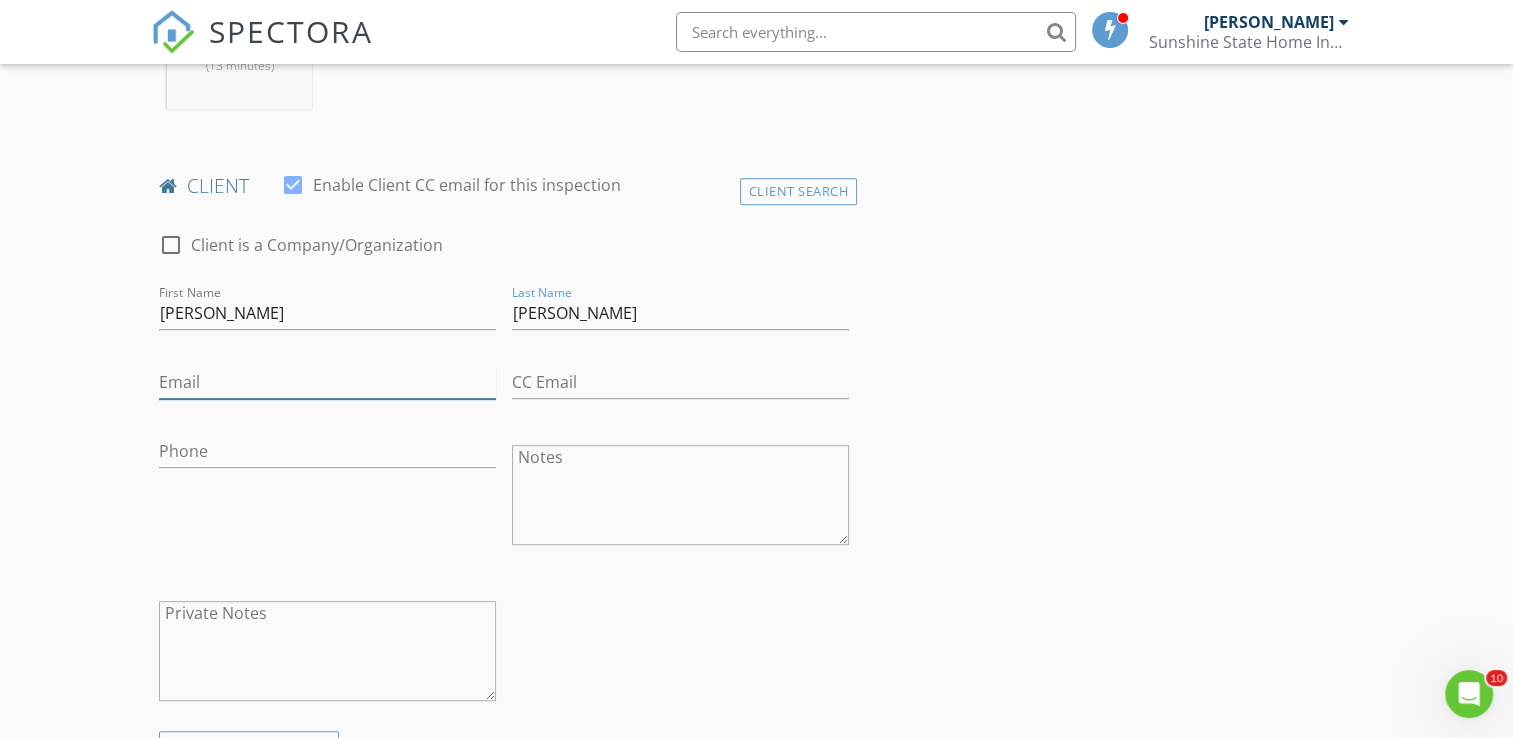 click on "Email" at bounding box center (327, 382) 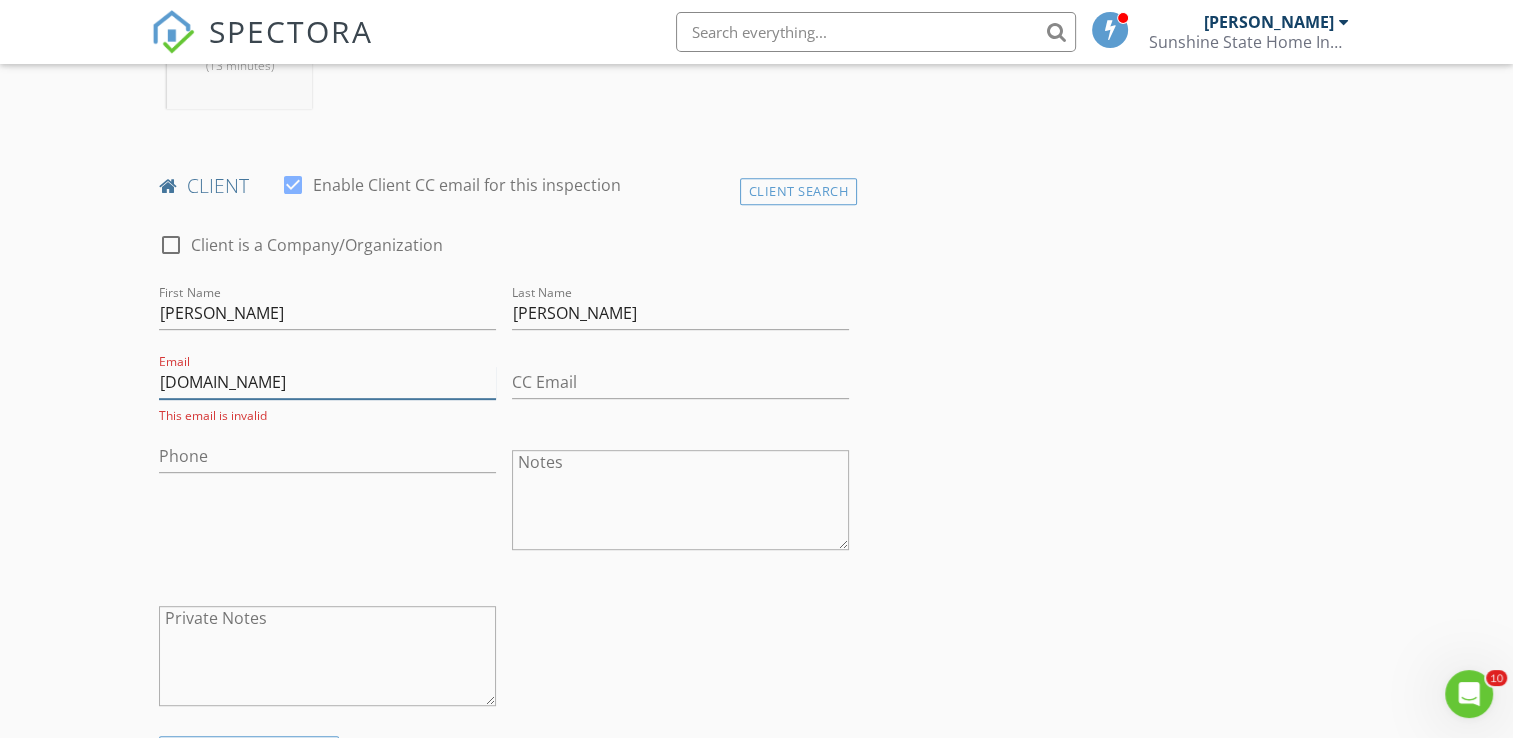 click on "leehackney1gmail.com" at bounding box center [327, 382] 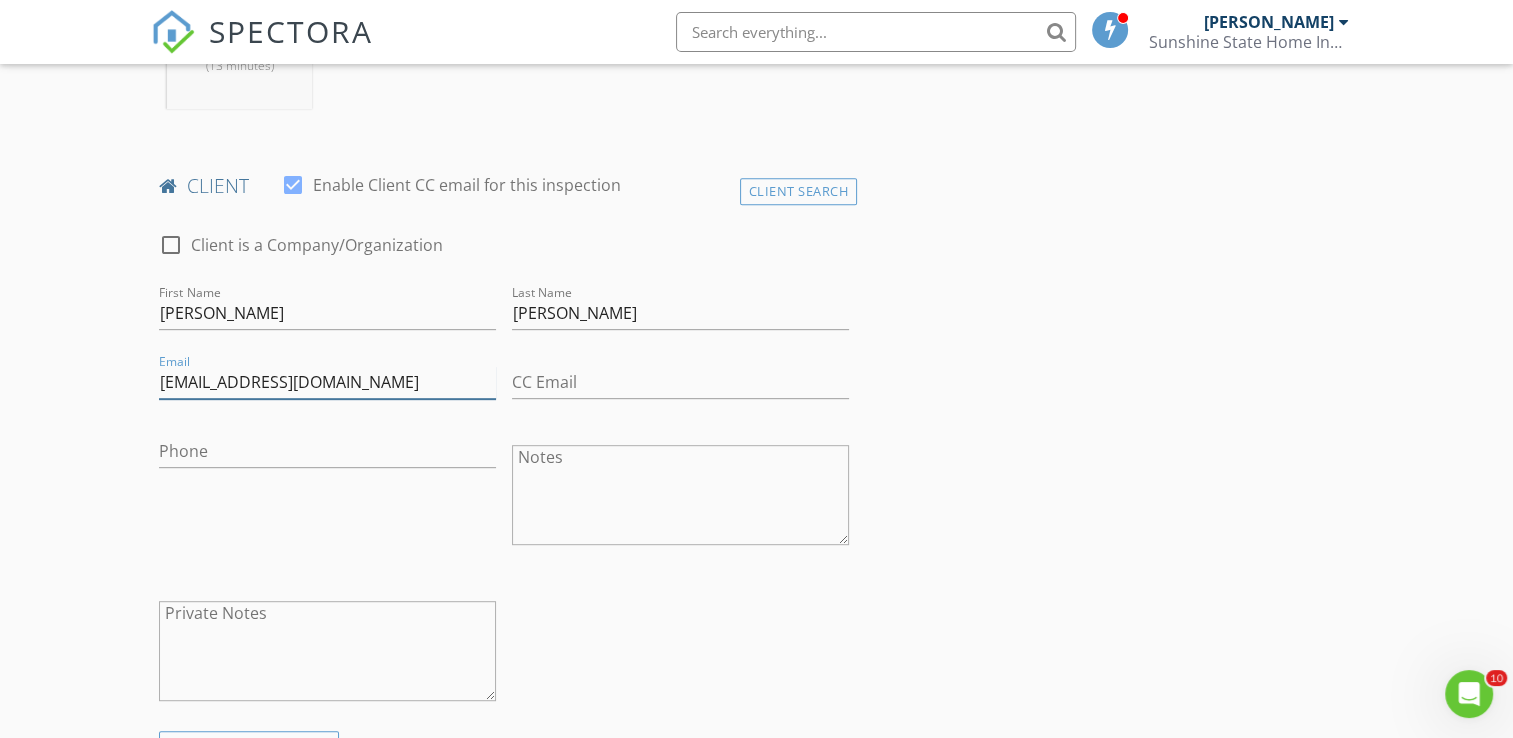 type on "[EMAIL_ADDRESS][DOMAIN_NAME]" 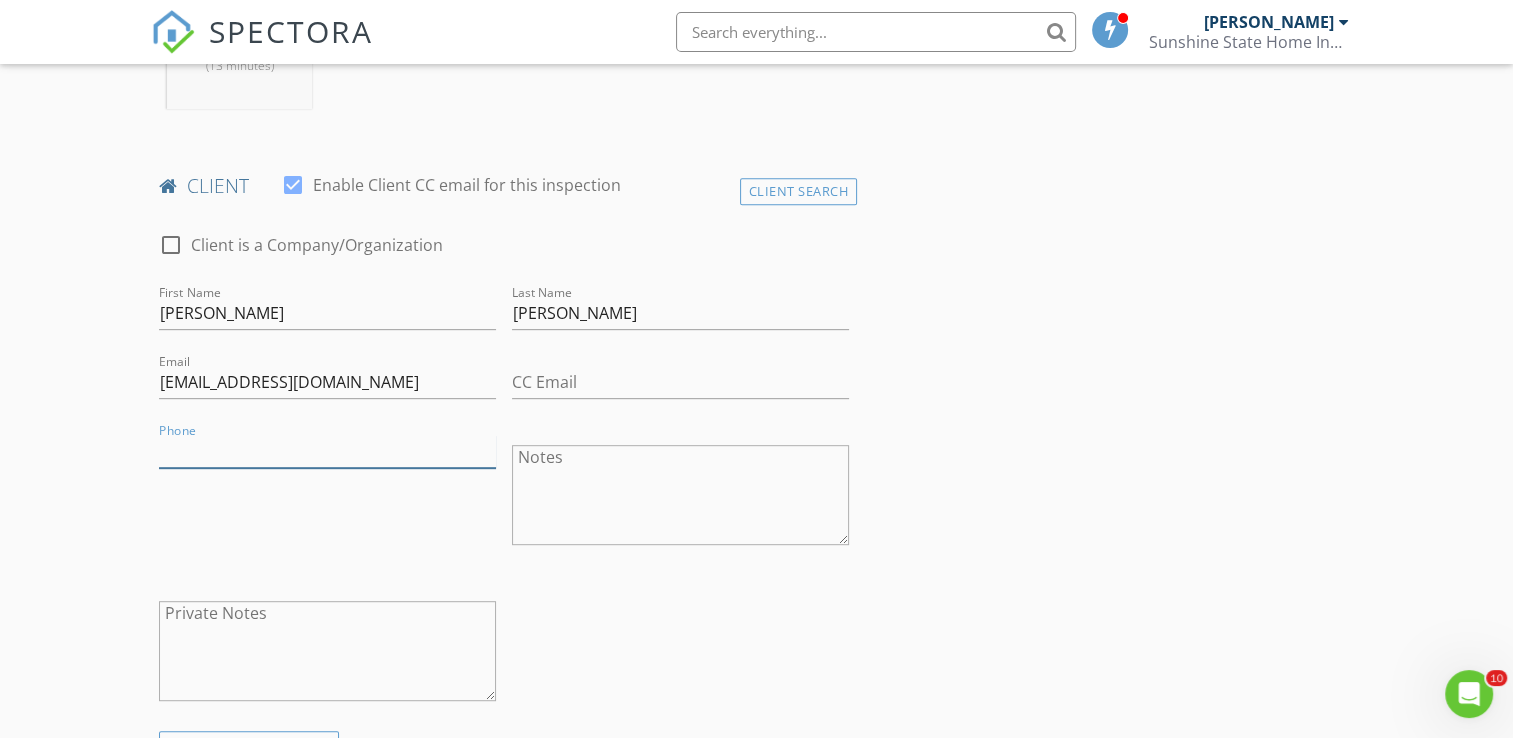 click on "Phone" at bounding box center [327, 451] 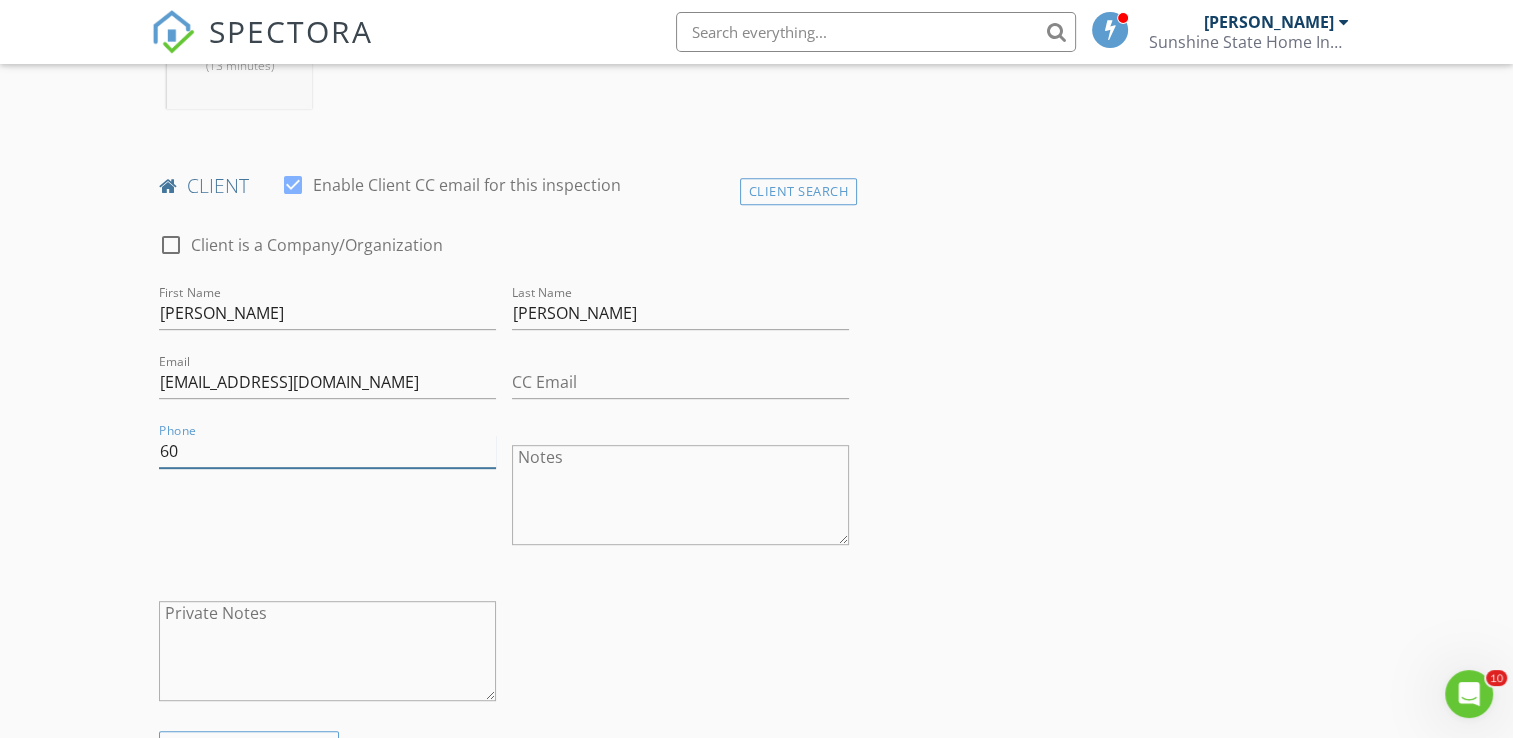 type on "6" 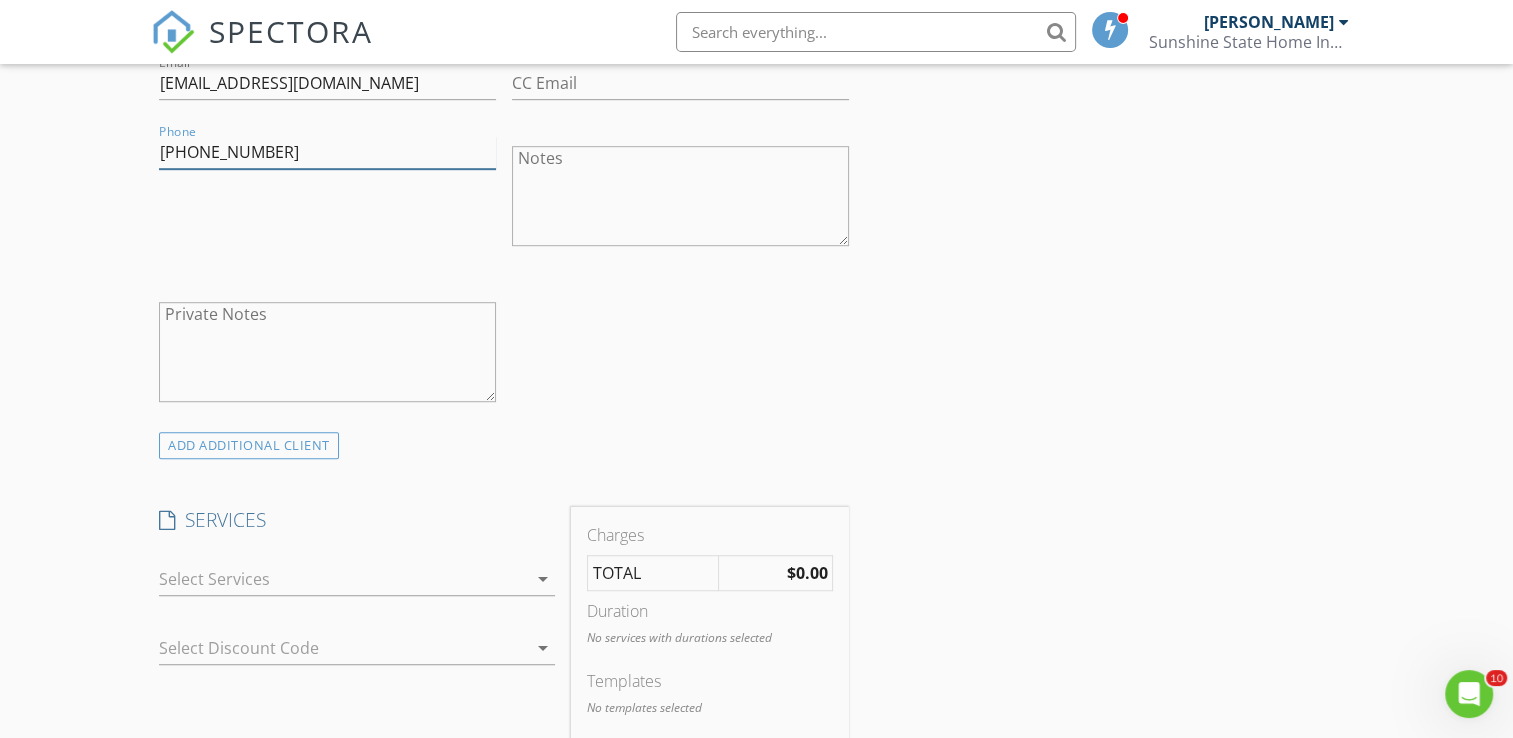 scroll, scrollTop: 1200, scrollLeft: 0, axis: vertical 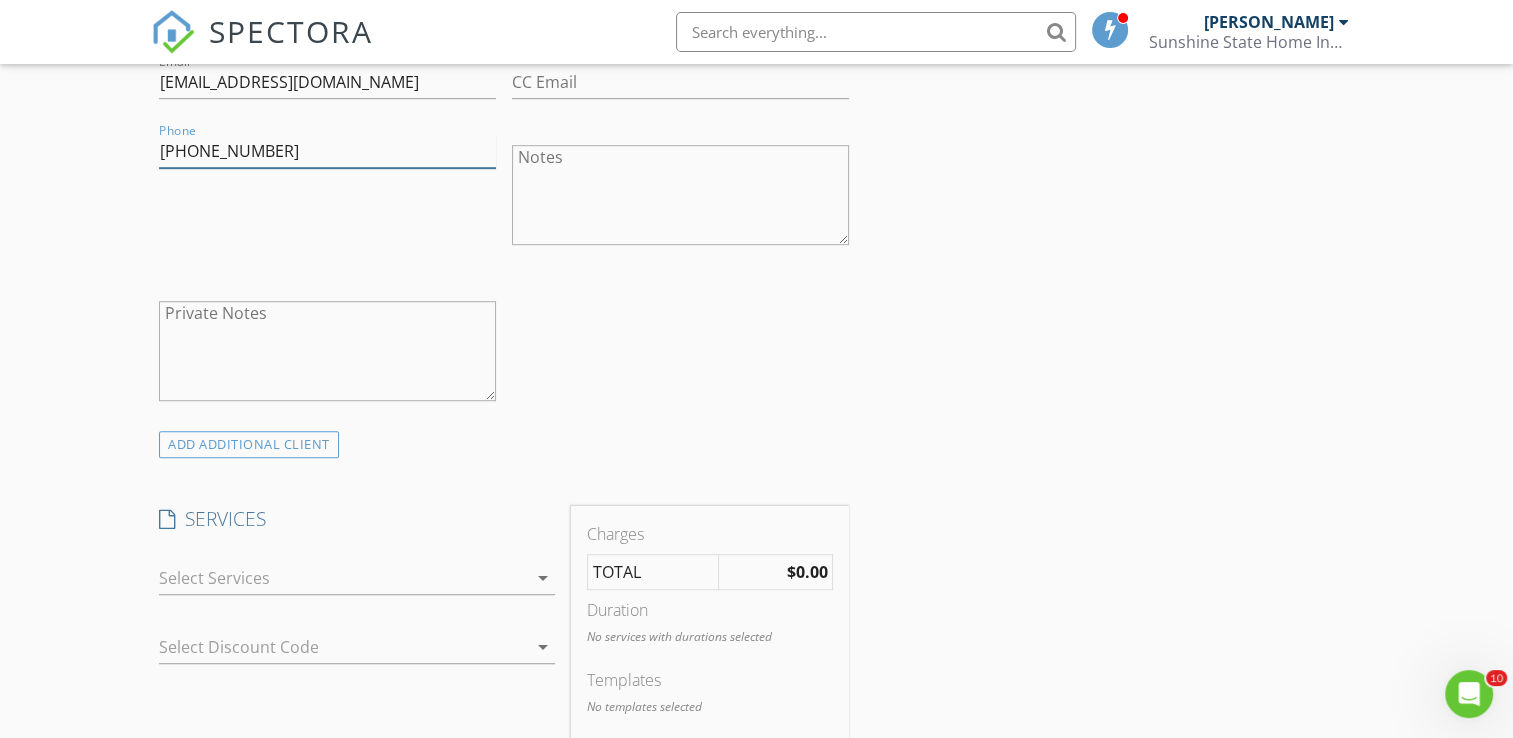 type on "[PHONE_NUMBER]" 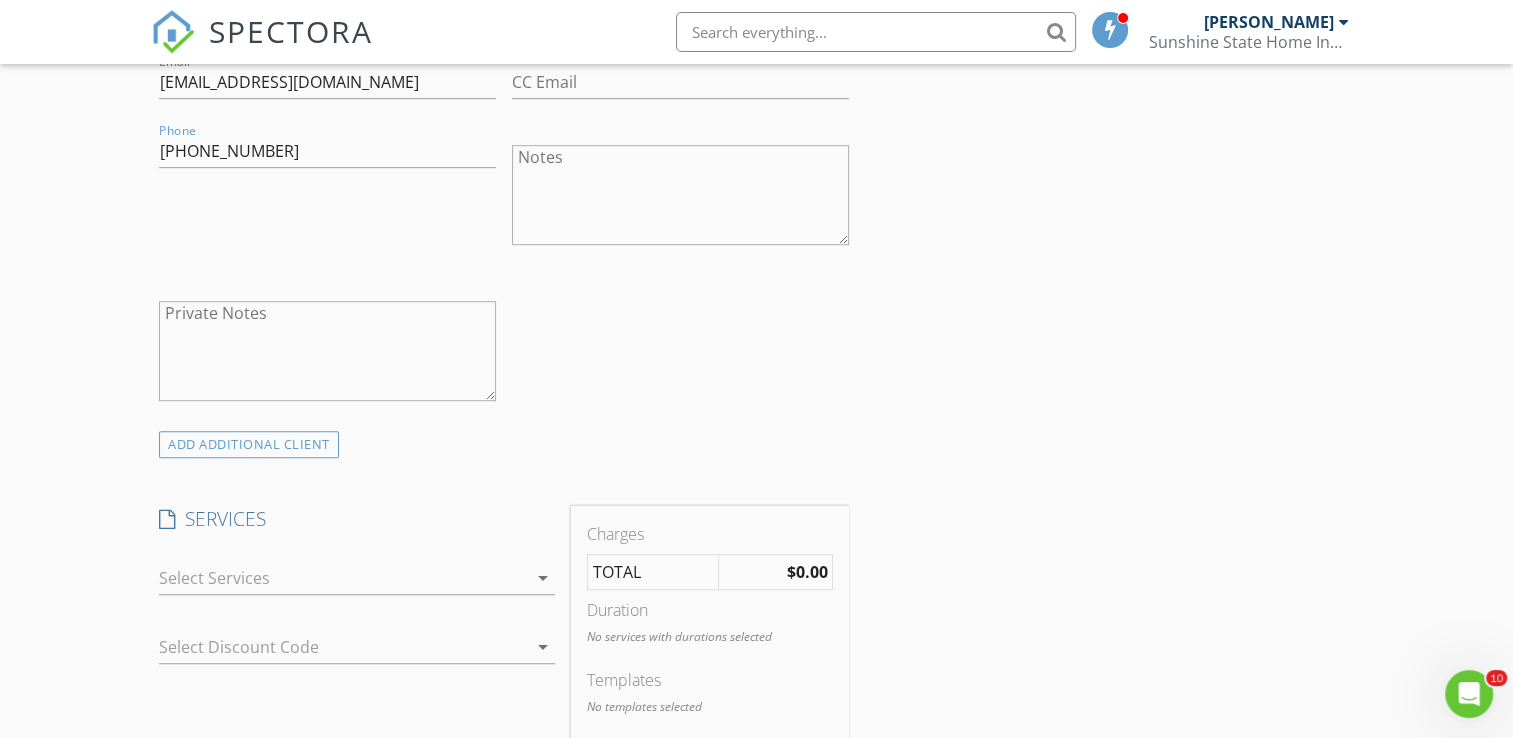 click on "arrow_drop_down" at bounding box center (543, 578) 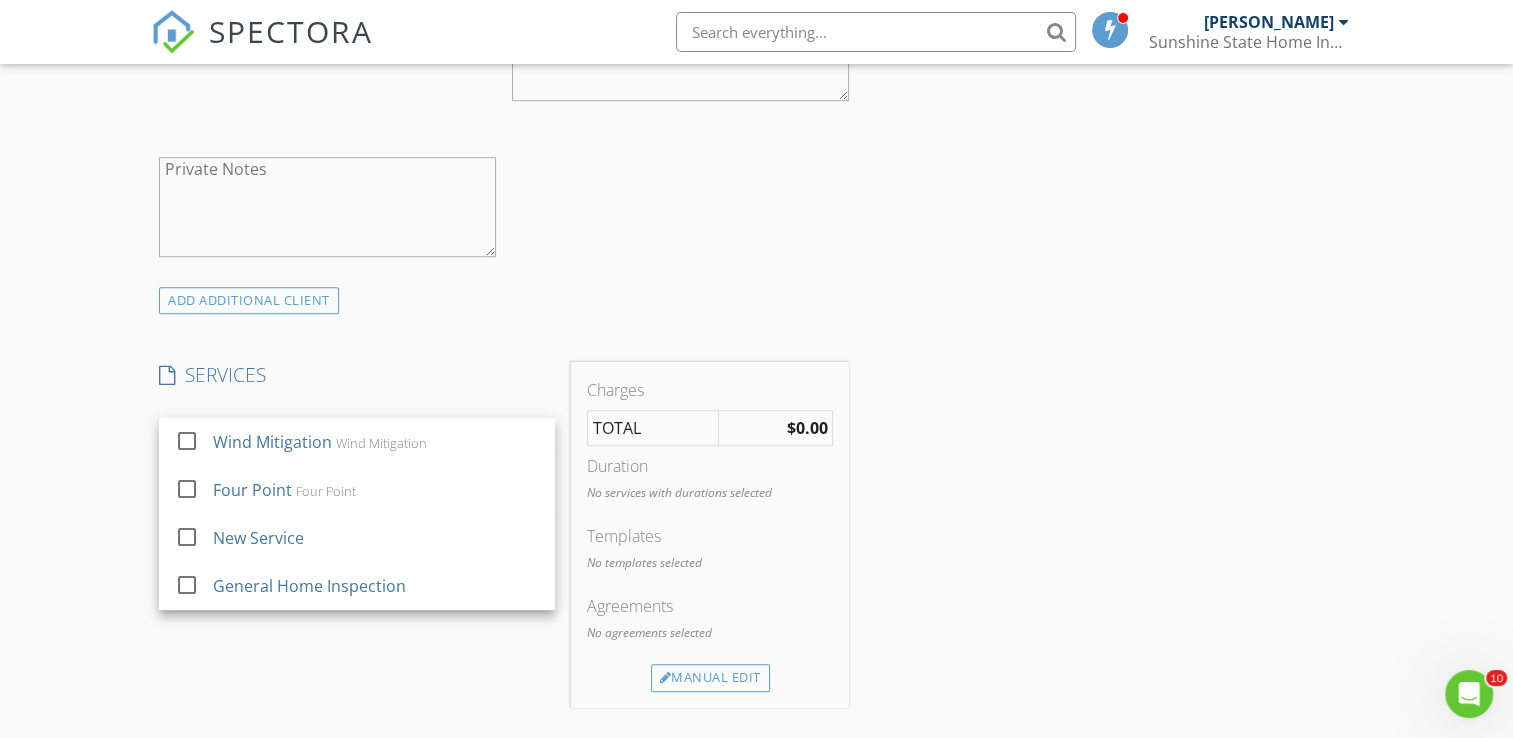 scroll, scrollTop: 1400, scrollLeft: 0, axis: vertical 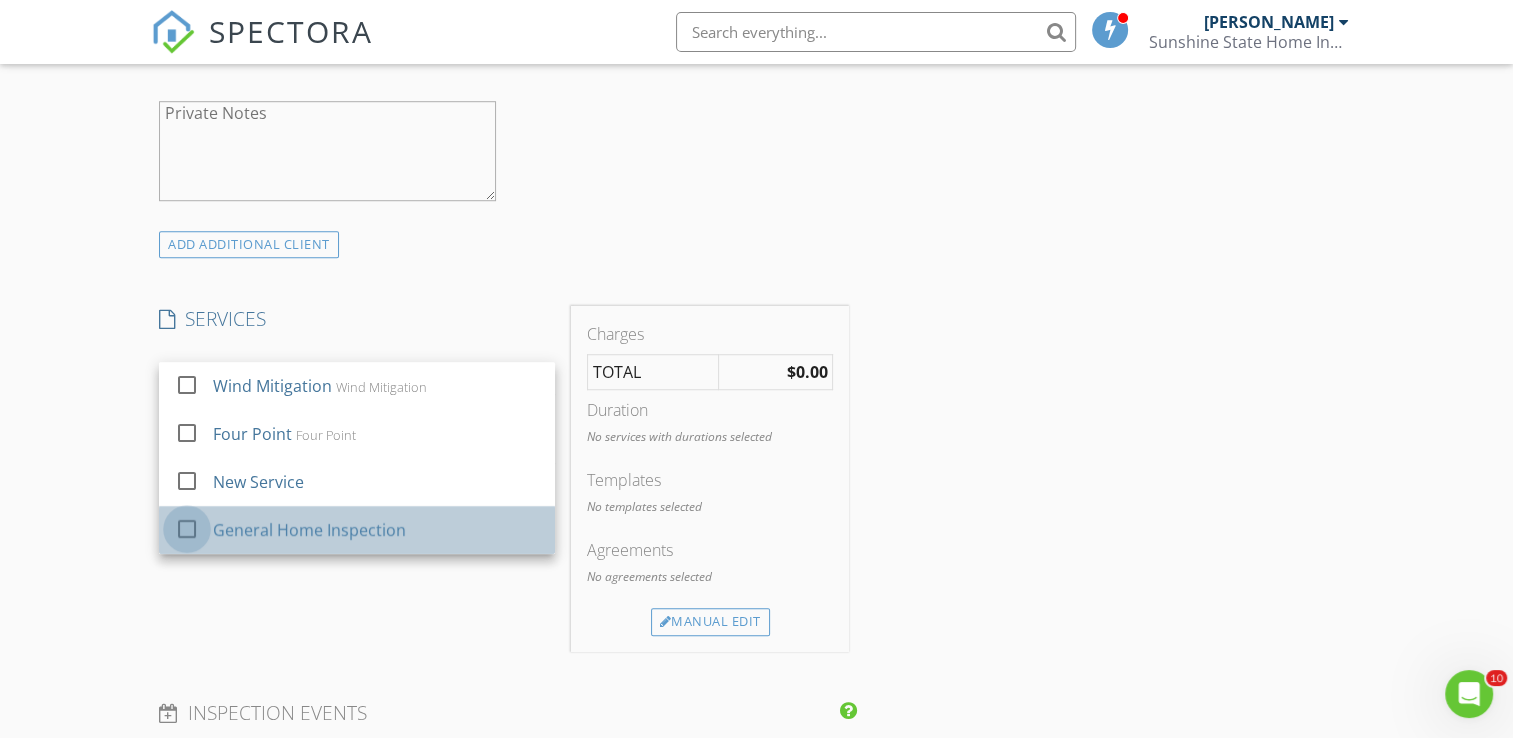click at bounding box center (187, 529) 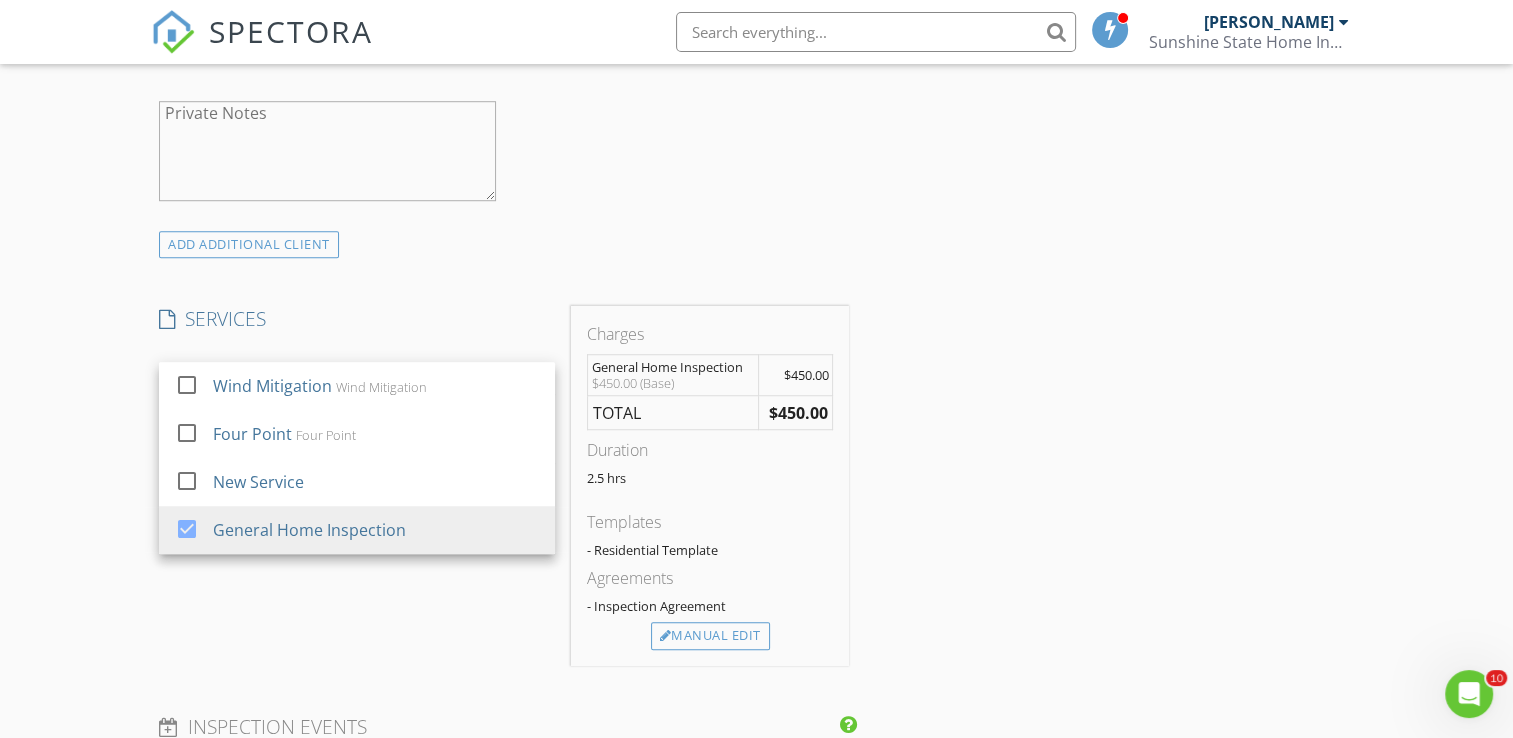 click on "SERVICES
check_box_outline_blank   Wind Mitigation   Wind Mitigation check_box_outline_blank   Four Point   Four Point check_box_outline_blank   New Service   check_box   General Home Inspection   General Home Inspection arrow_drop_down     Select Discount Code arrow_drop_down" at bounding box center [357, 486] 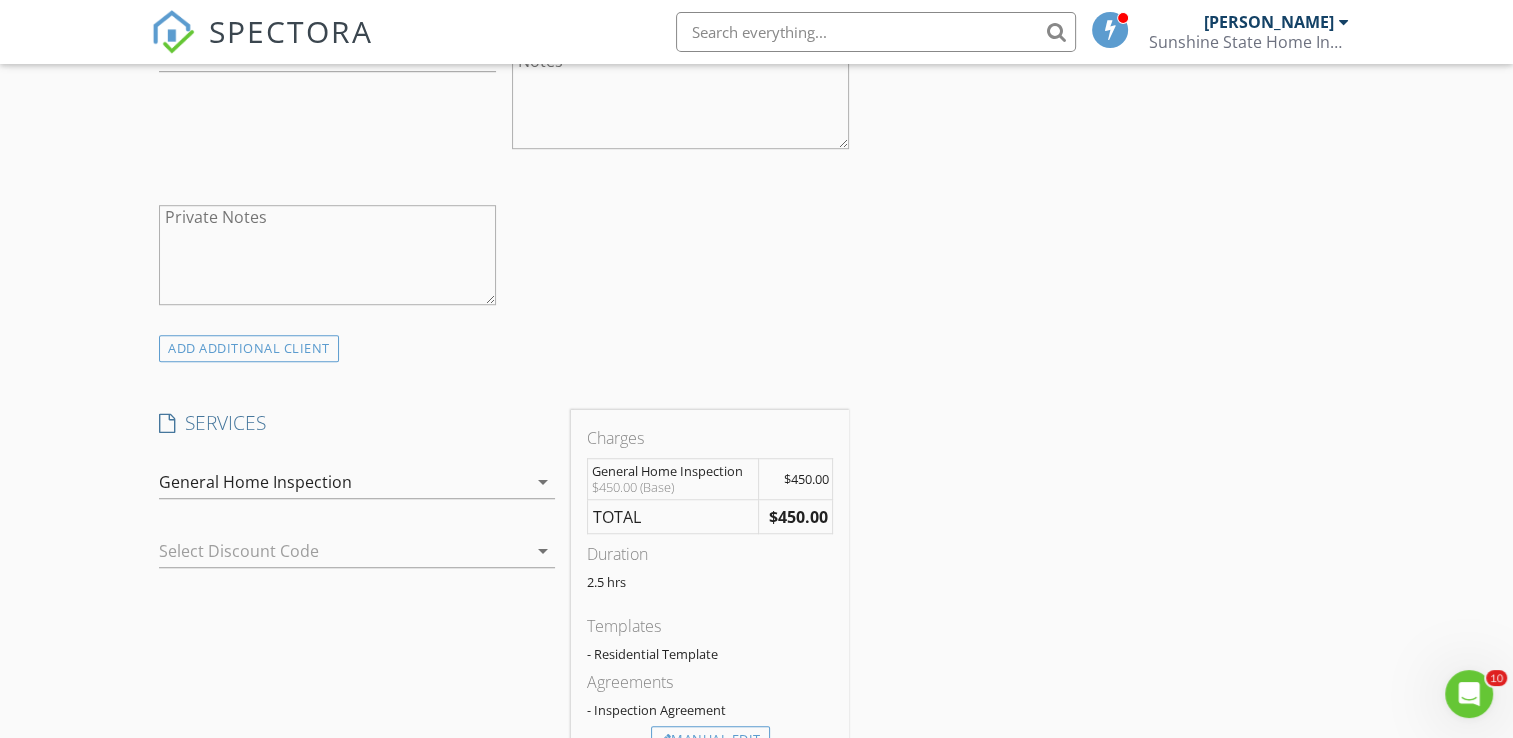 scroll, scrollTop: 1300, scrollLeft: 0, axis: vertical 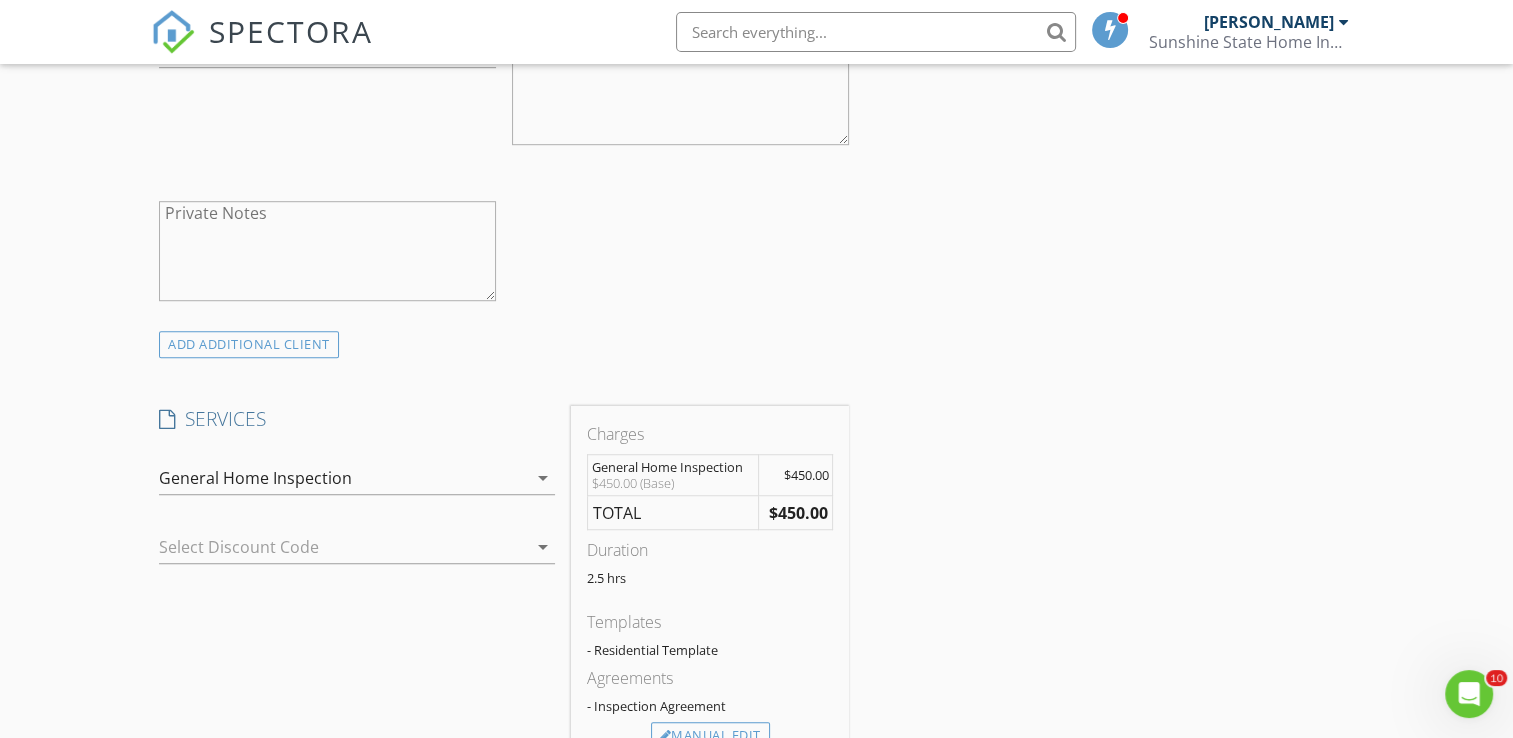 click on "SERVICES" at bounding box center (357, 419) 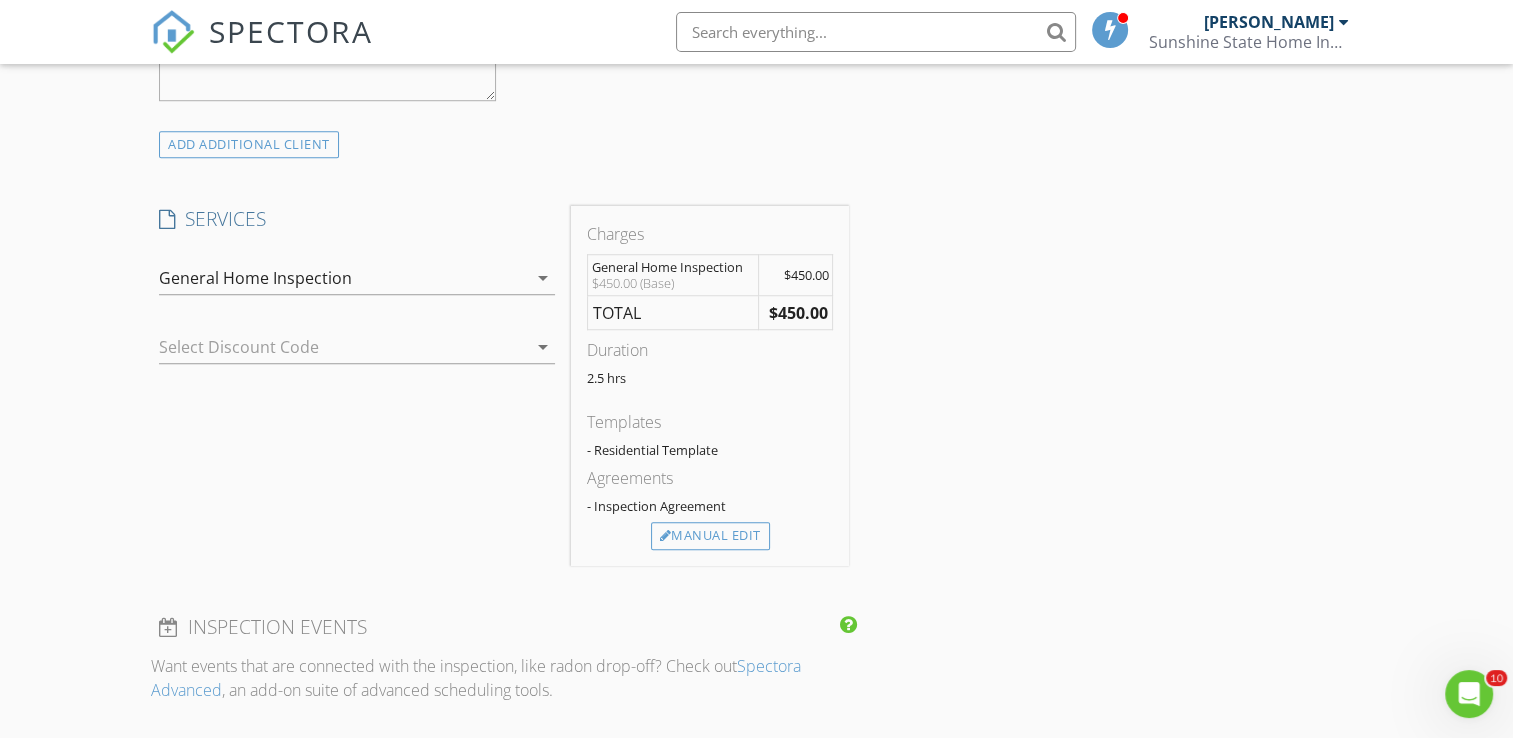 scroll, scrollTop: 1600, scrollLeft: 0, axis: vertical 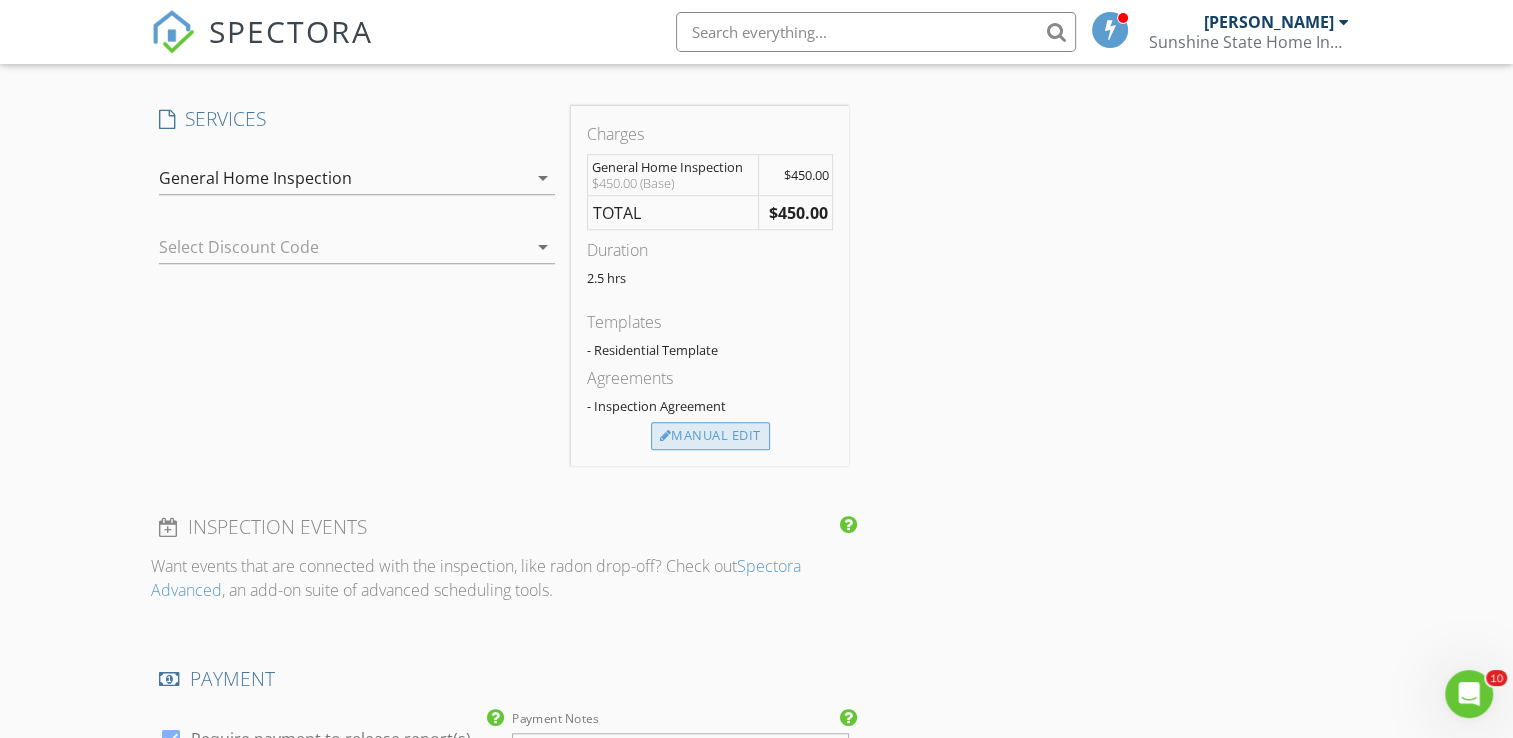 click on "Manual Edit" at bounding box center [710, 436] 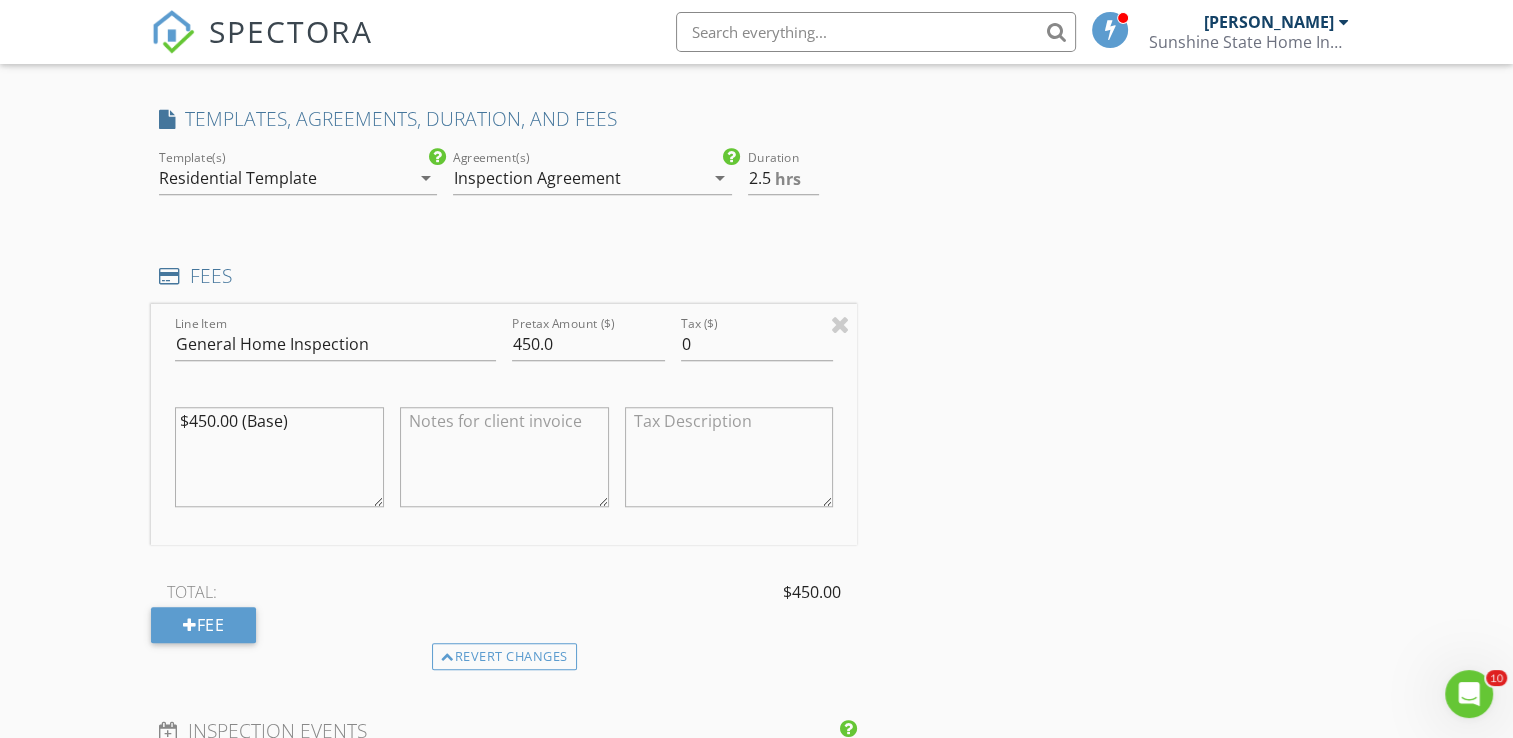 click on "arrow_drop_down" at bounding box center (425, 178) 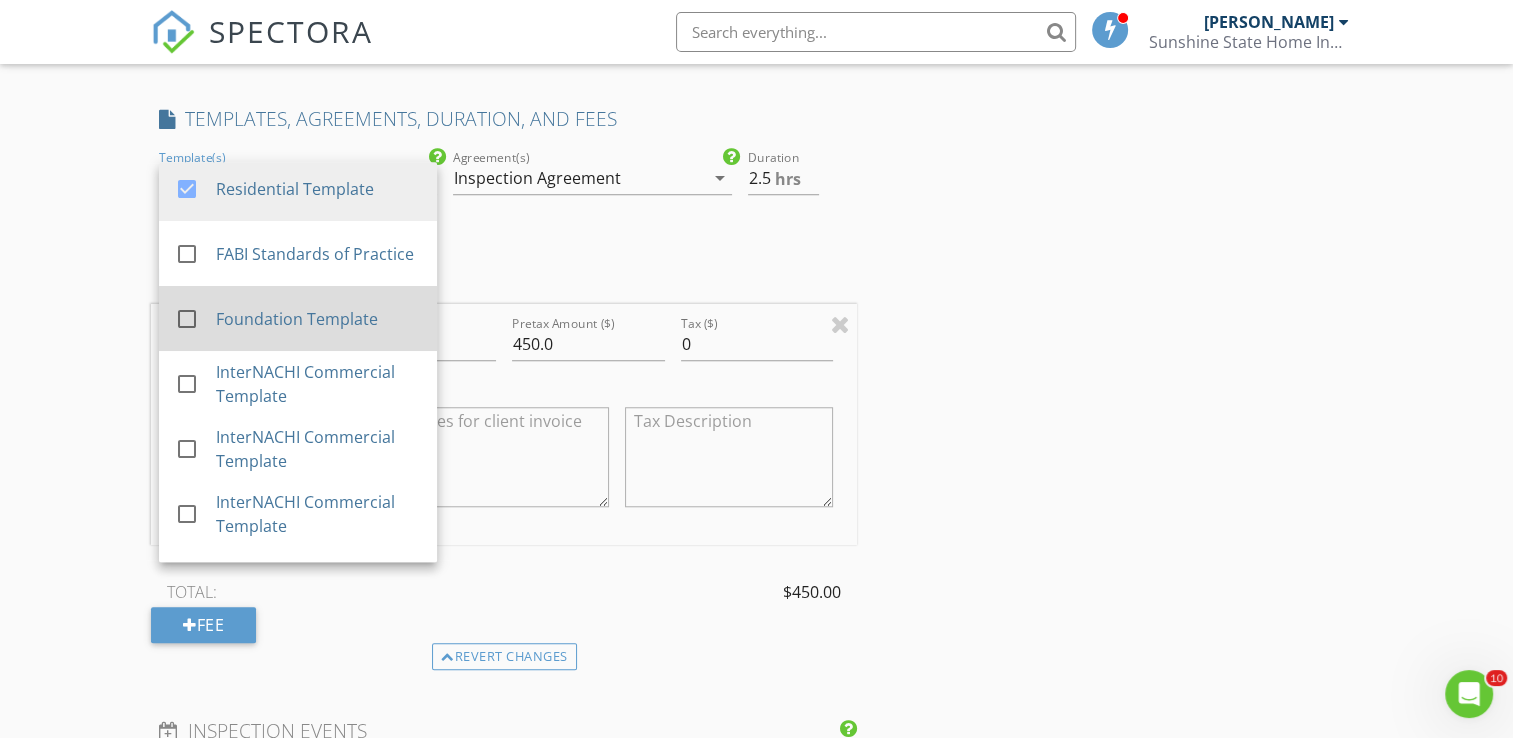 scroll, scrollTop: 0, scrollLeft: 0, axis: both 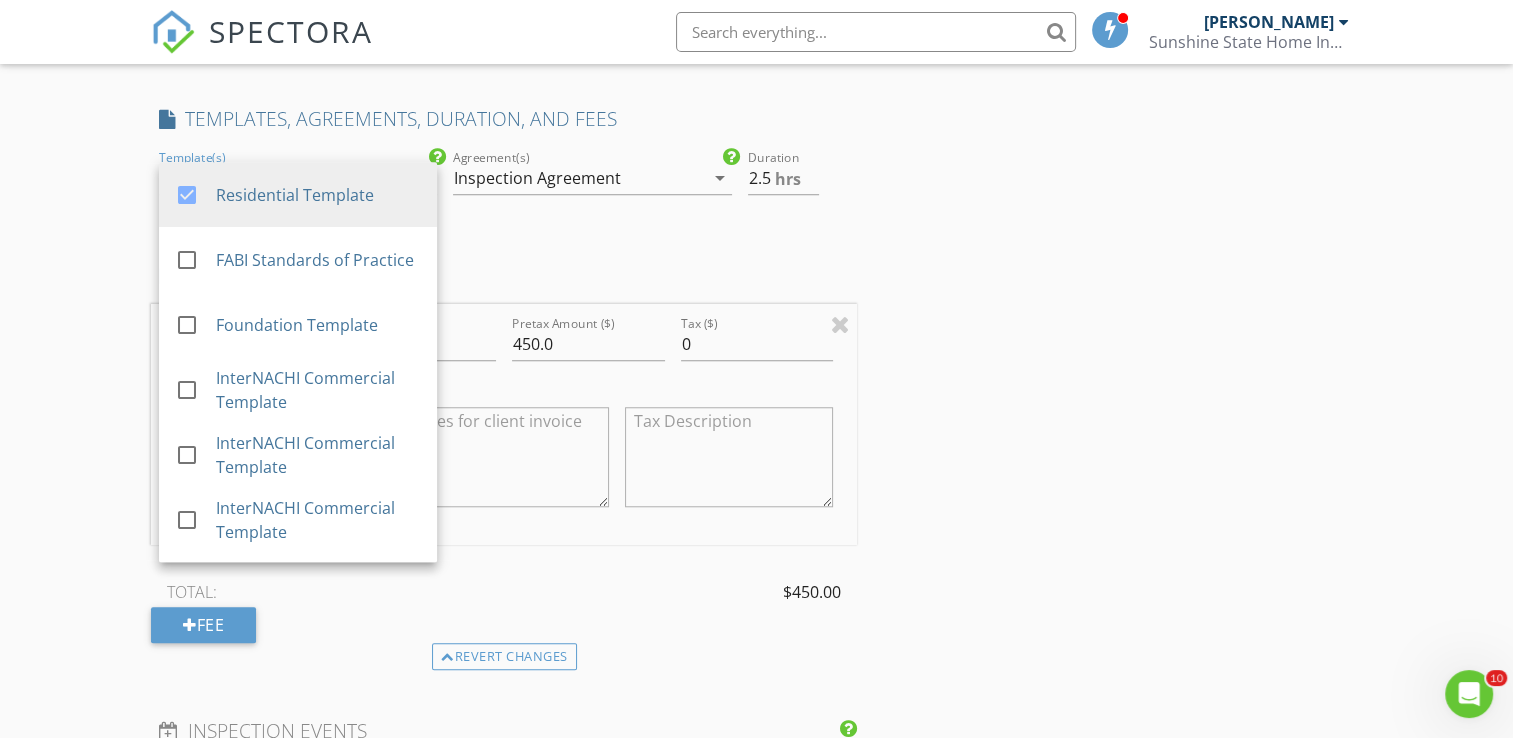 click on "FEES" at bounding box center (504, 276) 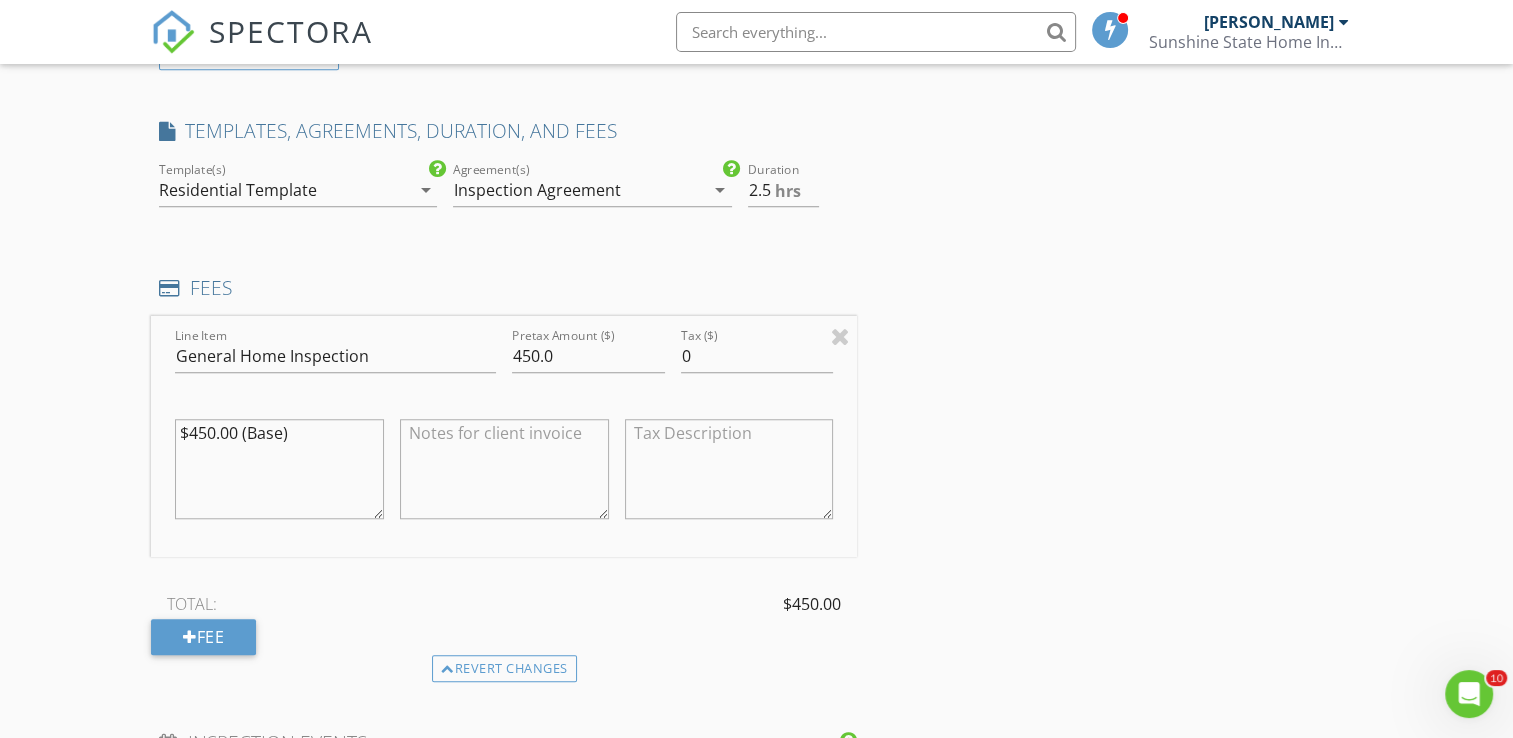 scroll, scrollTop: 1600, scrollLeft: 0, axis: vertical 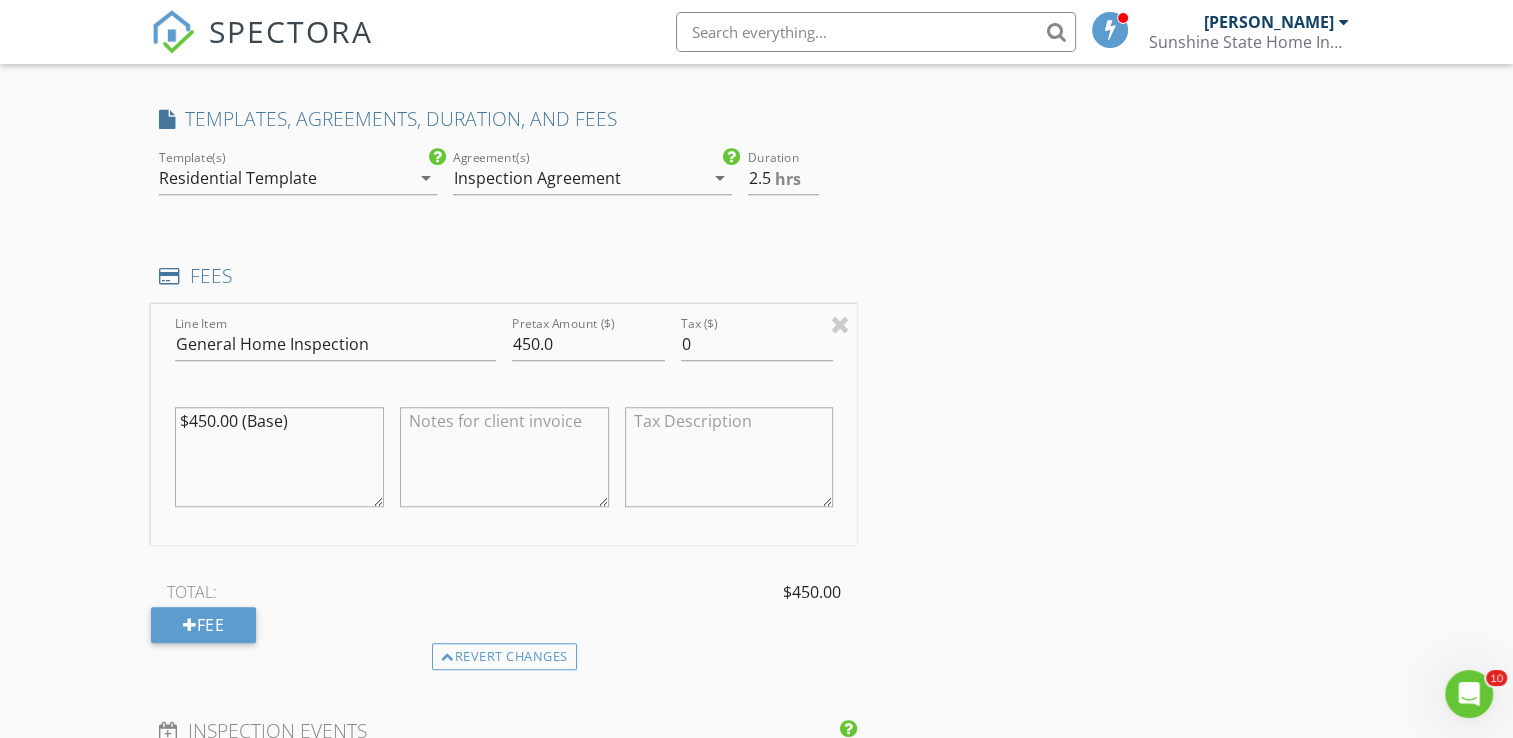click on "arrow_drop_down" at bounding box center [425, 178] 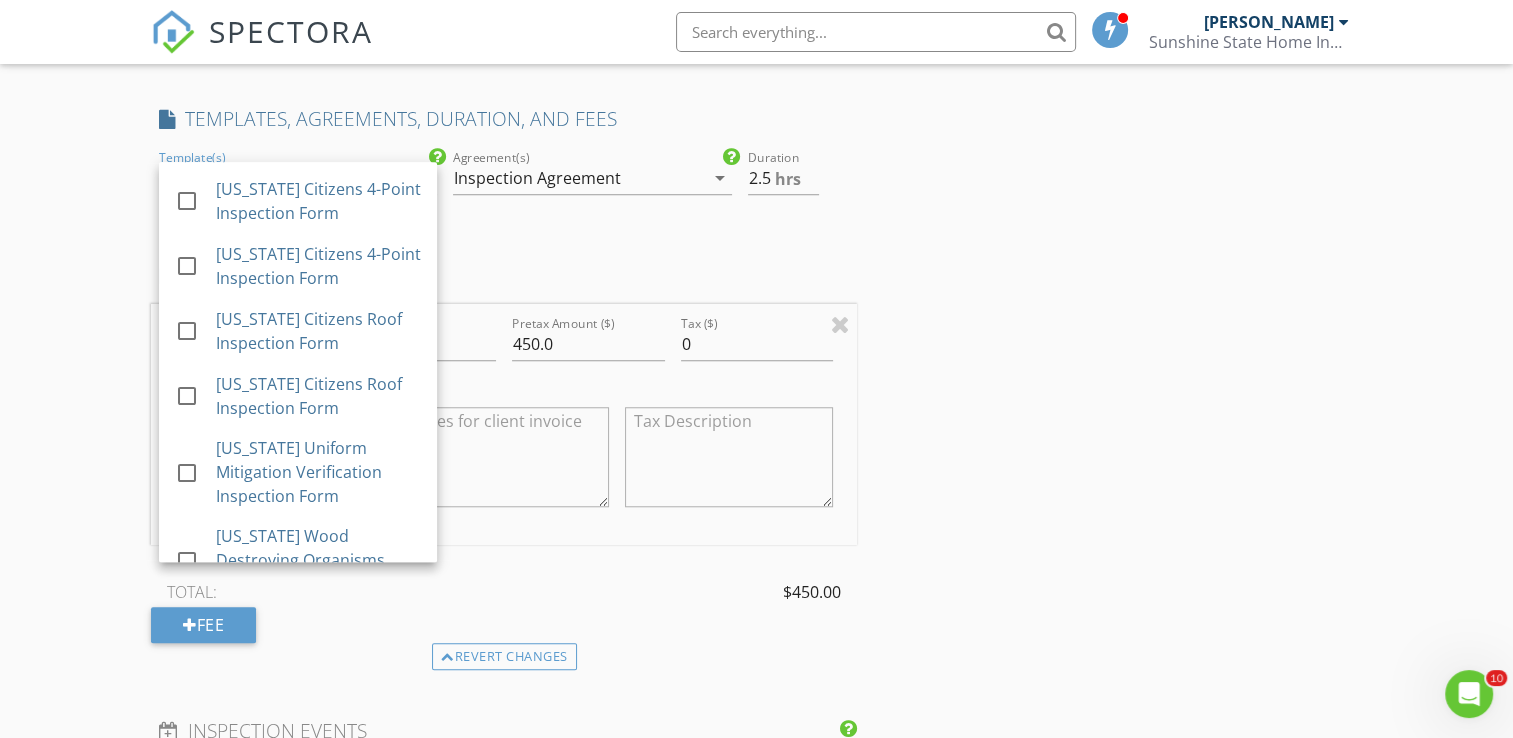 scroll, scrollTop: 644, scrollLeft: 0, axis: vertical 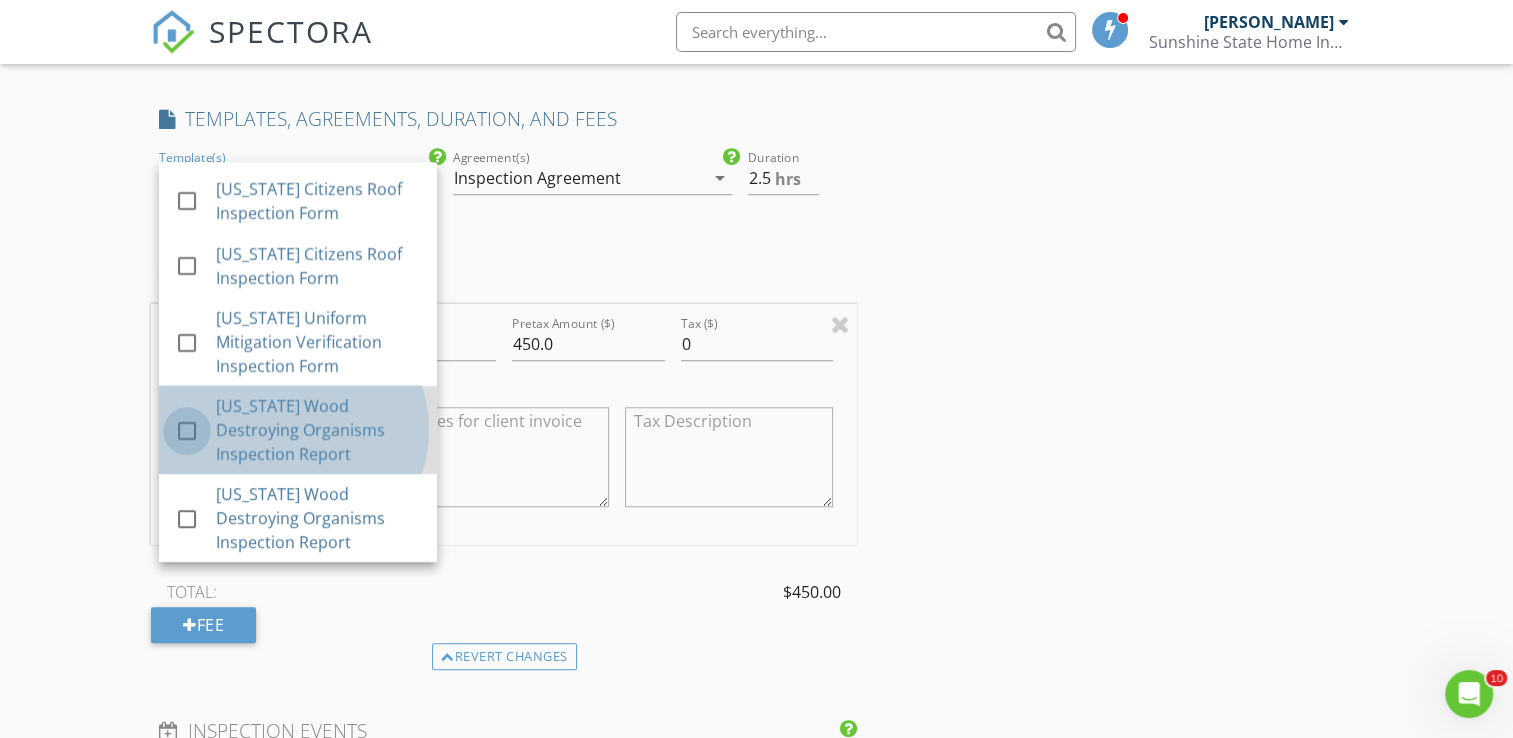 click at bounding box center [187, 431] 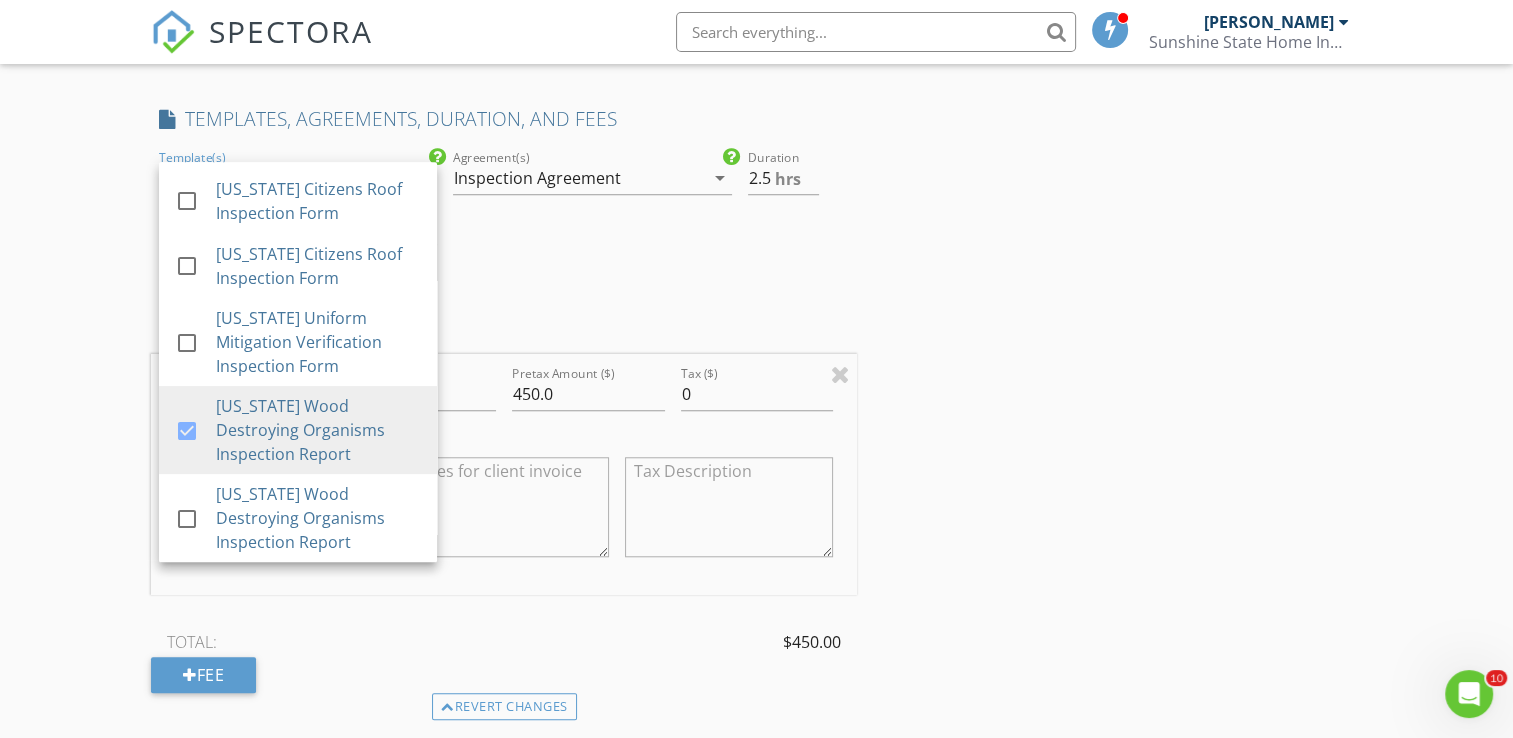 click on "check_box   Inspection Agreement Agreement(s) Inspection Agreement arrow_drop_down" at bounding box center (592, 205) 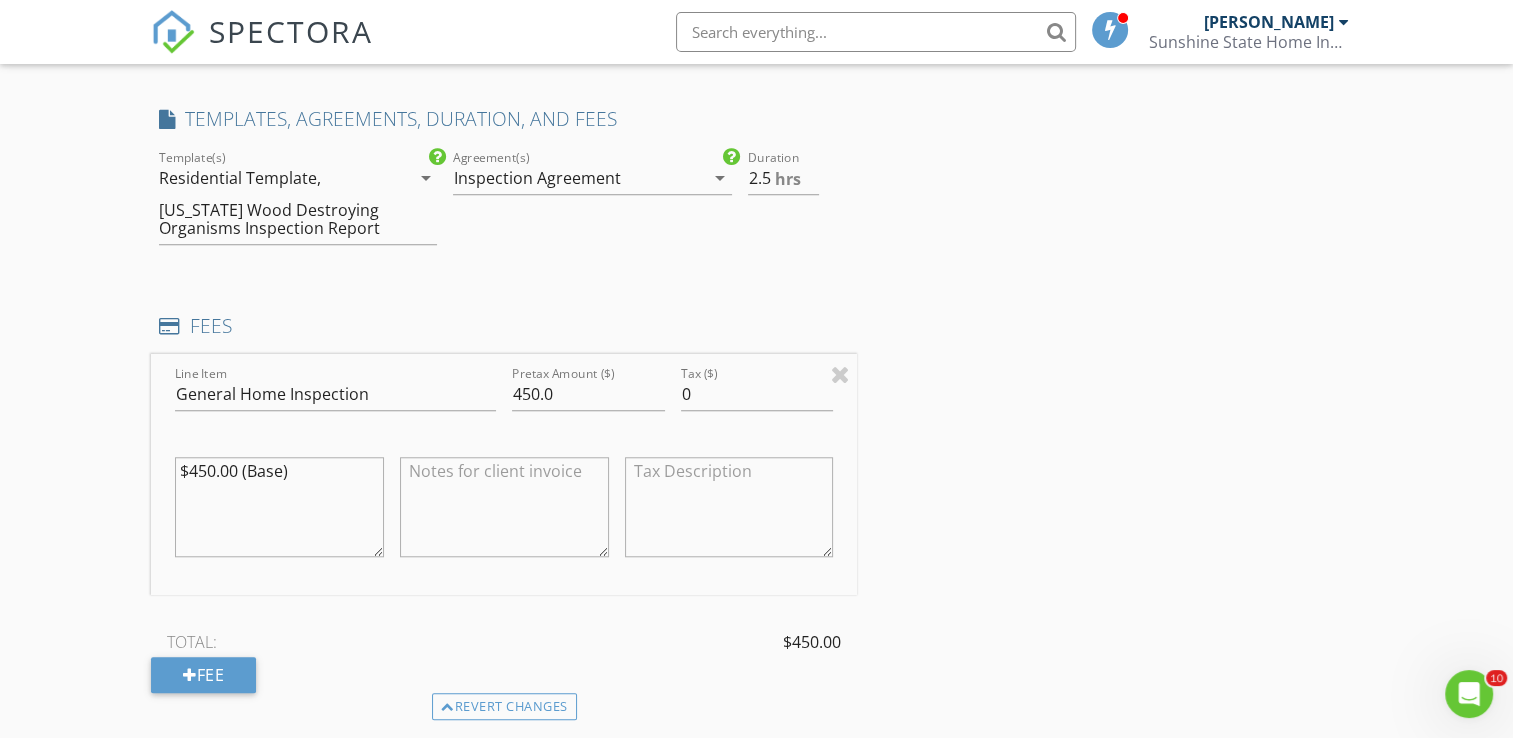 scroll, scrollTop: 1700, scrollLeft: 0, axis: vertical 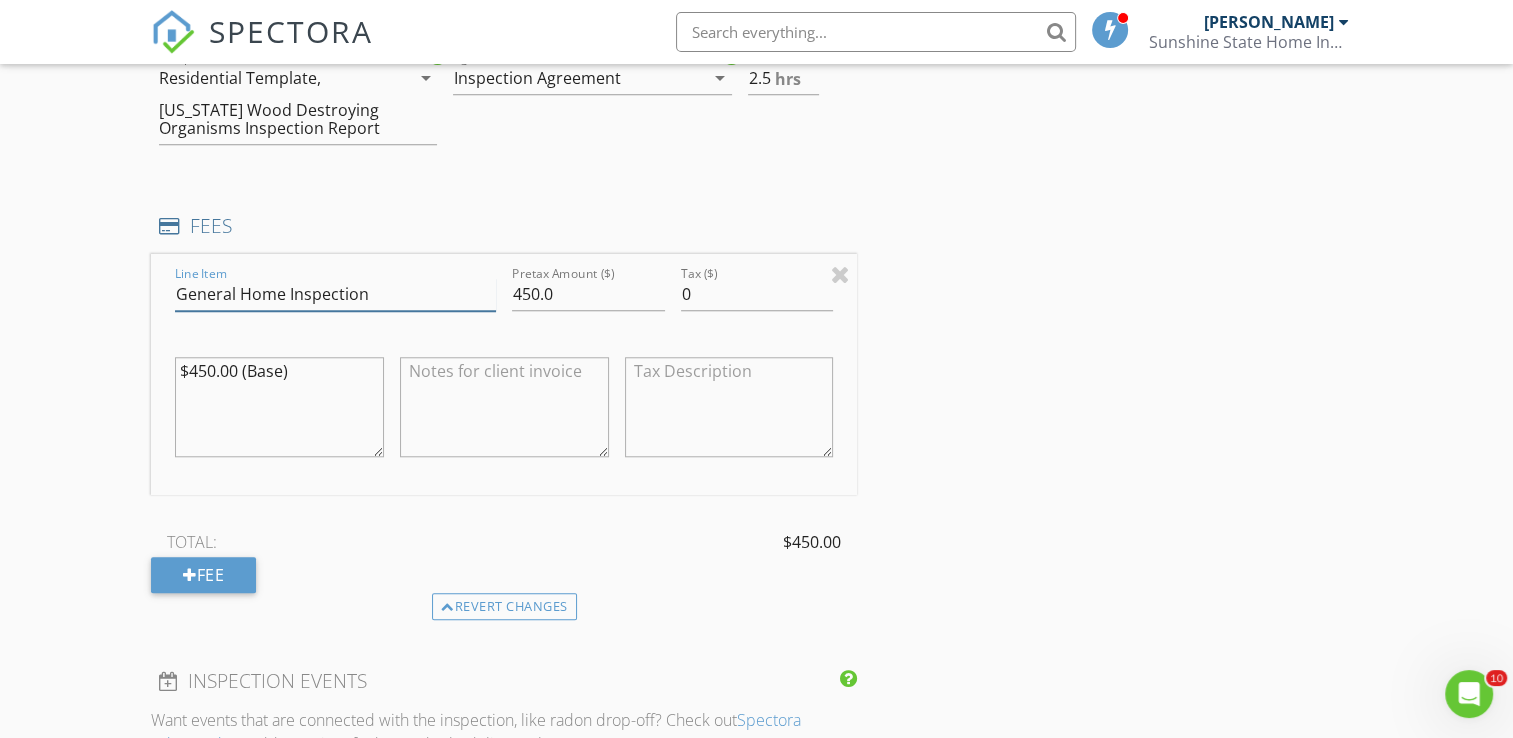 click on "General Home Inspection" at bounding box center (335, 294) 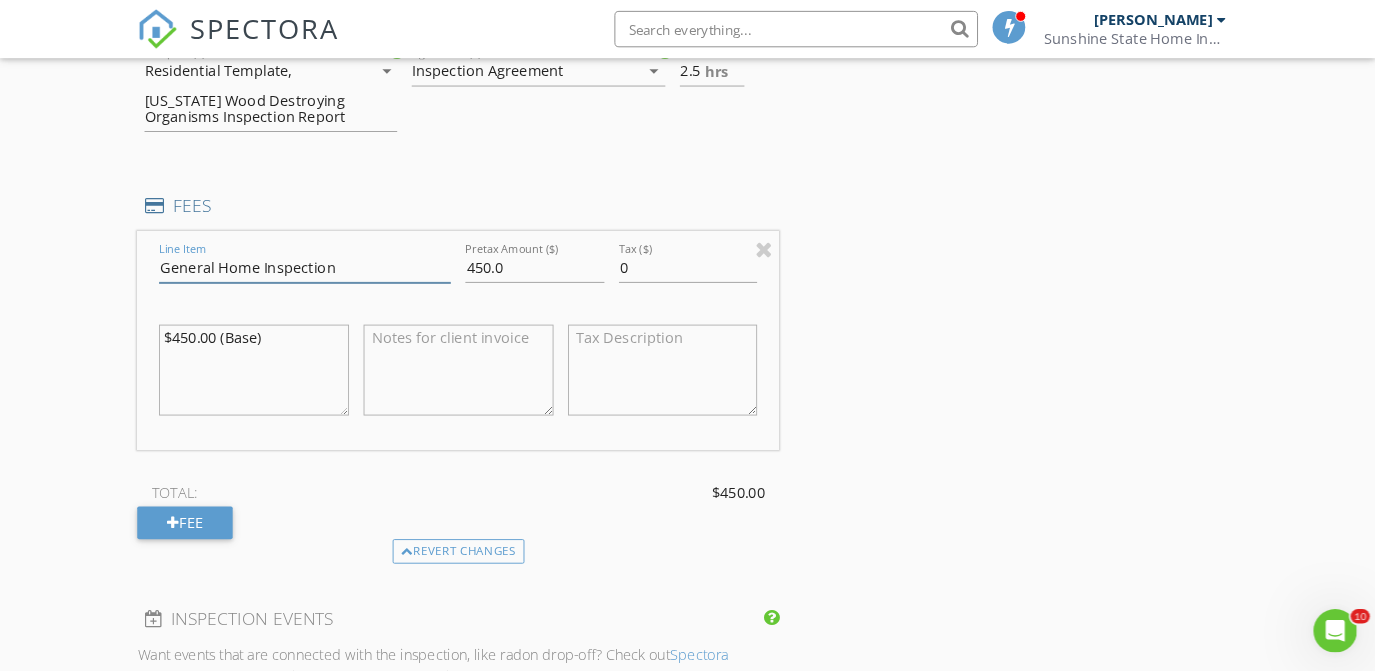 scroll, scrollTop: 1700, scrollLeft: 0, axis: vertical 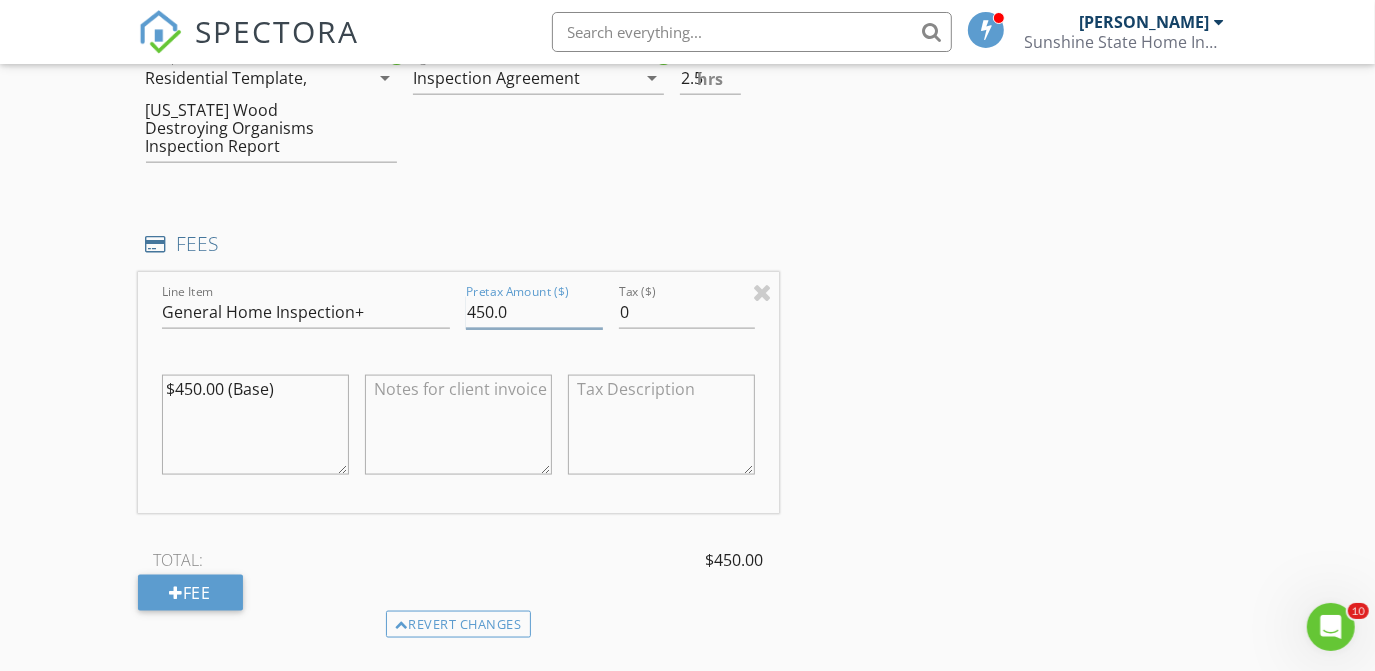 click on "450.0" at bounding box center [534, 312] 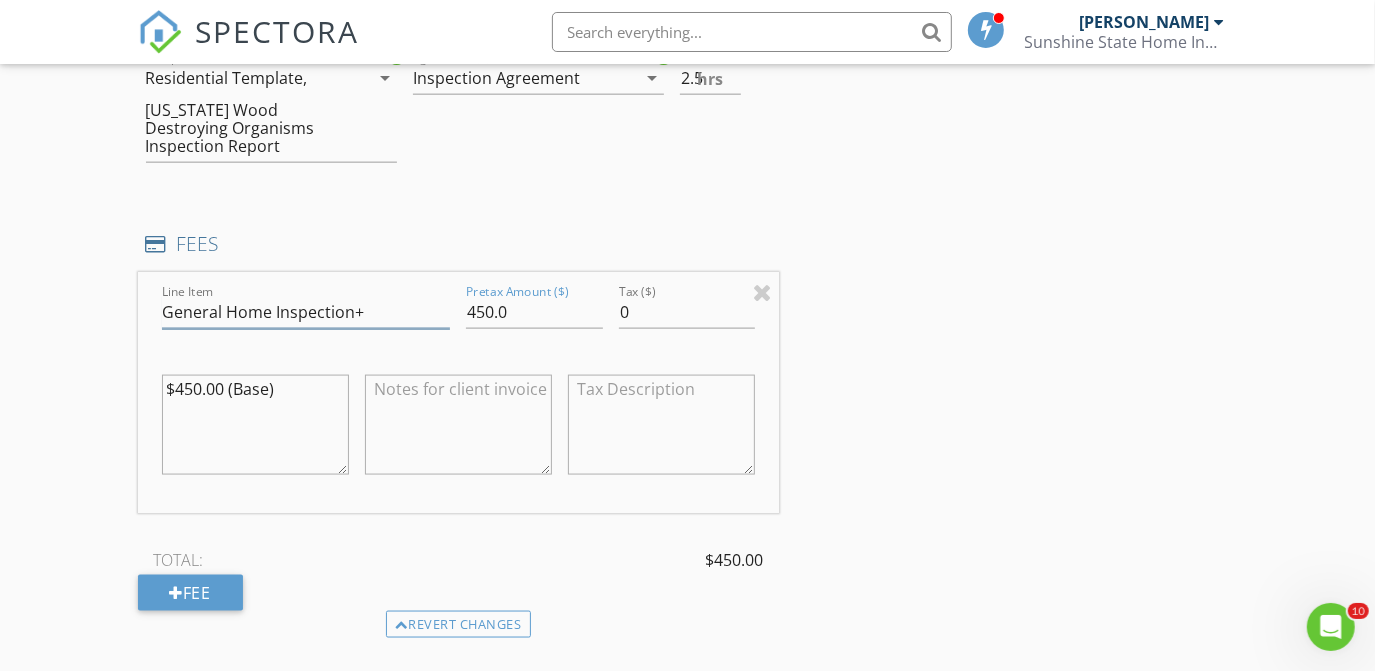 click on "General Home Inspection+" at bounding box center (306, 312) 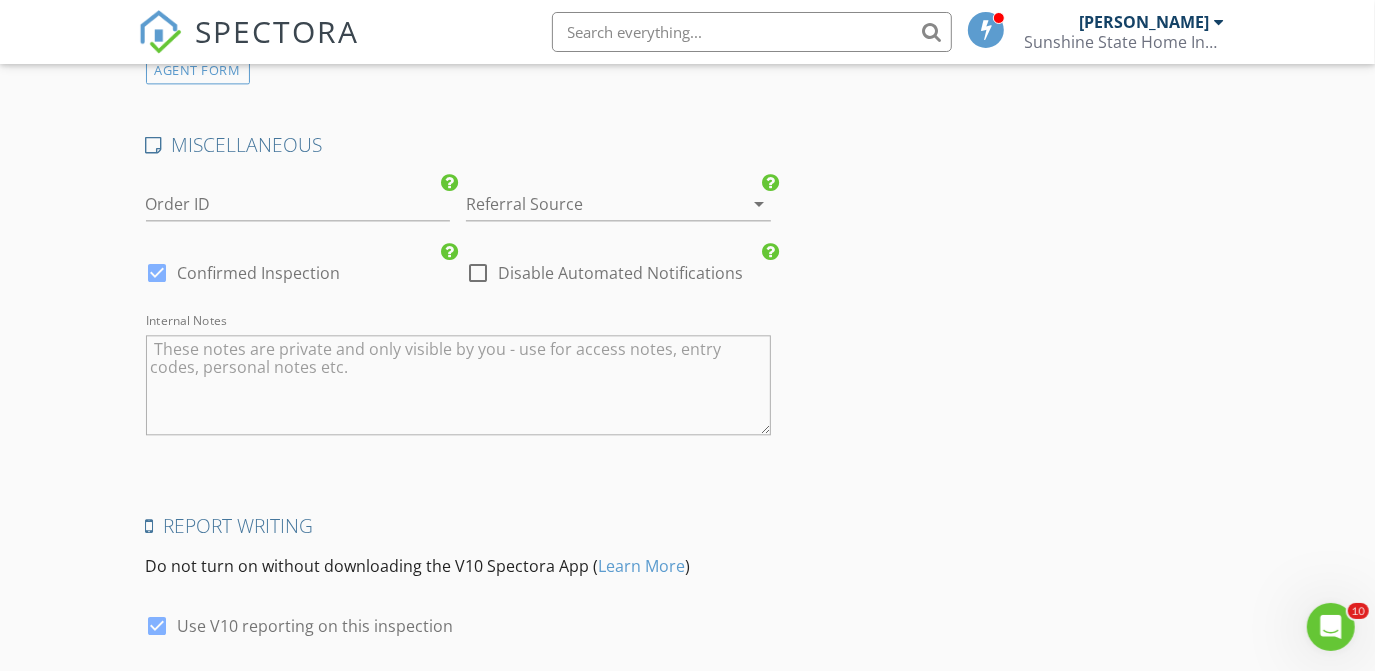 scroll, scrollTop: 3170, scrollLeft: 0, axis: vertical 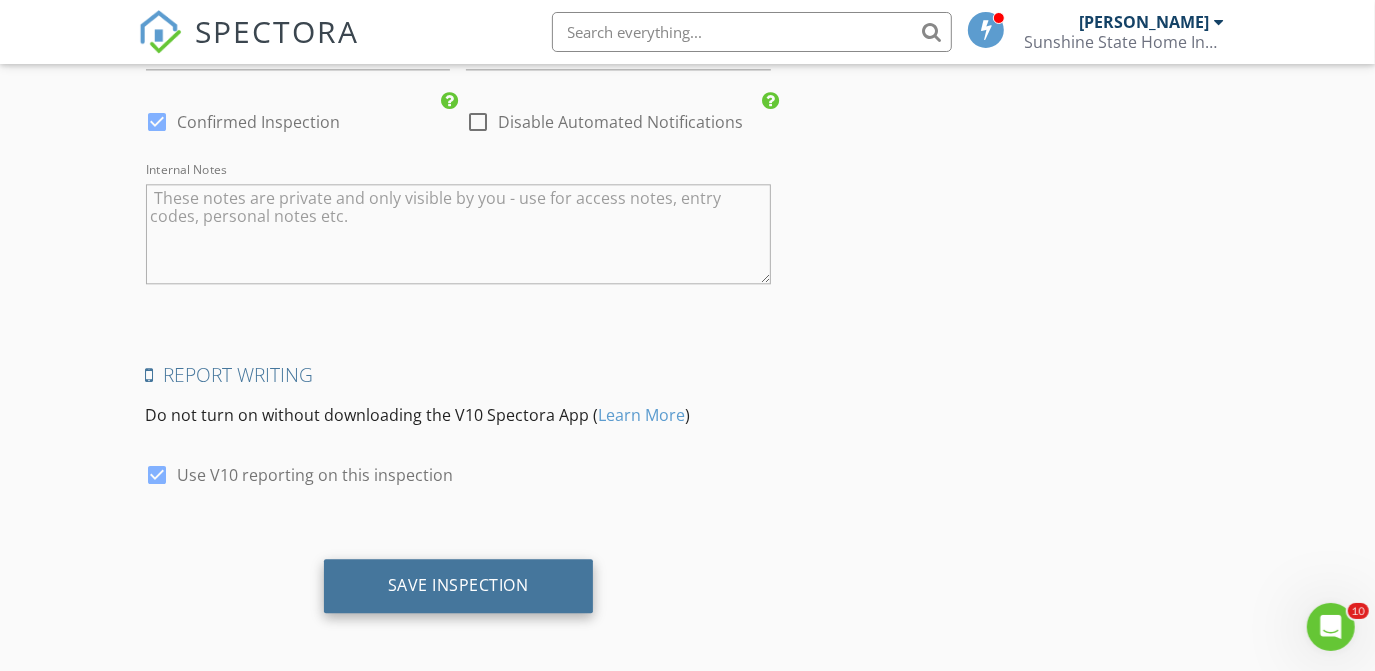 type on "General Home Inspection+ WDO" 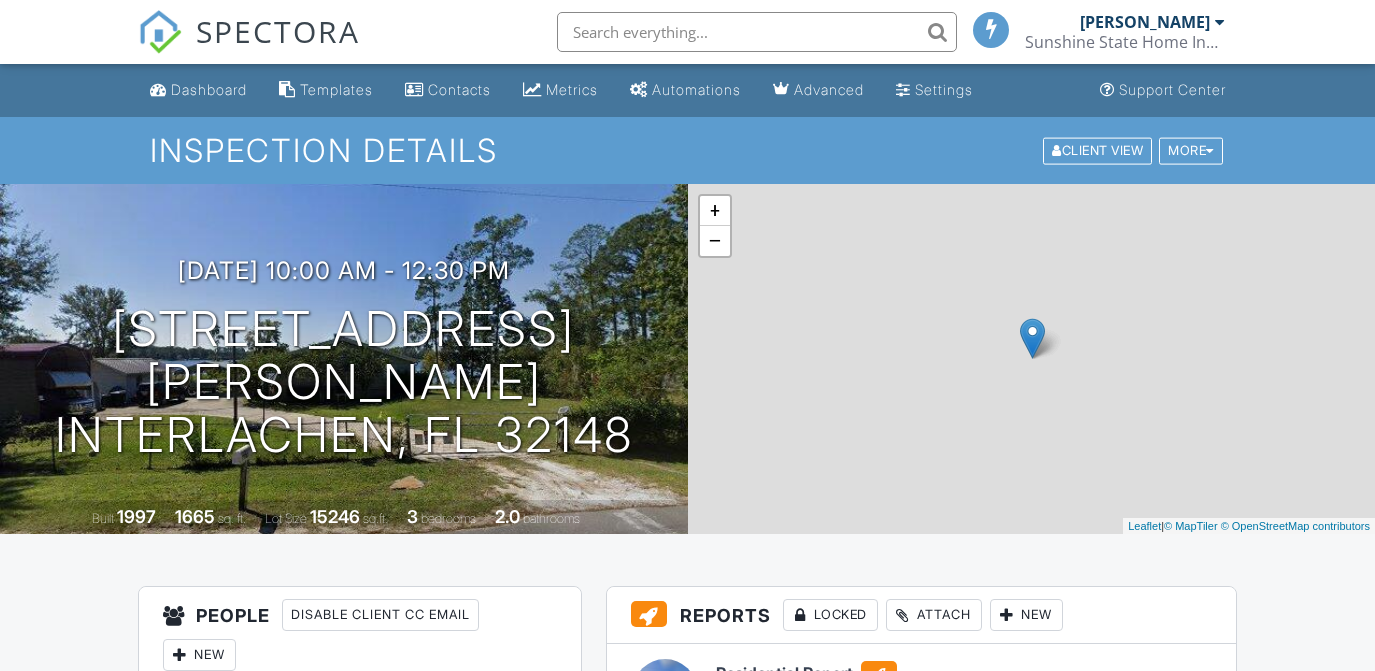 scroll, scrollTop: 0, scrollLeft: 0, axis: both 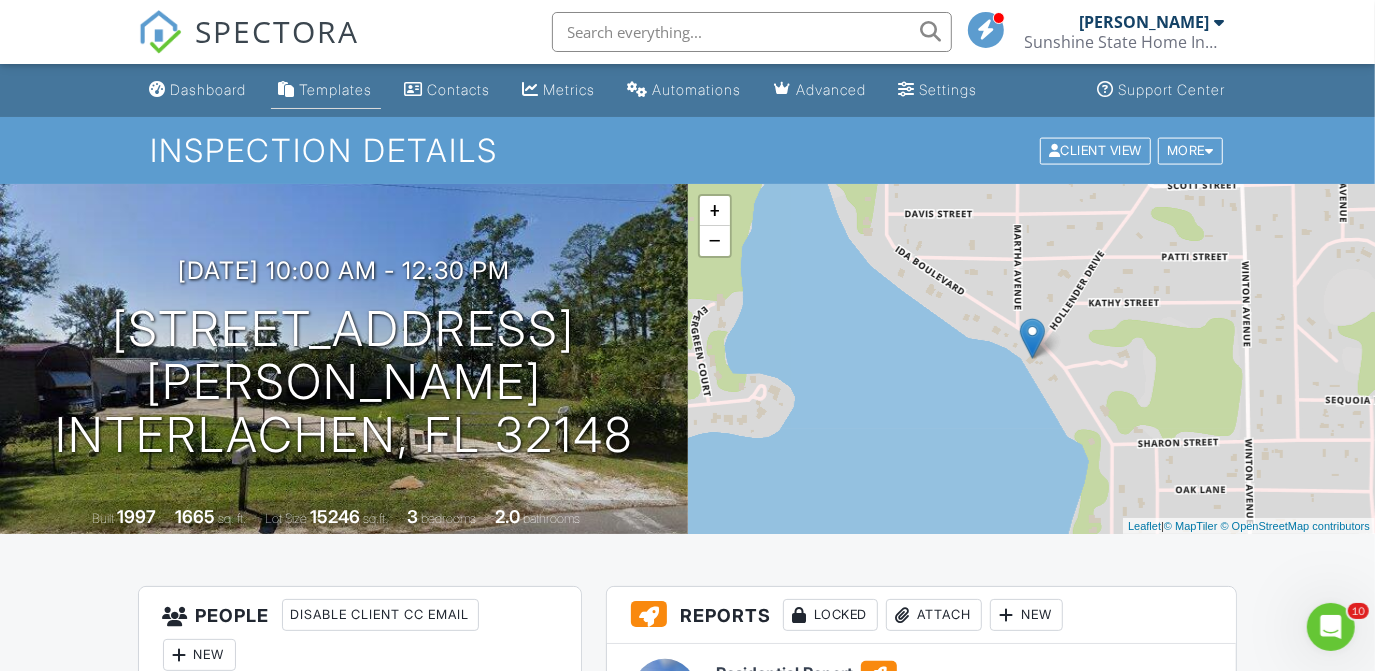 click on "Templates" at bounding box center [336, 89] 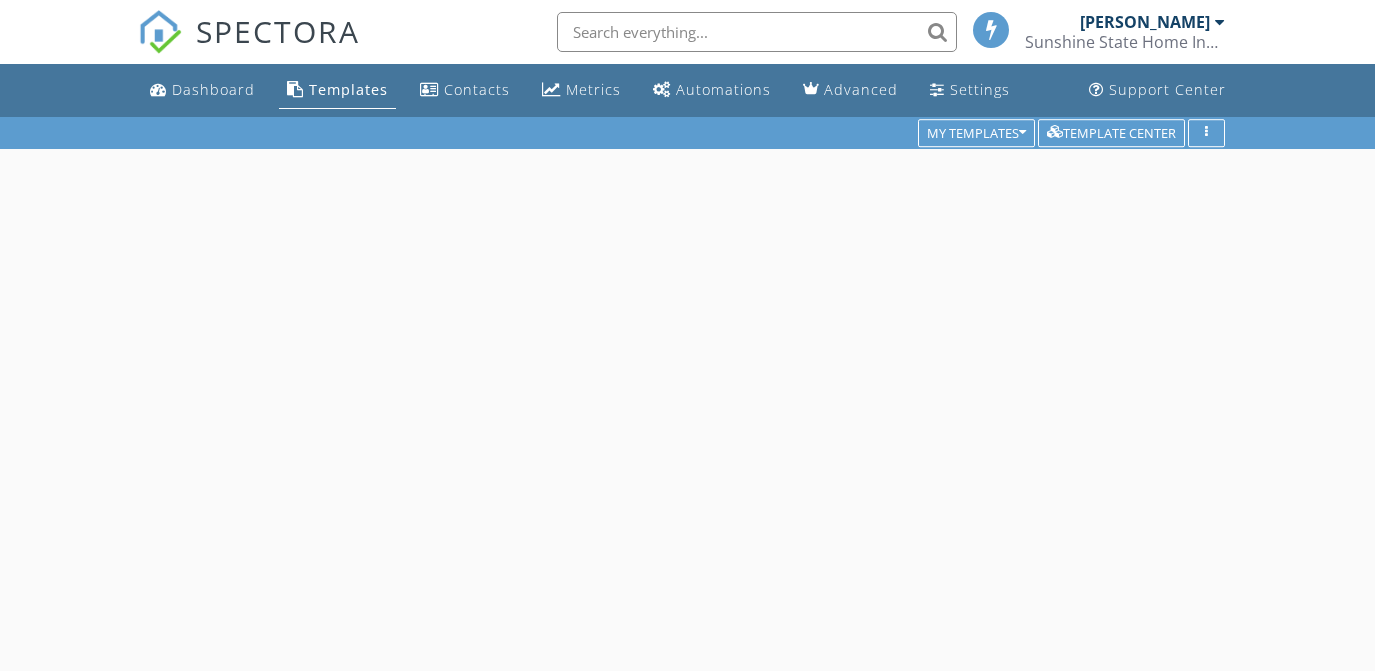 scroll, scrollTop: 0, scrollLeft: 0, axis: both 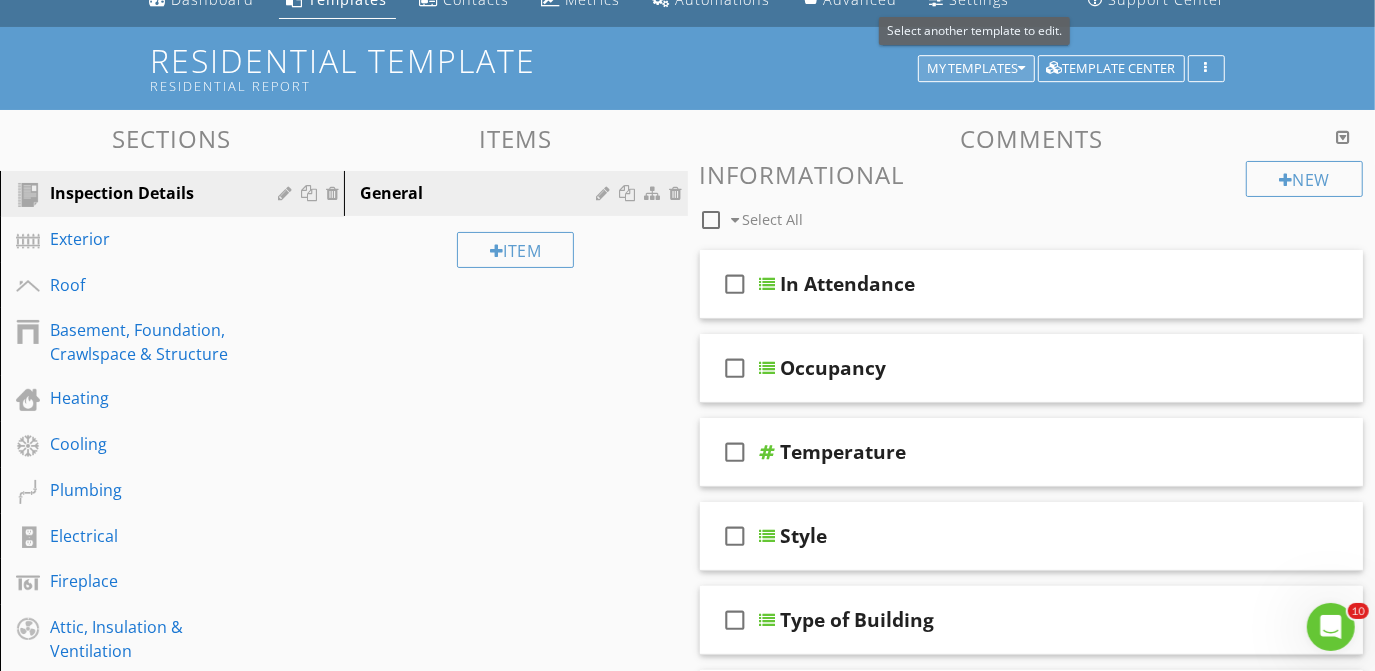 click on "My Templates" at bounding box center [976, 69] 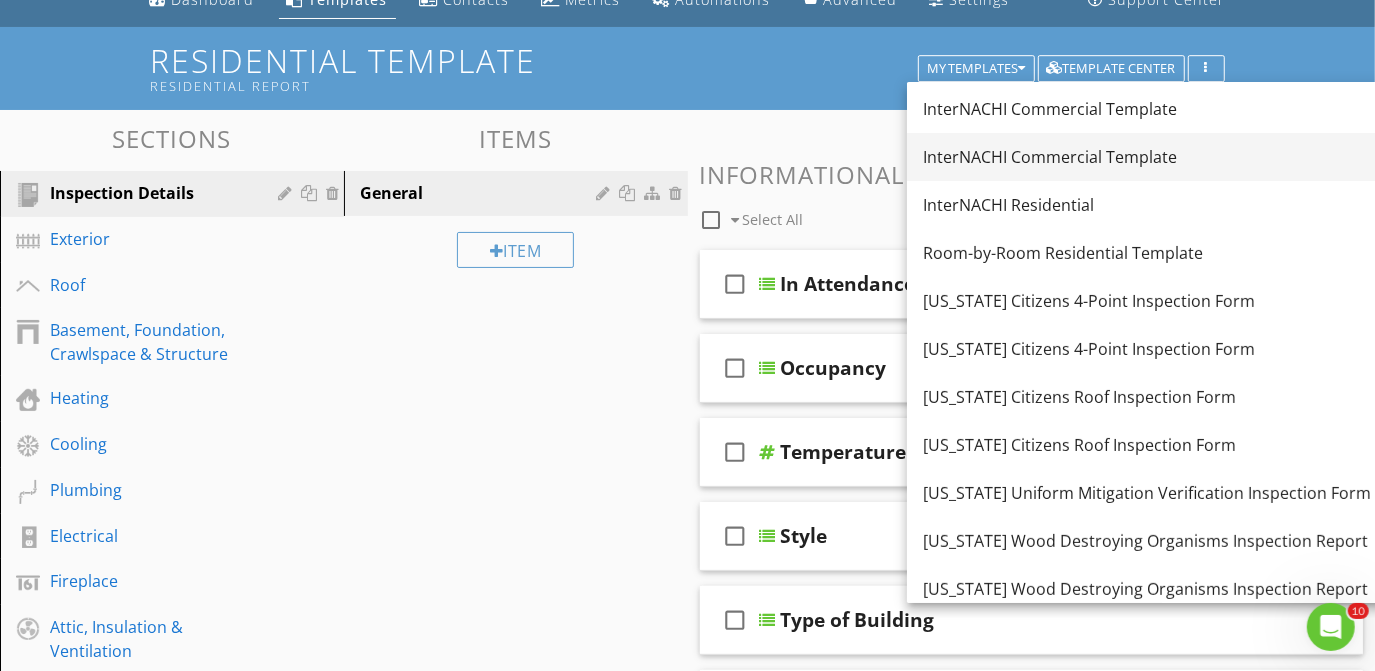 scroll, scrollTop: 198, scrollLeft: 0, axis: vertical 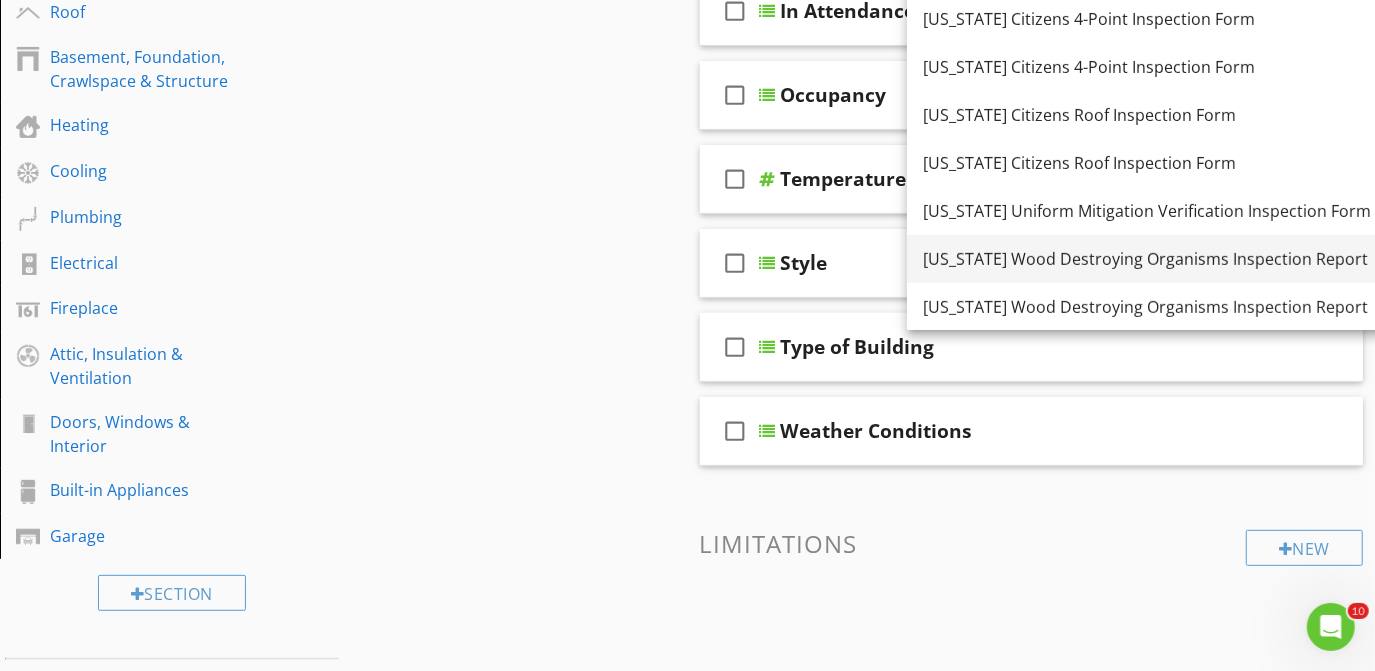 click on "[US_STATE] Wood Destroying Organisms Inspection Report" at bounding box center [1147, 259] 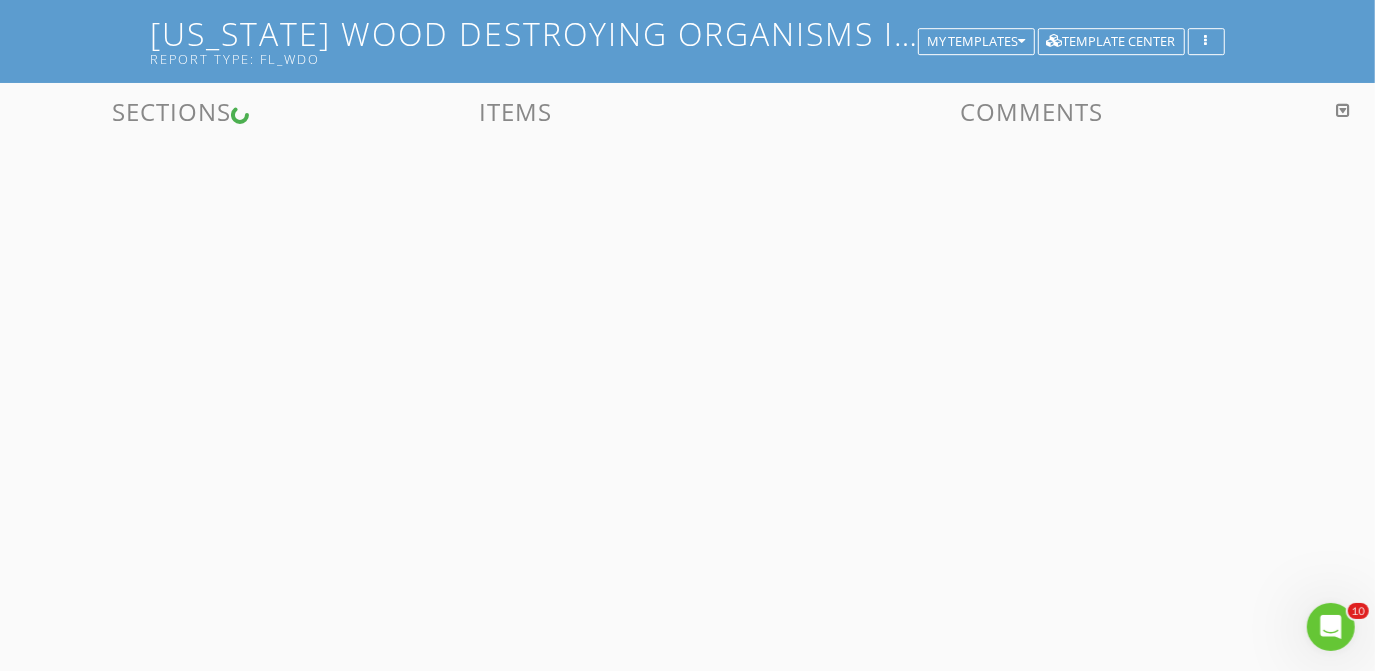 scroll, scrollTop: 117, scrollLeft: 0, axis: vertical 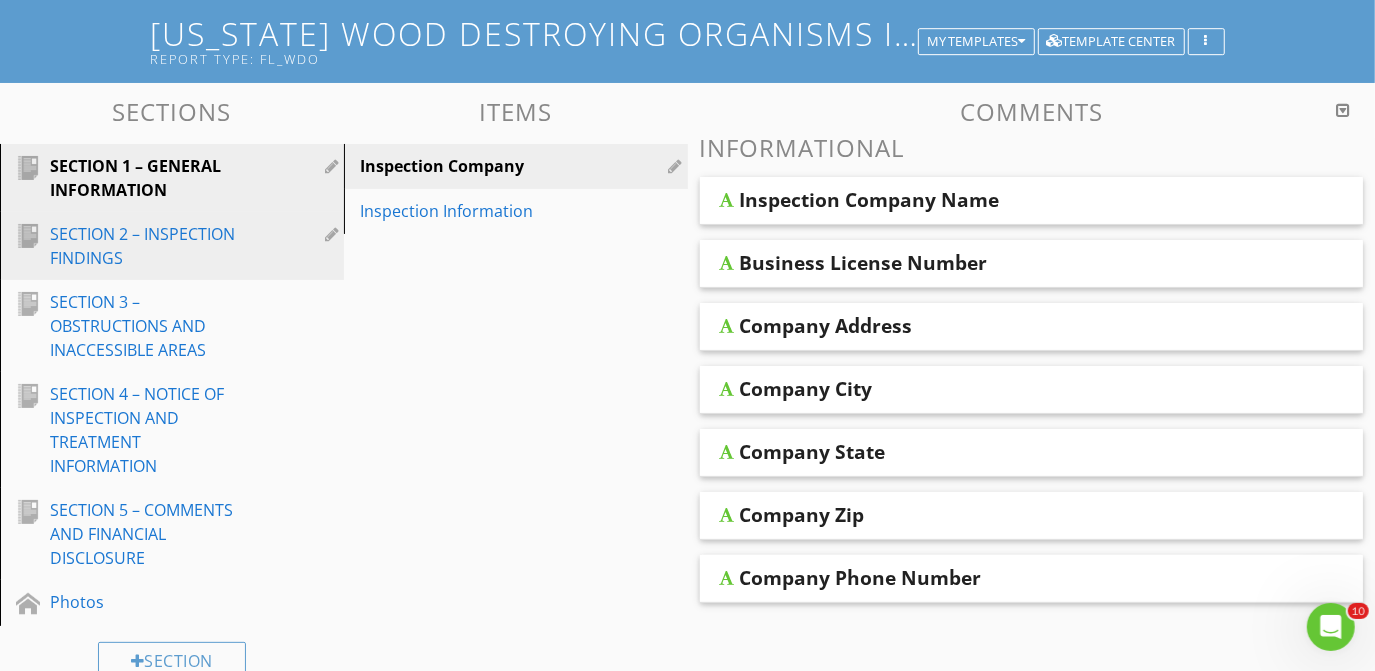 click on "SECTION 2 – INSPECTION FINDINGS" at bounding box center (149, 246) 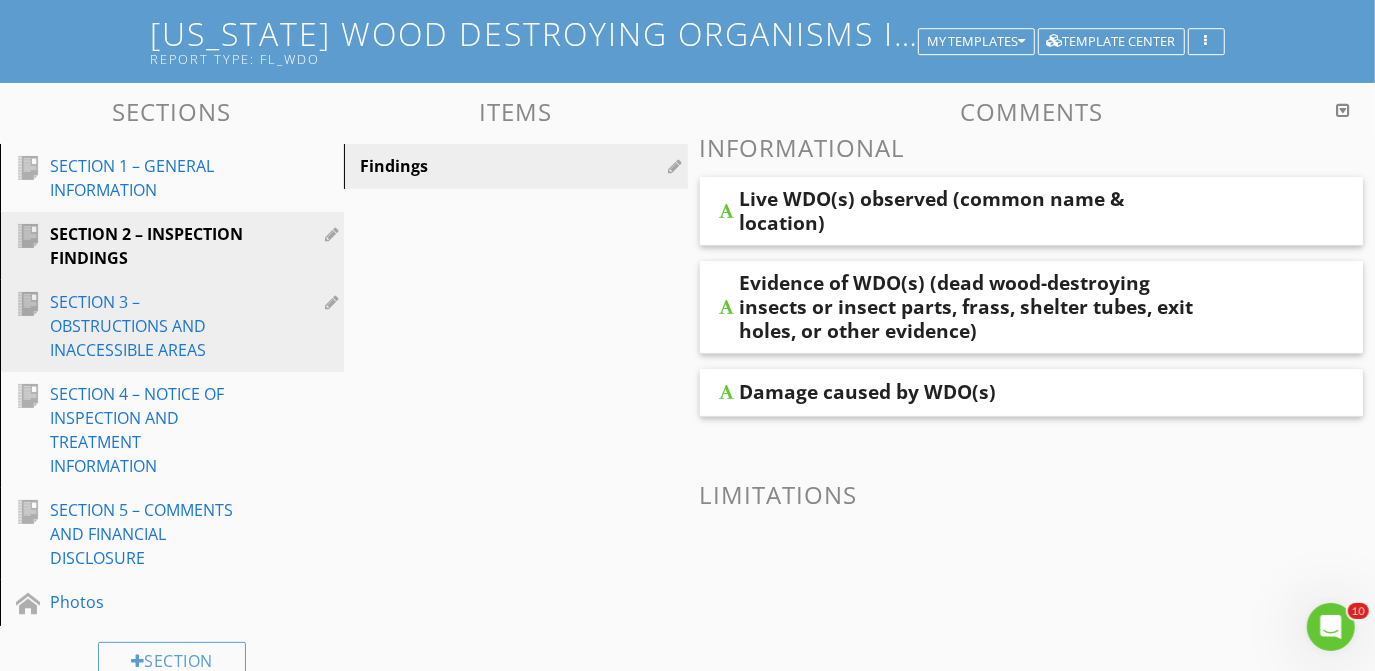 click on "SECTION 3 – OBSTRUCTIONS AND INACCESSIBLE AREAS" at bounding box center [149, 326] 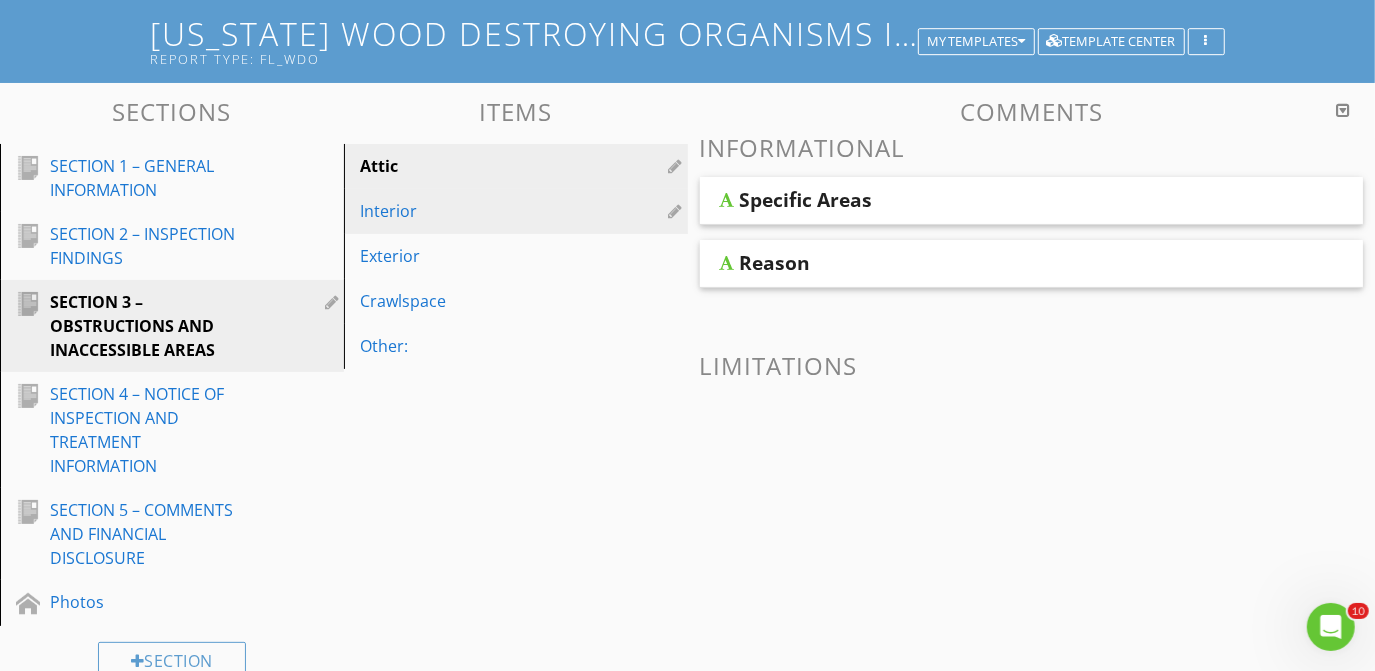click on "Interior" at bounding box center (481, 211) 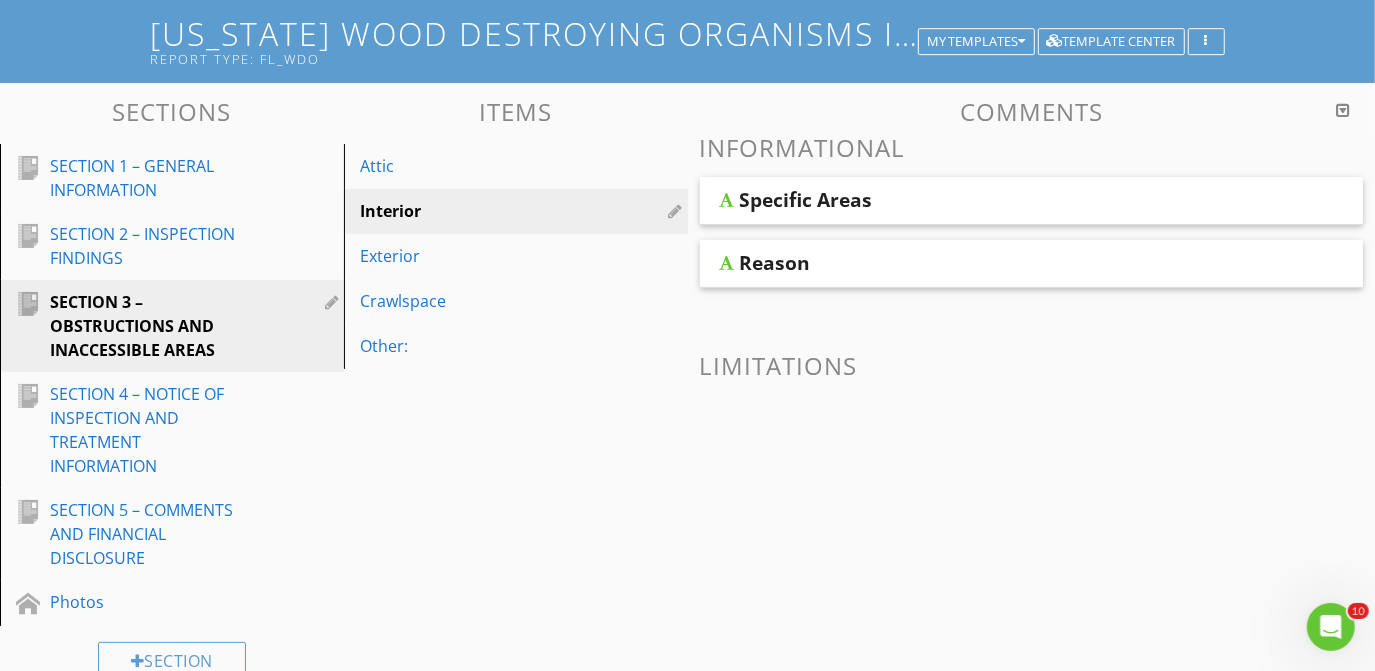 click on "Specific Areas" at bounding box center (806, 200) 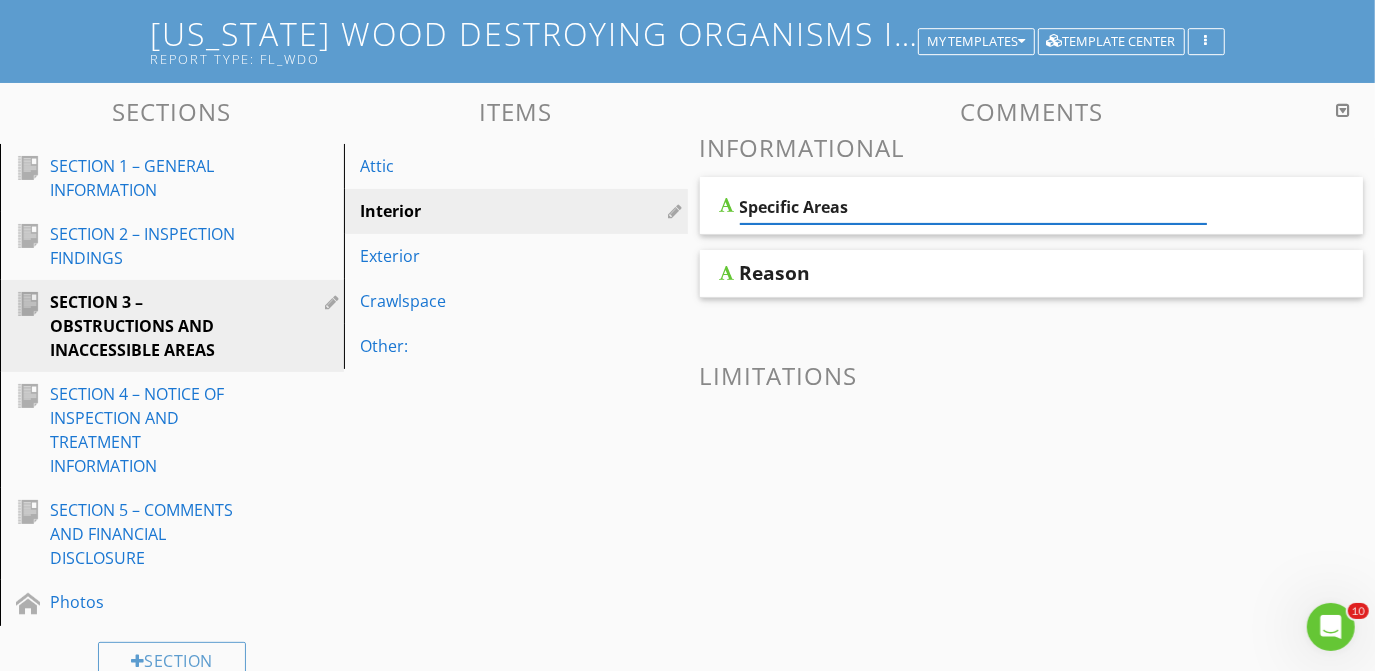 click at bounding box center (1343, 110) 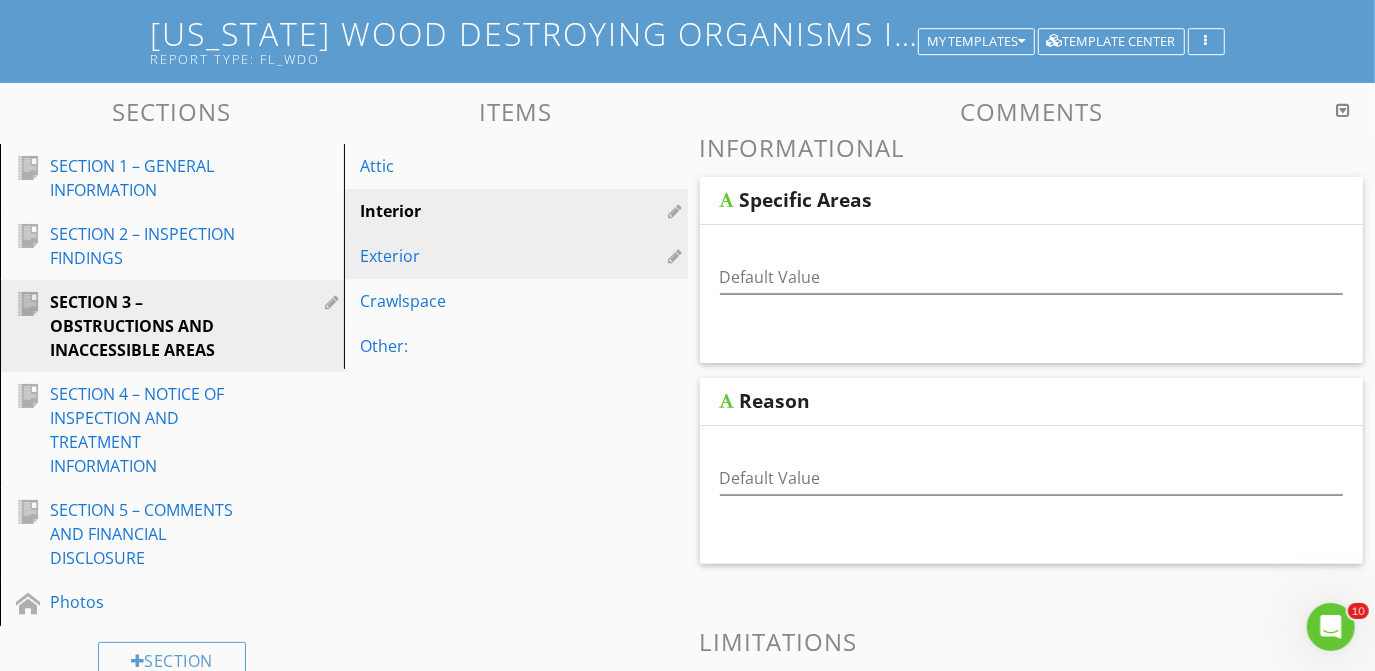click on "Exterior" at bounding box center [481, 256] 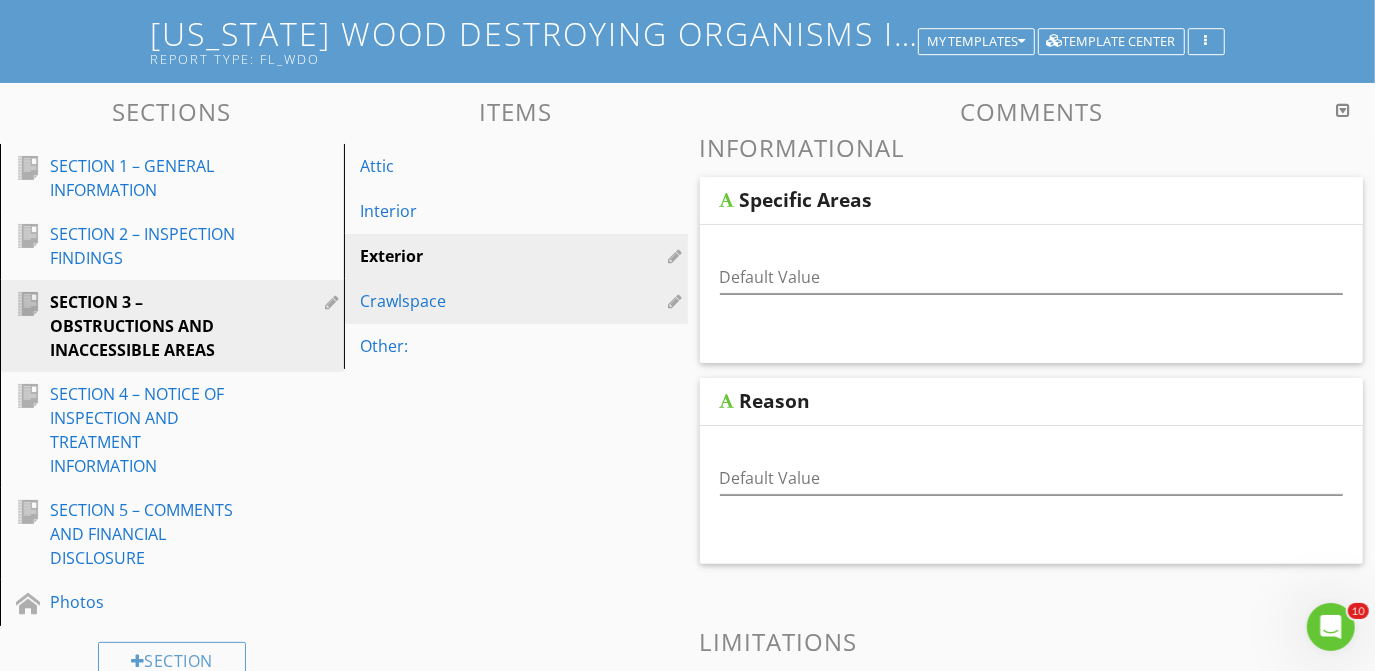 click on "Crawlspace" at bounding box center (481, 301) 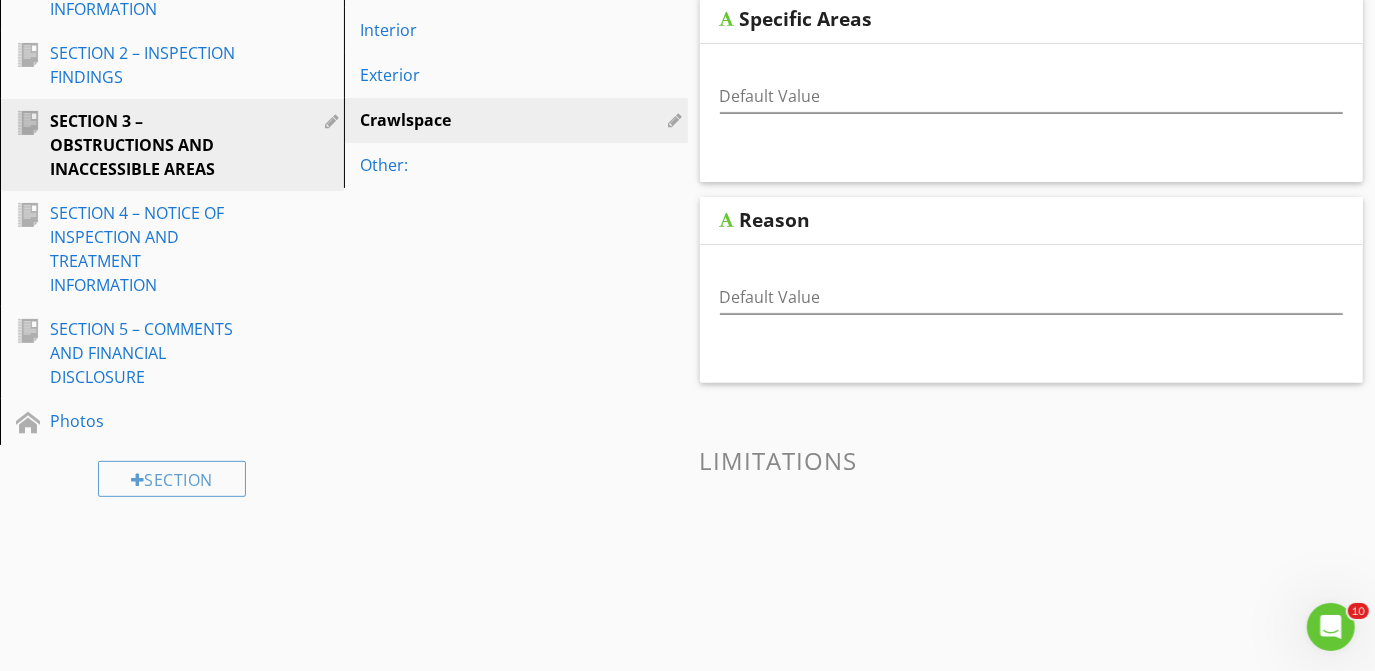 scroll, scrollTop: 208, scrollLeft: 0, axis: vertical 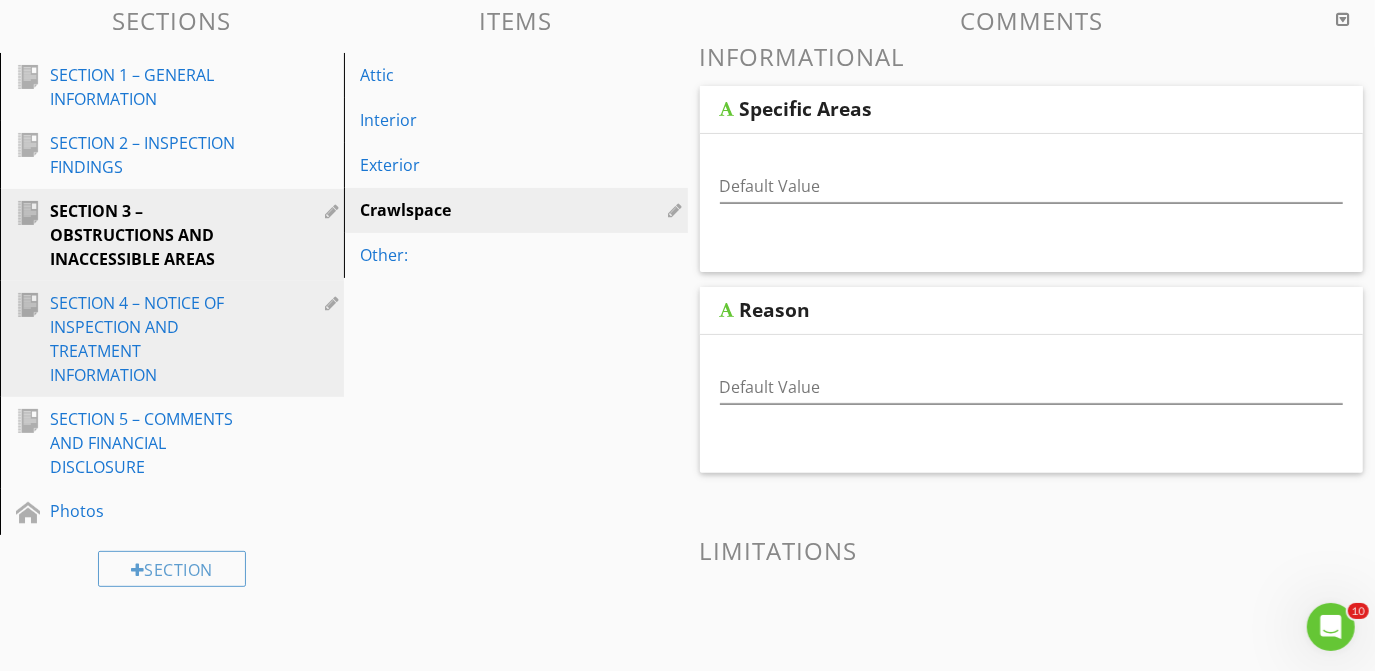 click on "SECTION 4 – NOTICE OF INSPECTION AND TREATMENT INFORMATION" at bounding box center [149, 339] 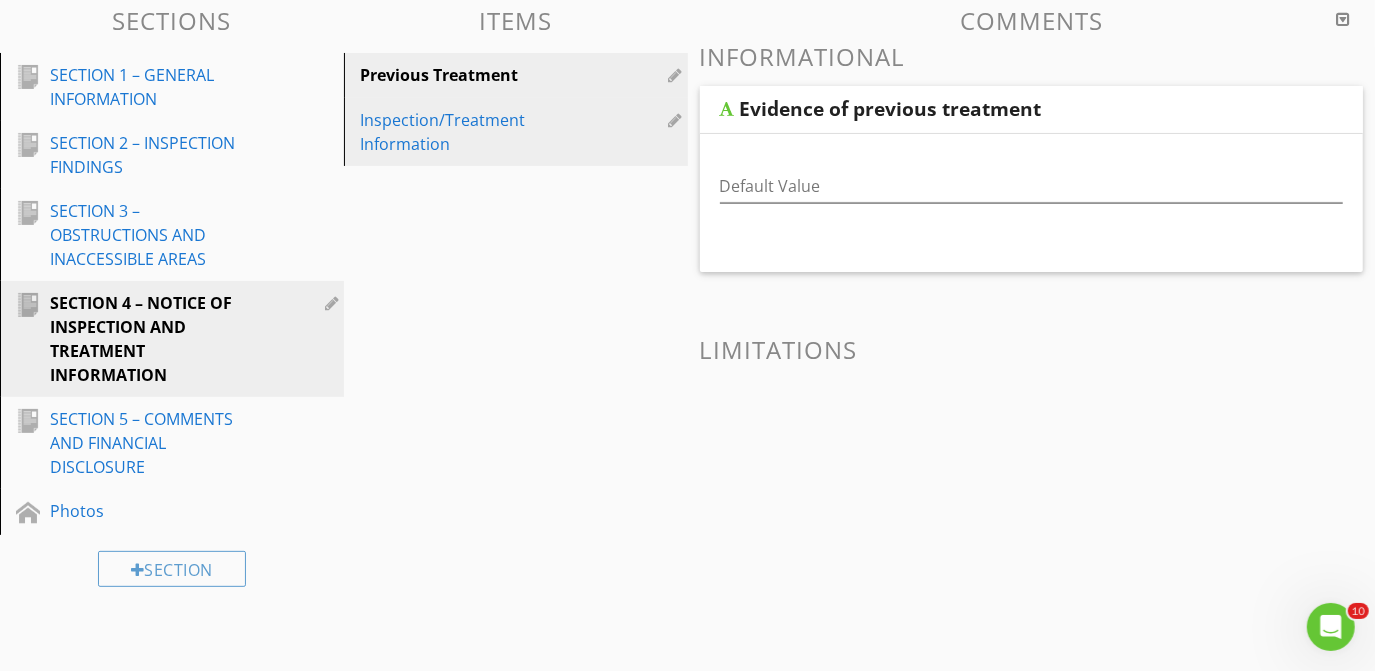 click on "Inspection/Treatment Information" at bounding box center (481, 132) 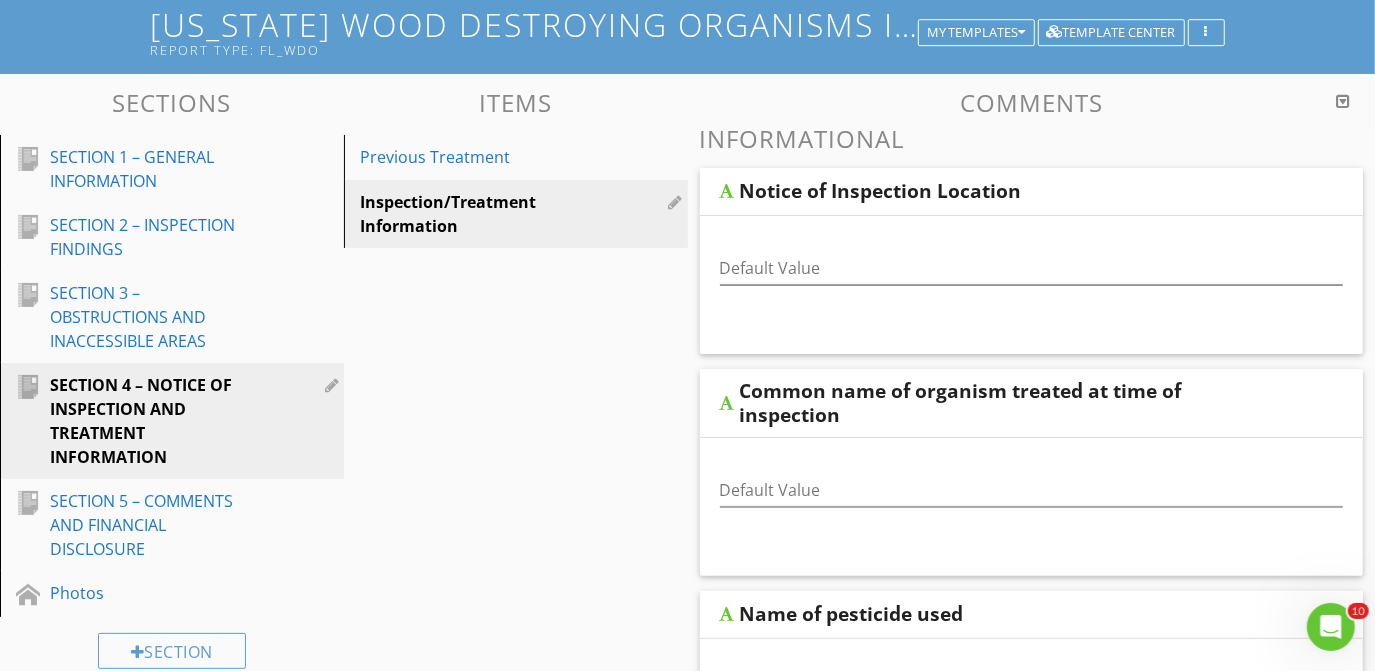scroll, scrollTop: 272, scrollLeft: 0, axis: vertical 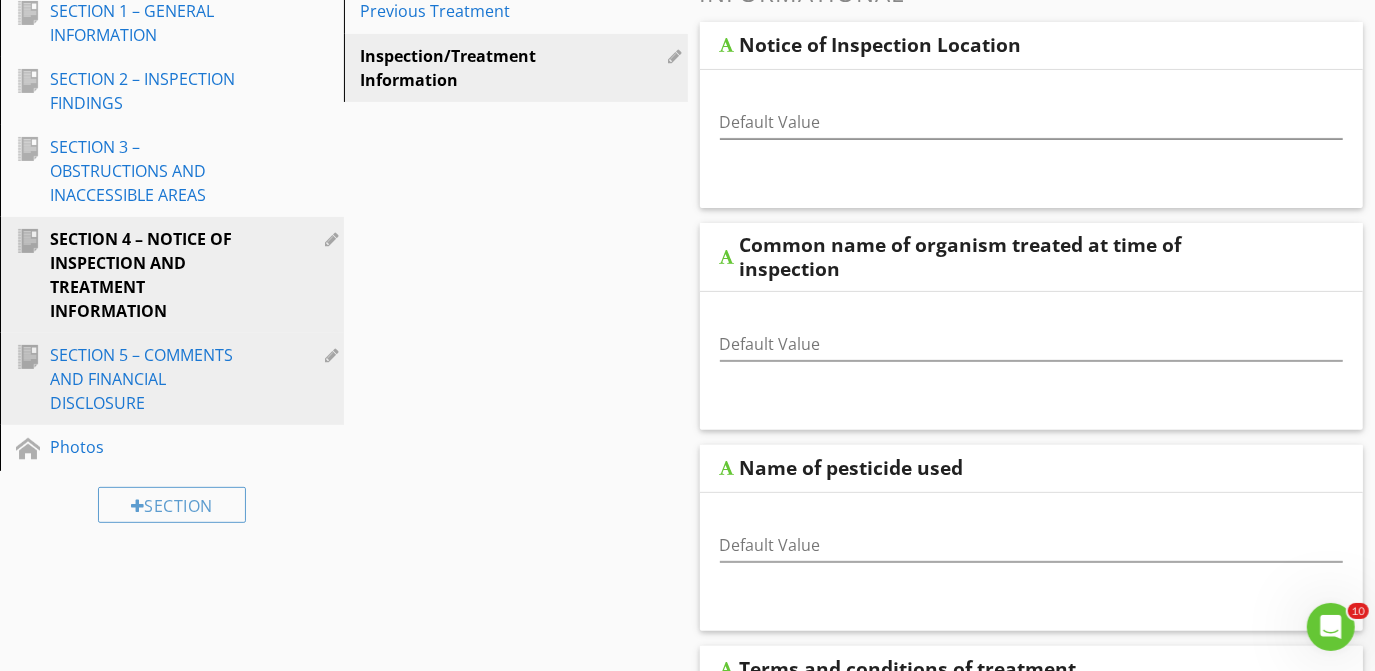 click on "SECTION 5 – COMMENTS AND FINANCIAL DISCLOSURE" at bounding box center [149, 379] 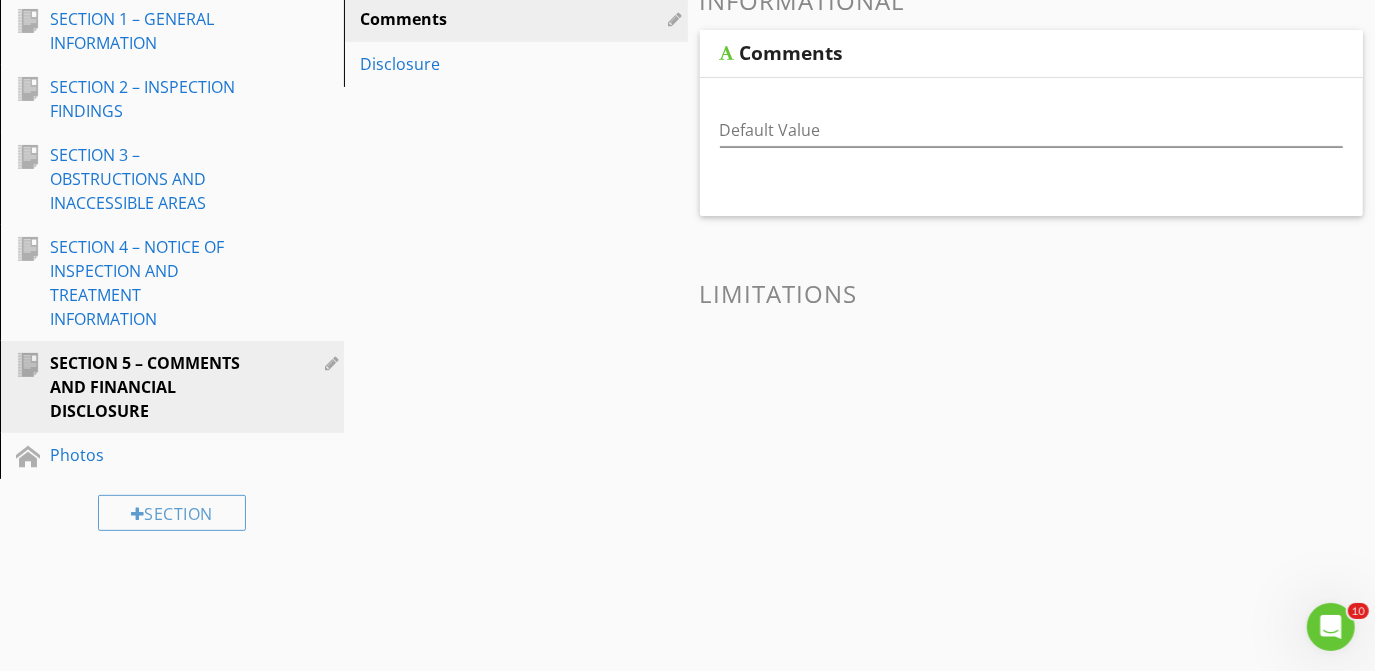 scroll, scrollTop: 263, scrollLeft: 0, axis: vertical 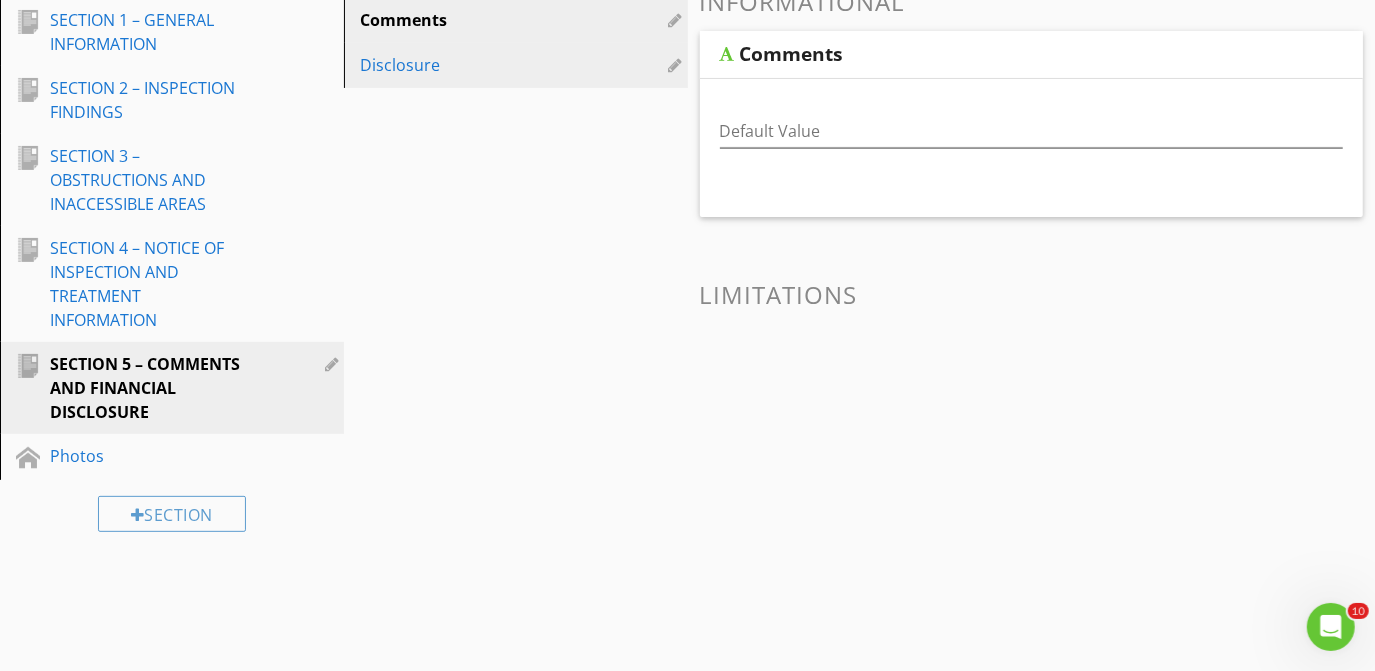 click on "Disclosure" at bounding box center [481, 65] 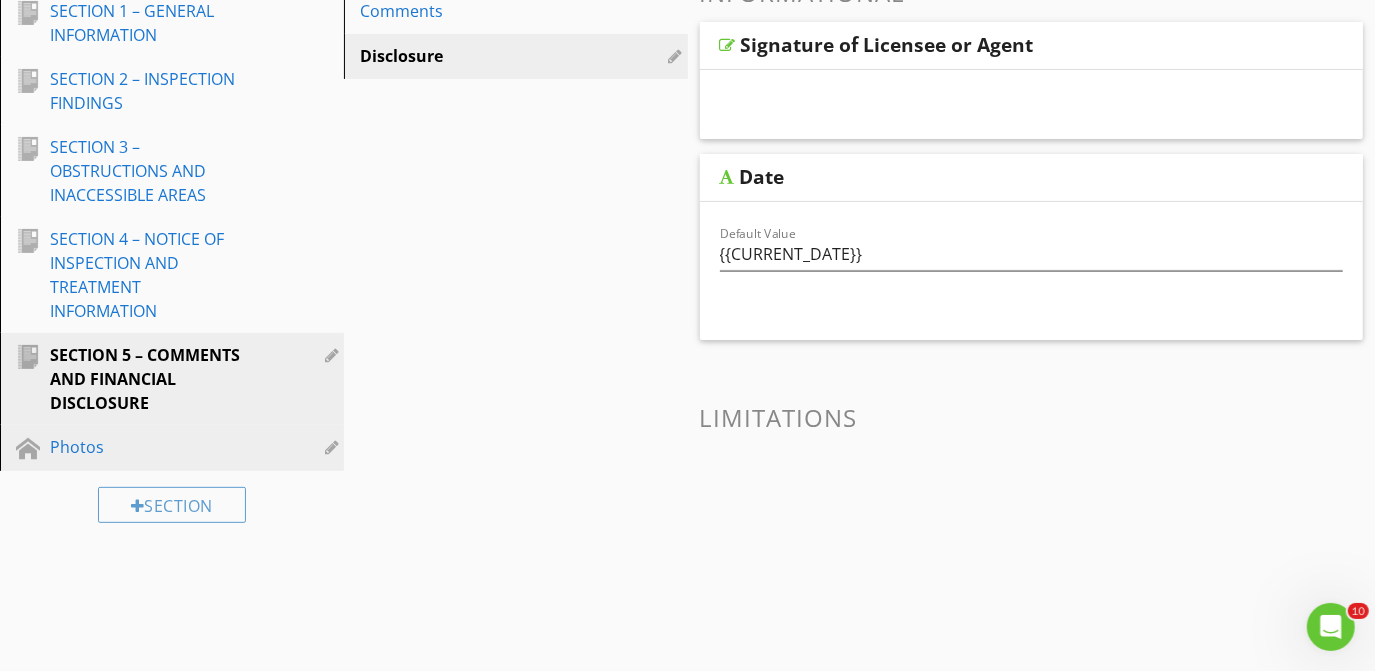 click on "Photos" at bounding box center [149, 447] 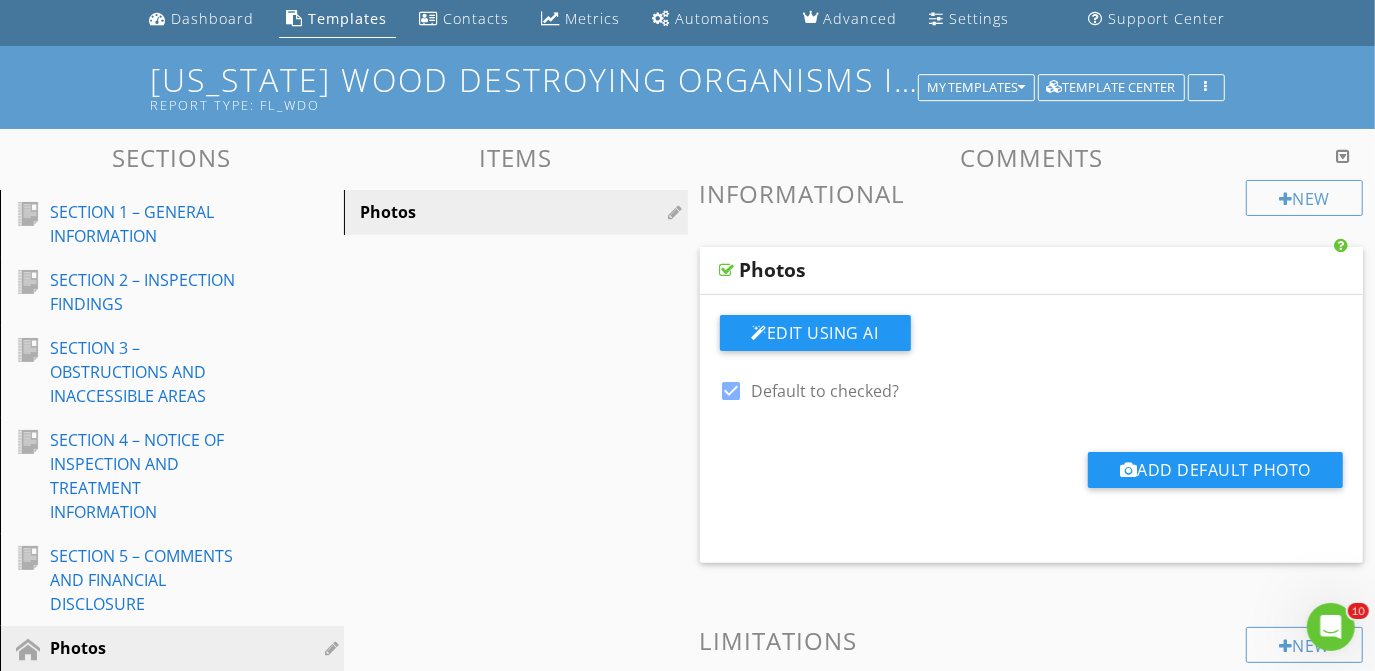 scroll, scrollTop: 0, scrollLeft: 0, axis: both 